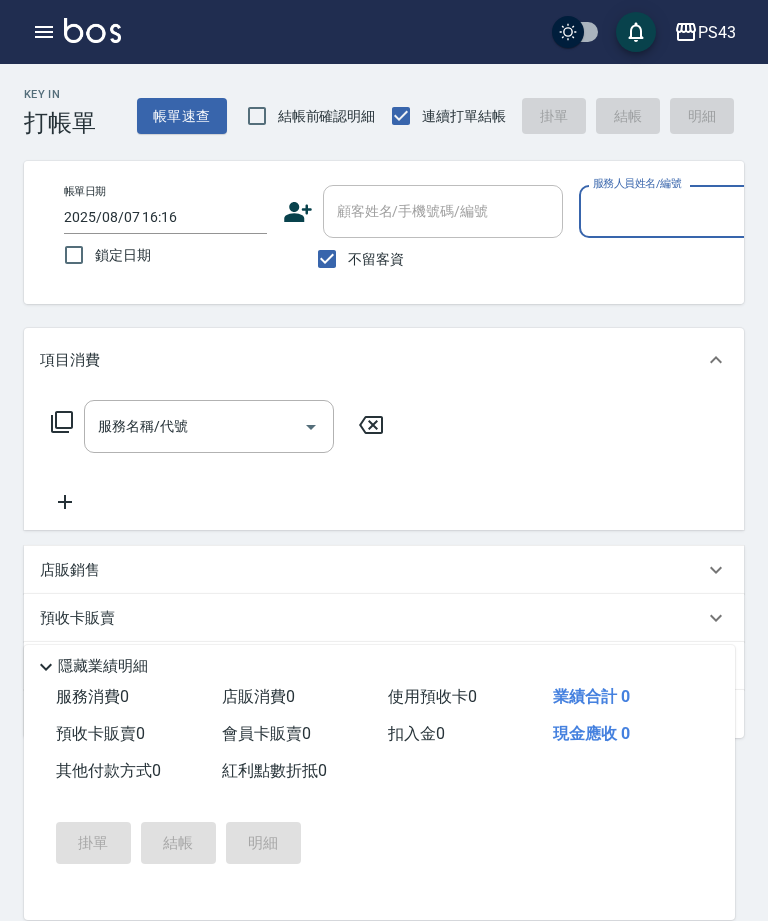 scroll, scrollTop: 0, scrollLeft: 0, axis: both 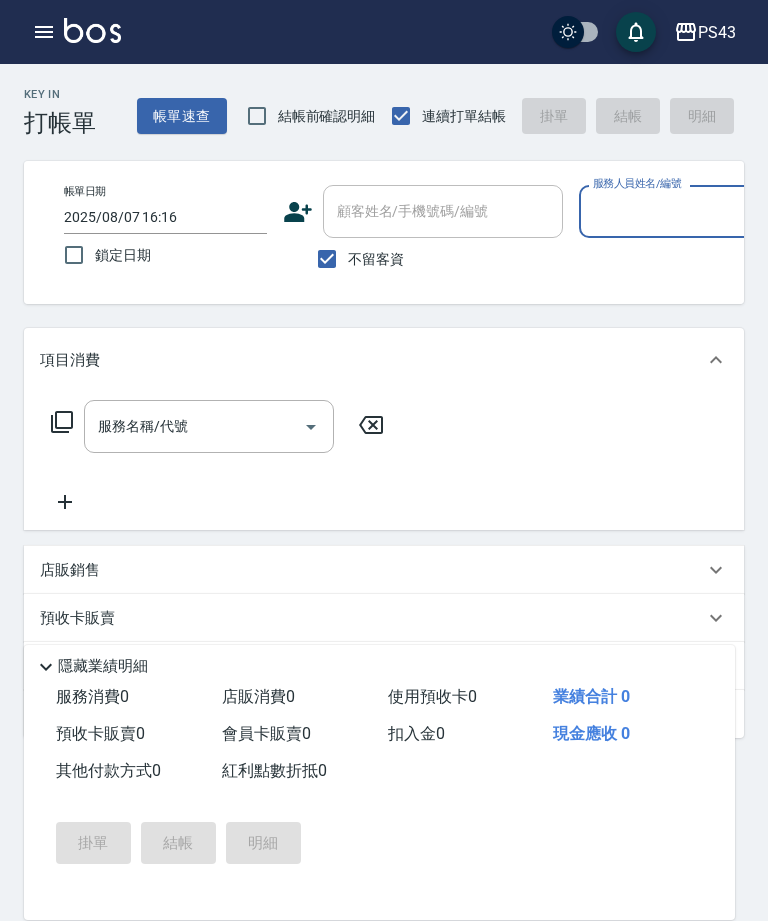 click on "服務人員姓名/編號" at bounding box center (680, 211) 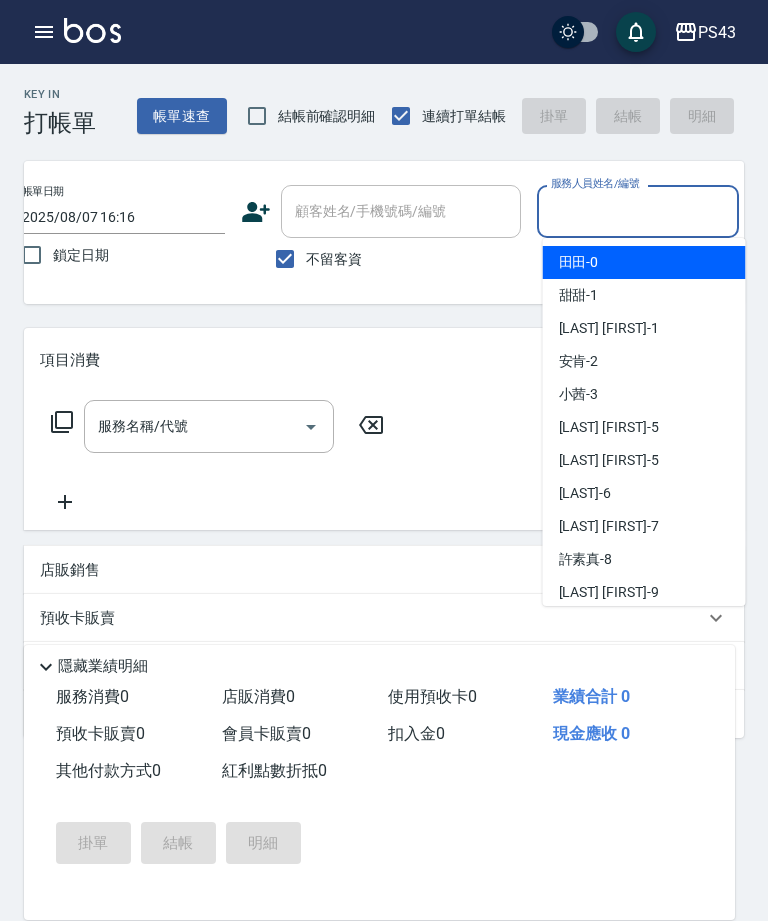 scroll, scrollTop: 0, scrollLeft: 48, axis: horizontal 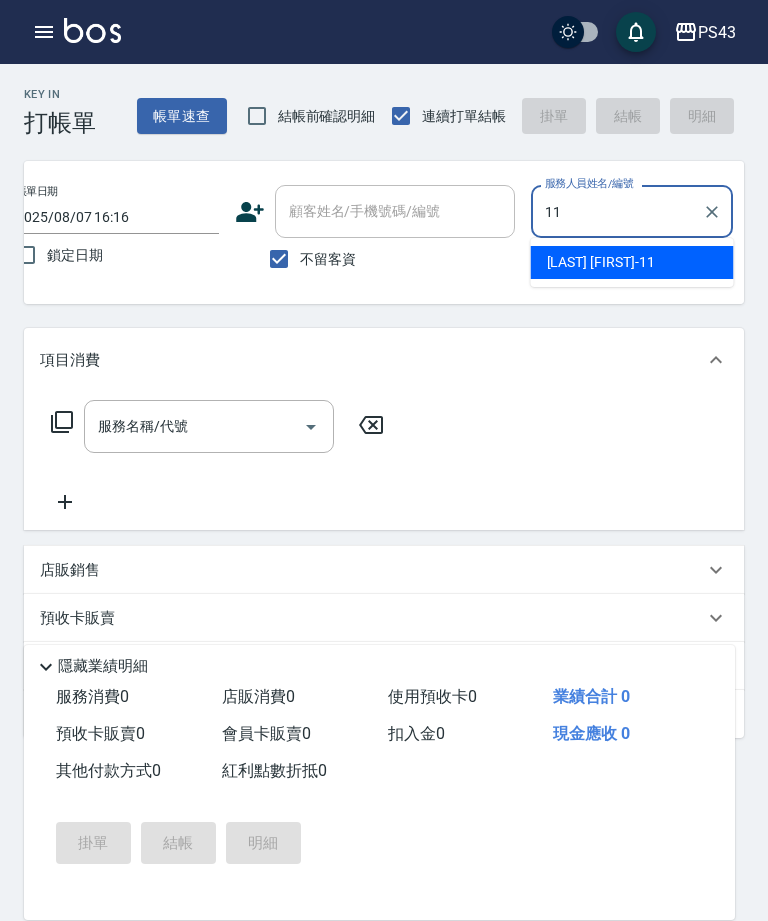 click on "[LAST] [FIRST] -[NUMBER]" at bounding box center [632, 262] 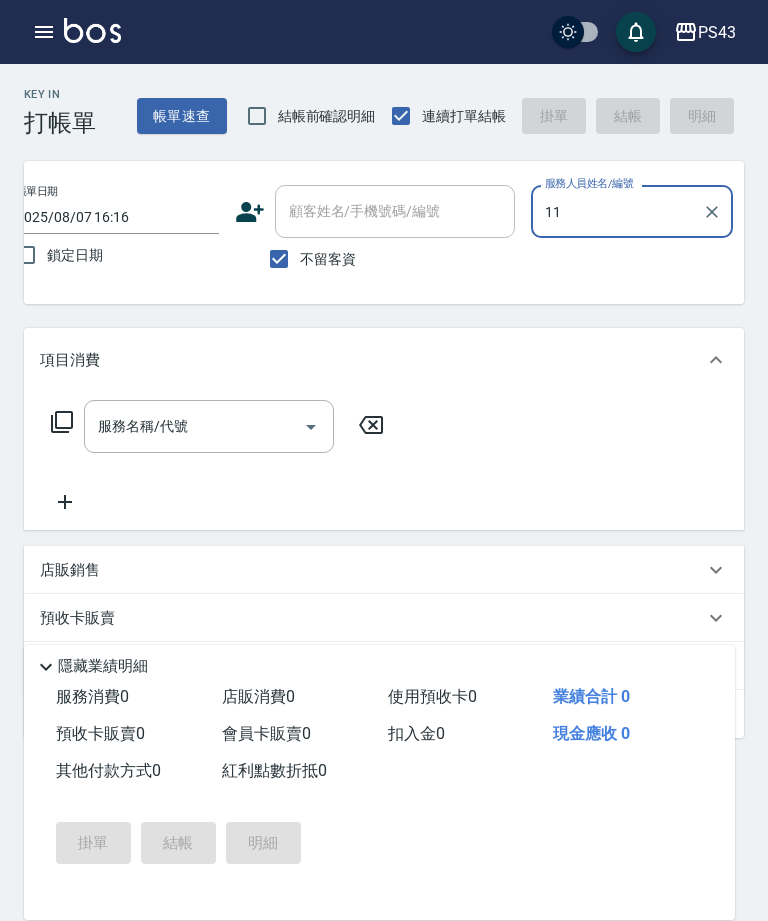 type on "[LAST]-[NUMBER]" 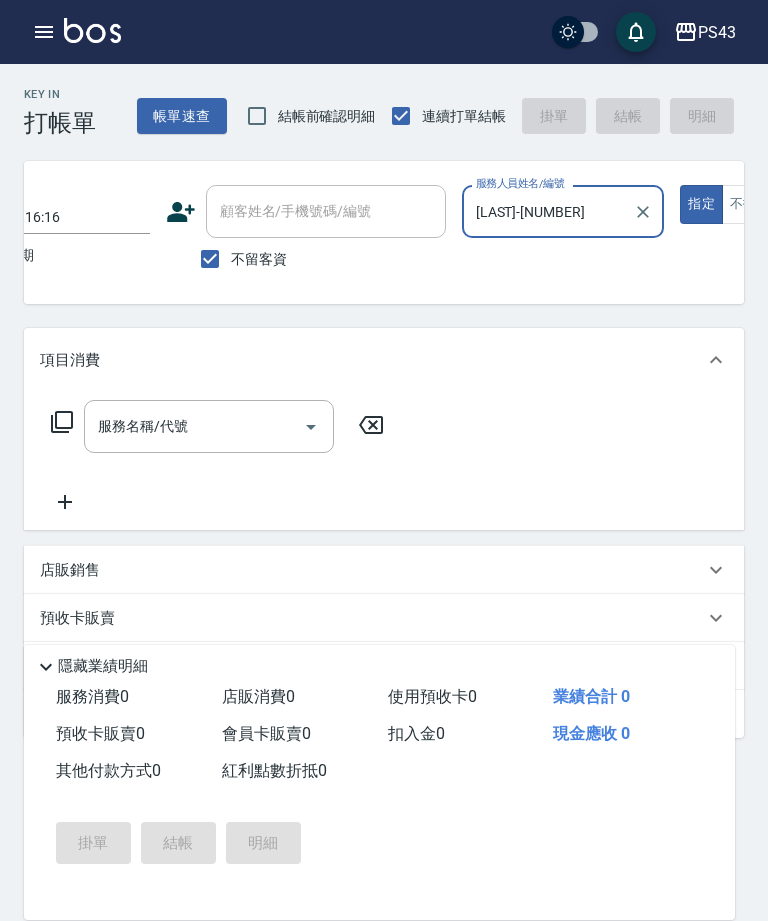 scroll, scrollTop: 0, scrollLeft: 117, axis: horizontal 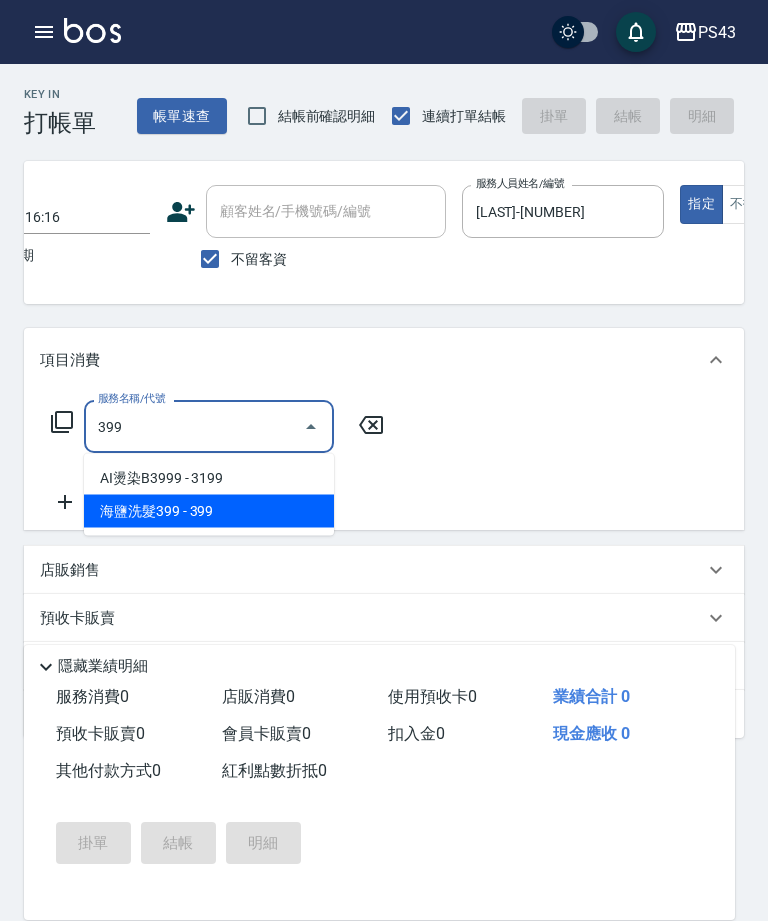 click on "海鹽洗髮399 - 399" at bounding box center [209, 511] 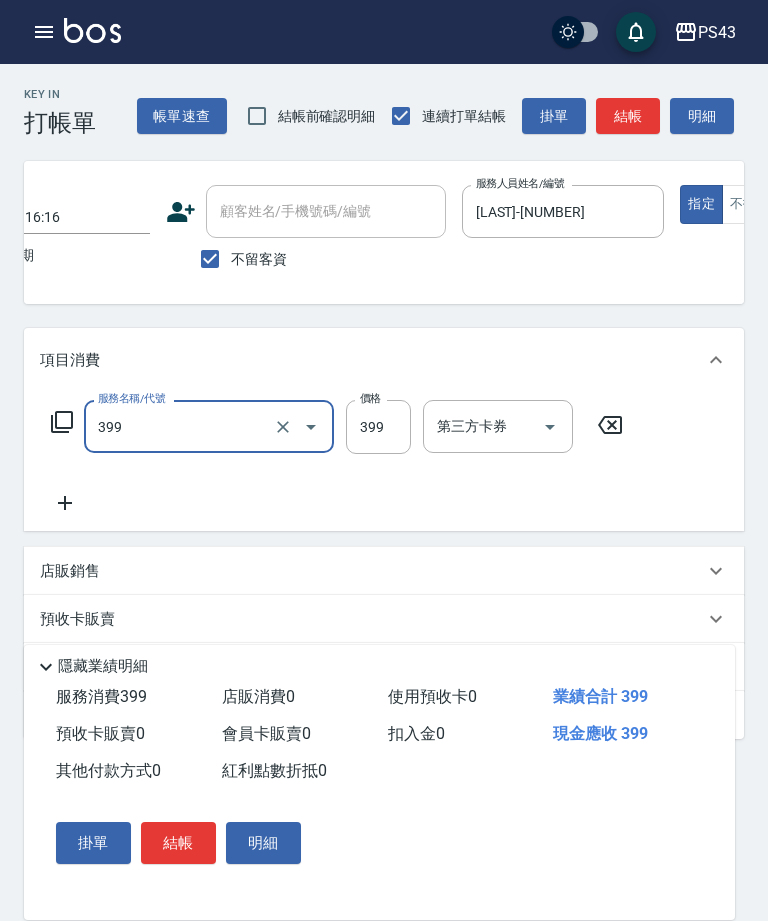 type on "海鹽洗髮399(1399)" 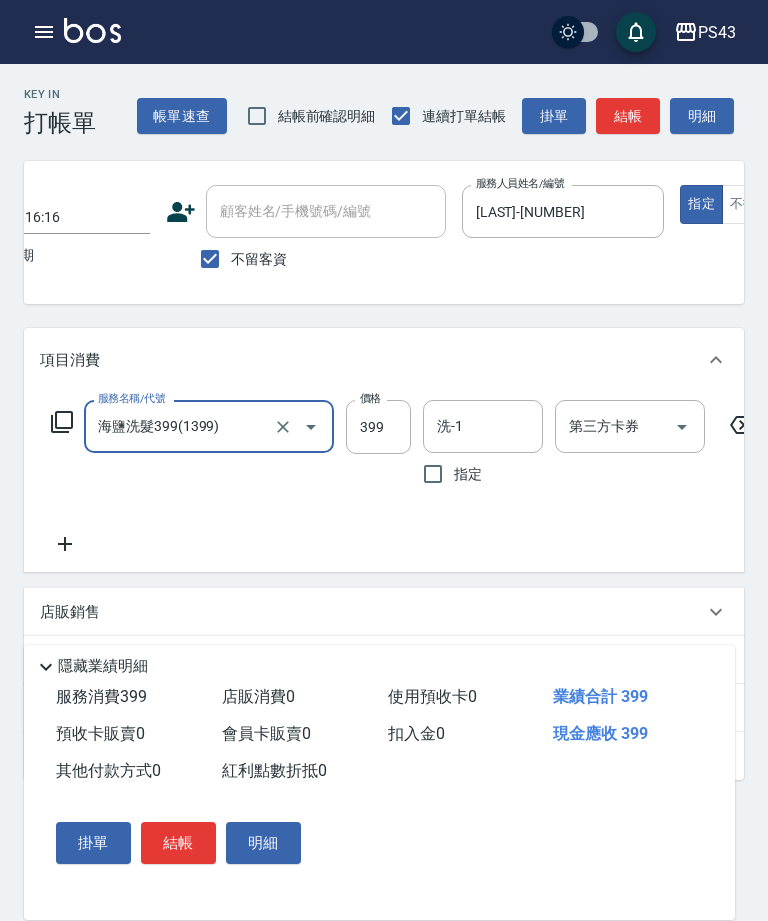 click on "399" at bounding box center (378, 427) 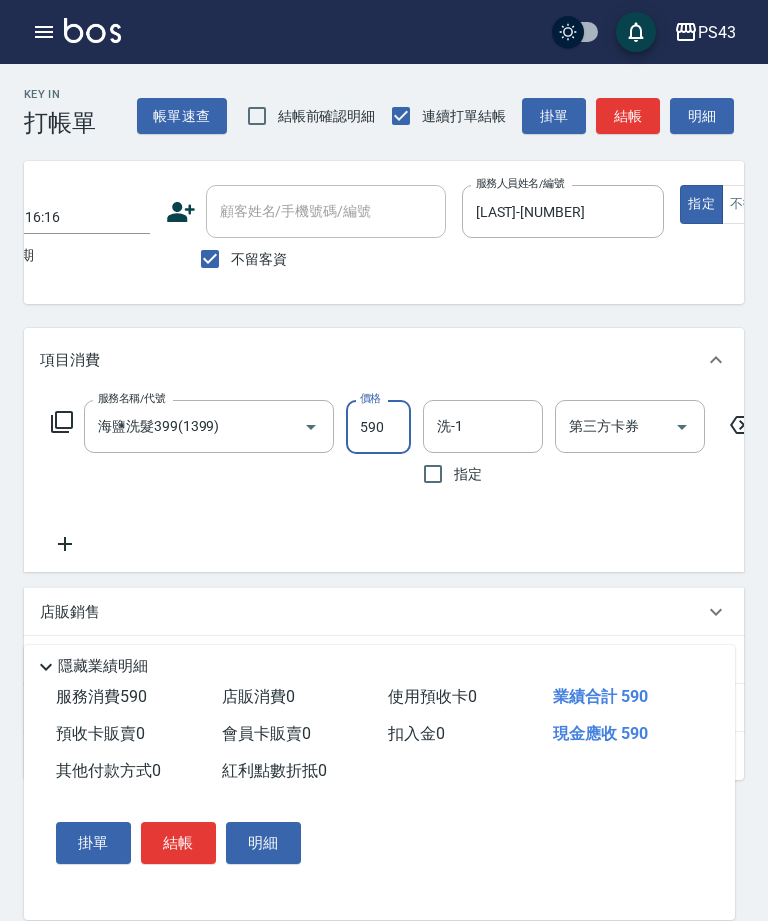 type on "590" 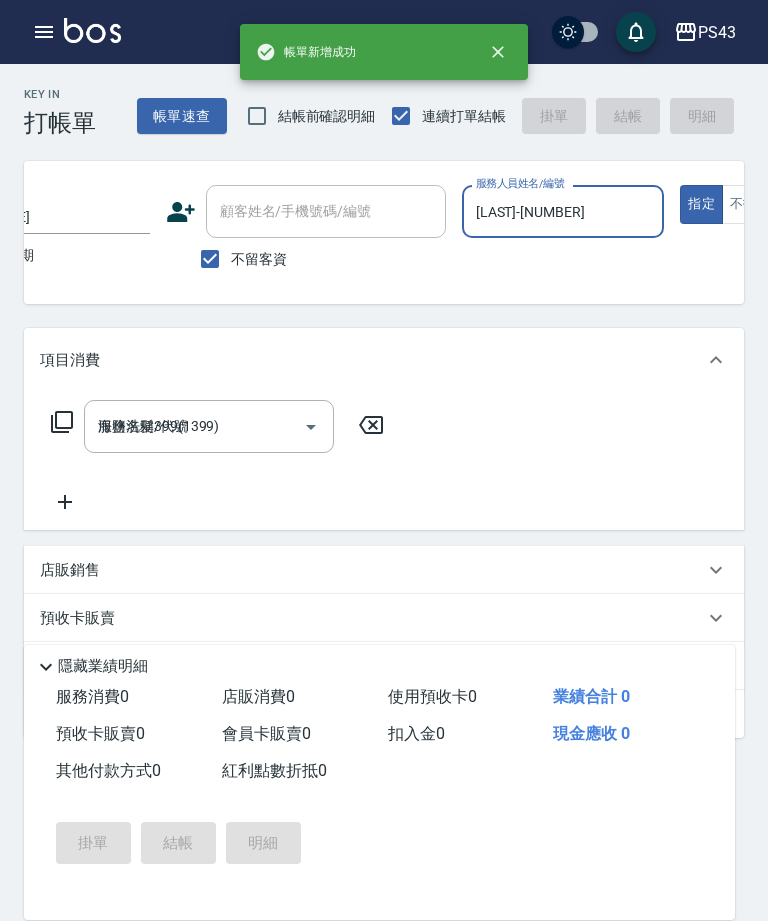 type on "[DATE] [TIME]" 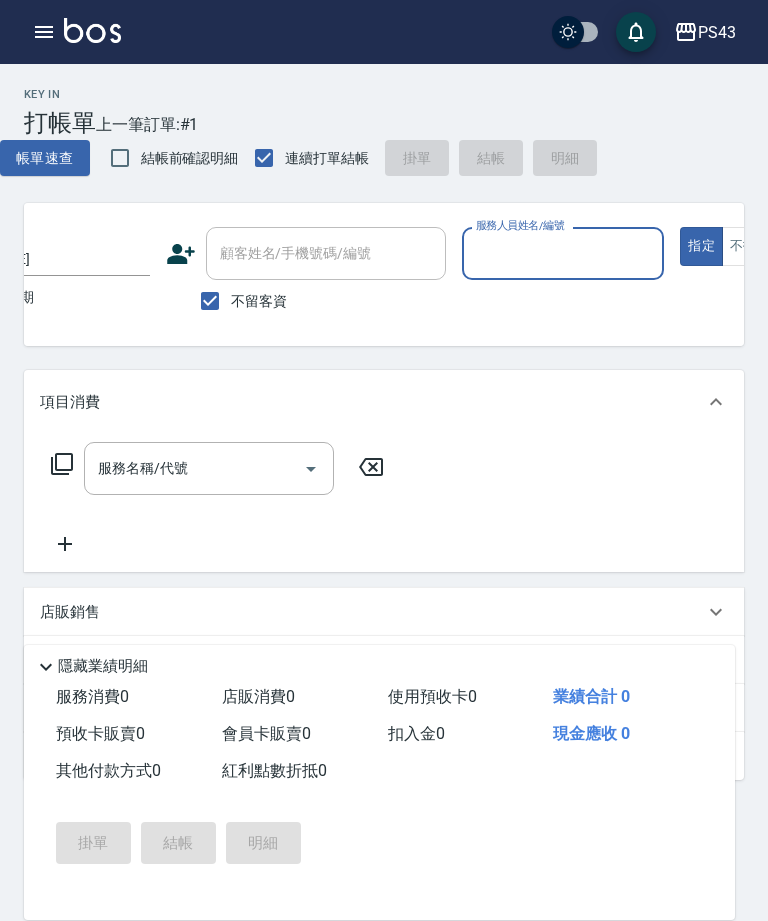 click on "Key In 打帳單 上一筆訂單:#1 帳單速查 結帳前確認明細 連續打單結帳 掛單 結帳 明細 帳單日期 [DATE] [TIME] 鎖定日期 顧客姓名/手機號碼/編號 顧客姓名/手機號碼/編號 不留客資 服務人員姓名/編號 服務人員姓名/編號 指定 不指定 項目消費 服務名稱/代號 服務名稱/代號 店販銷售 服務人員姓名/編號 服務人員姓名/編號 商品代號/名稱 商品代號/名稱 預收卡販賣 卡券名稱/代號 卡券名稱/代號 其他付款方式 其他付款方式 其他付款方式 備註及來源 備註 備註 訂單來源 ​ 訂單來源 隱藏業績明細 服務消費  0 店販消費  0 使用預收卡  0 業績合計   0 預收卡販賣  0 會員卡販賣  0 扣入金  0 現金應收   0 其他付款方式  0 紅利點數折抵  0 掛單 結帳 明細" at bounding box center (384, 571) 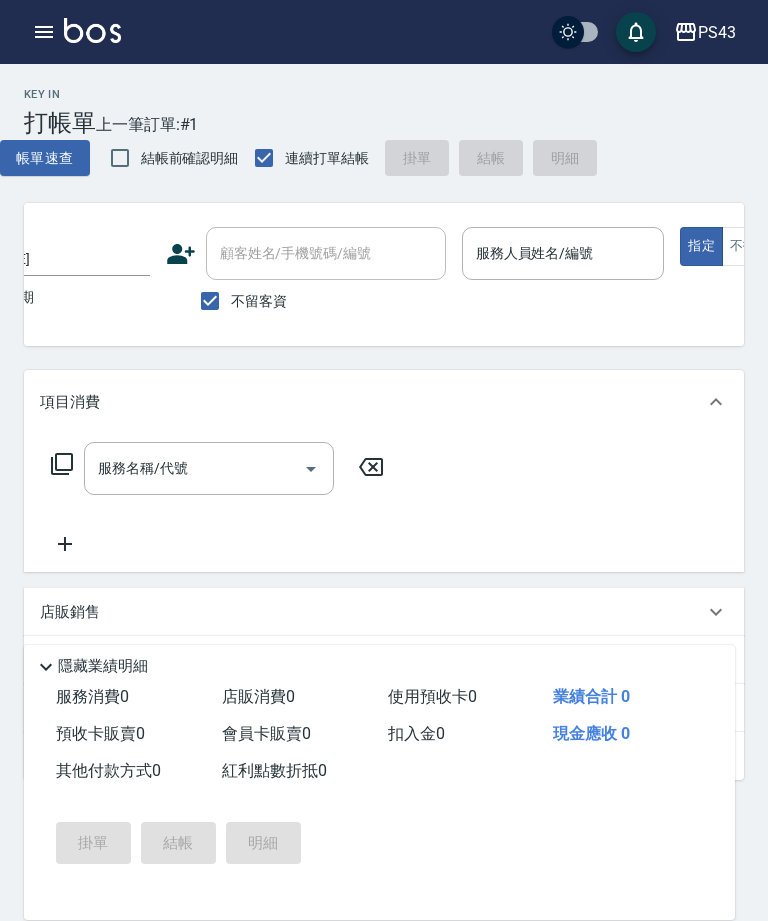 click on "服務人員姓名/編號 服務人員姓名/編號" at bounding box center [563, 253] 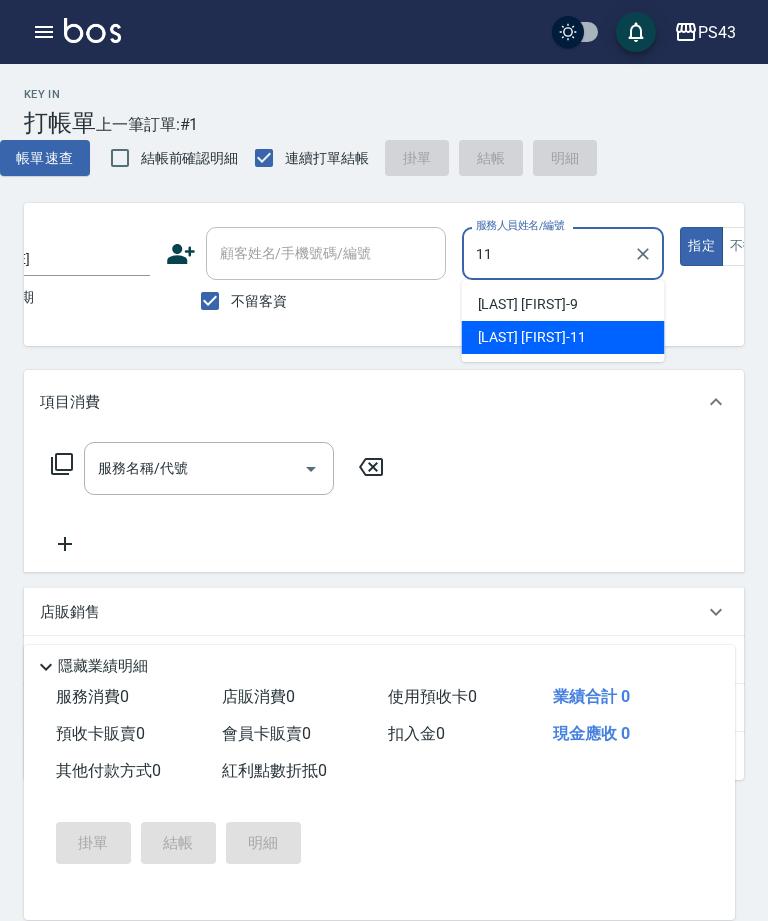 click on "[LAST] [FIRST] -[NUMBER]" at bounding box center [563, 337] 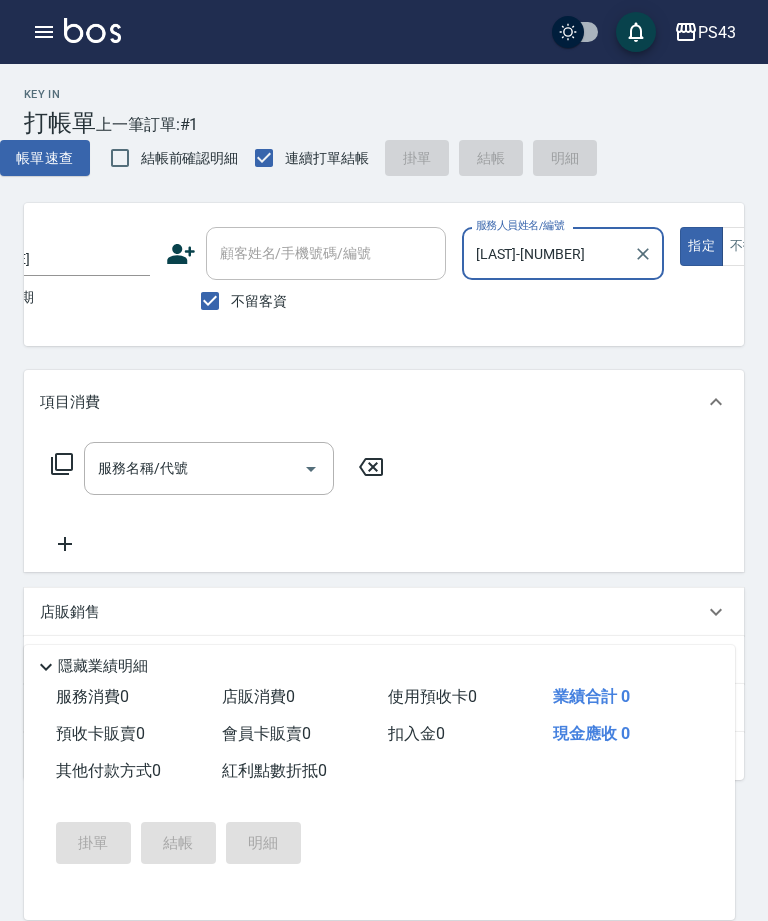 click on "服務名稱/代號" at bounding box center (194, 468) 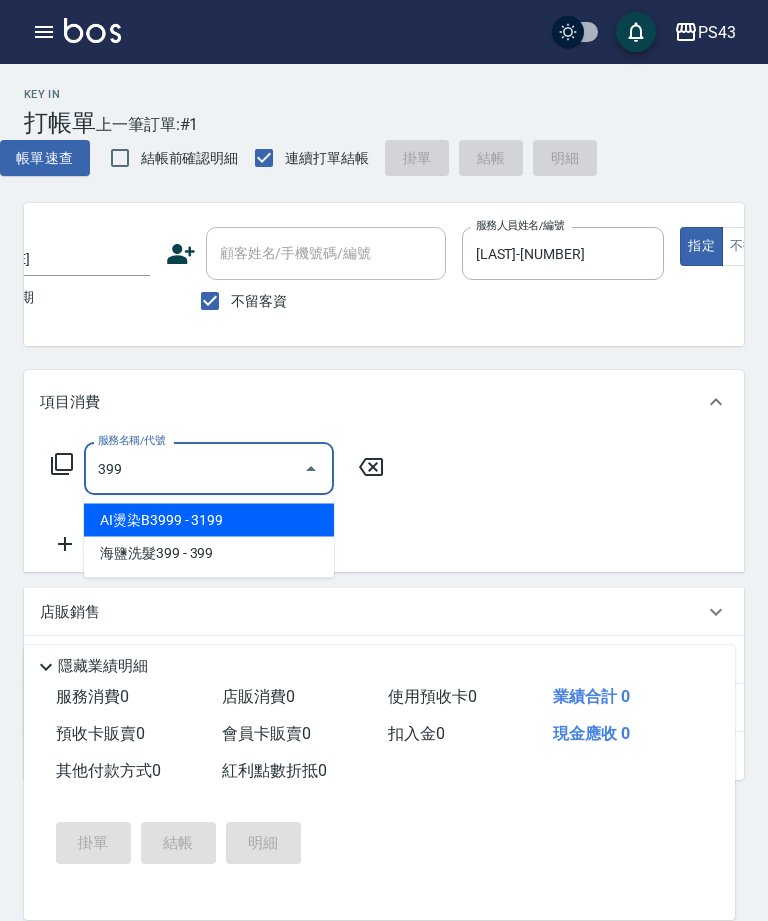 click on "海鹽洗髮399 - 399" at bounding box center [209, 553] 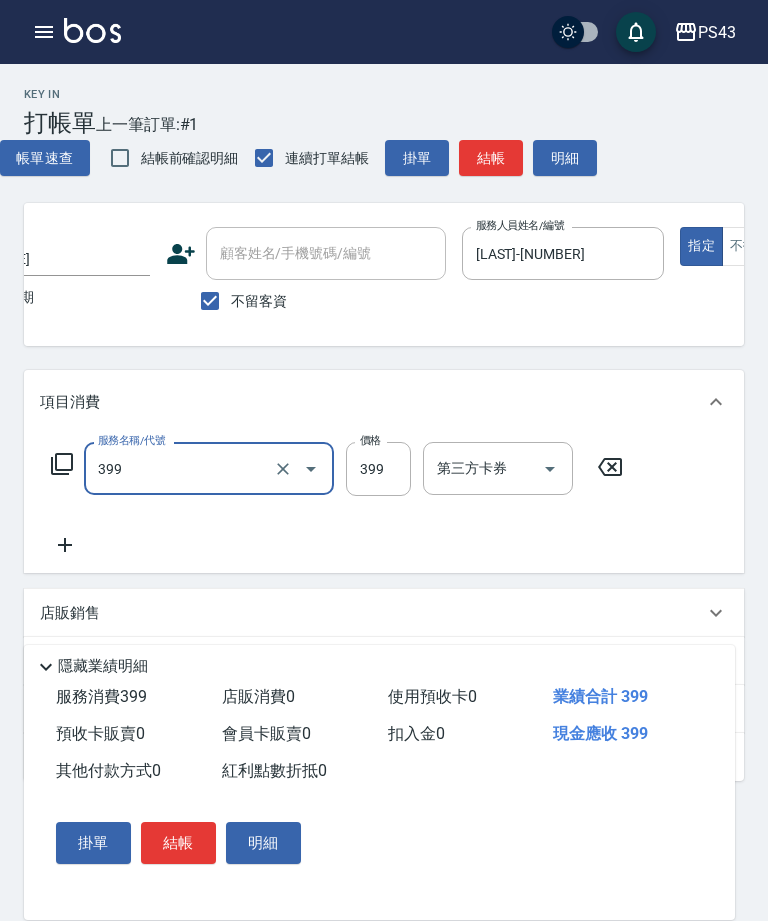 type on "海鹽洗髮399(1399)" 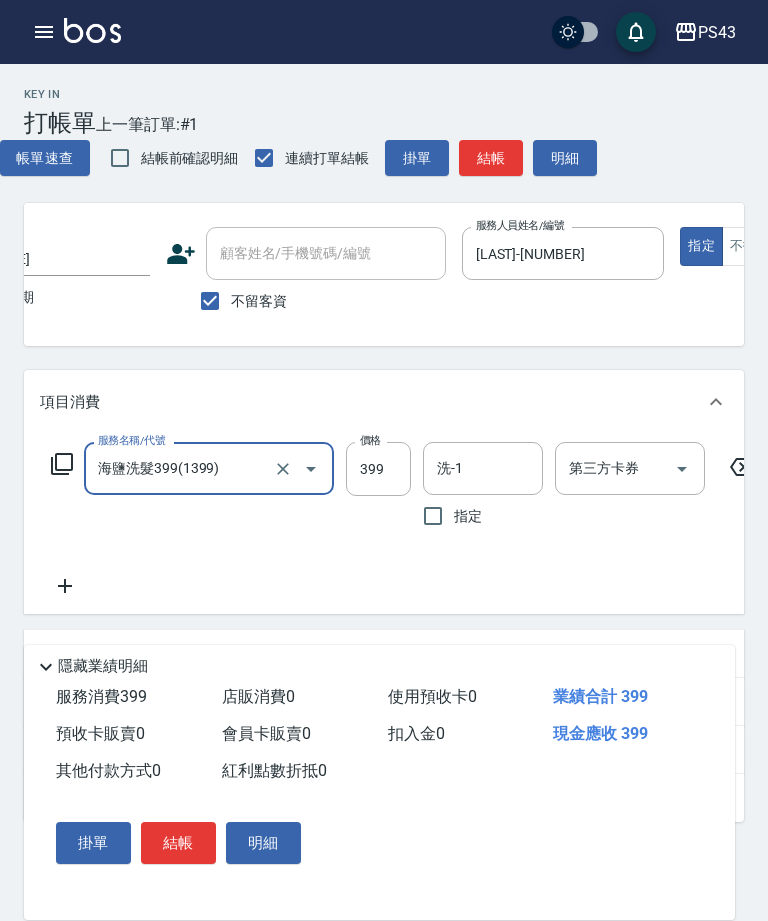 click on "399" at bounding box center (378, 469) 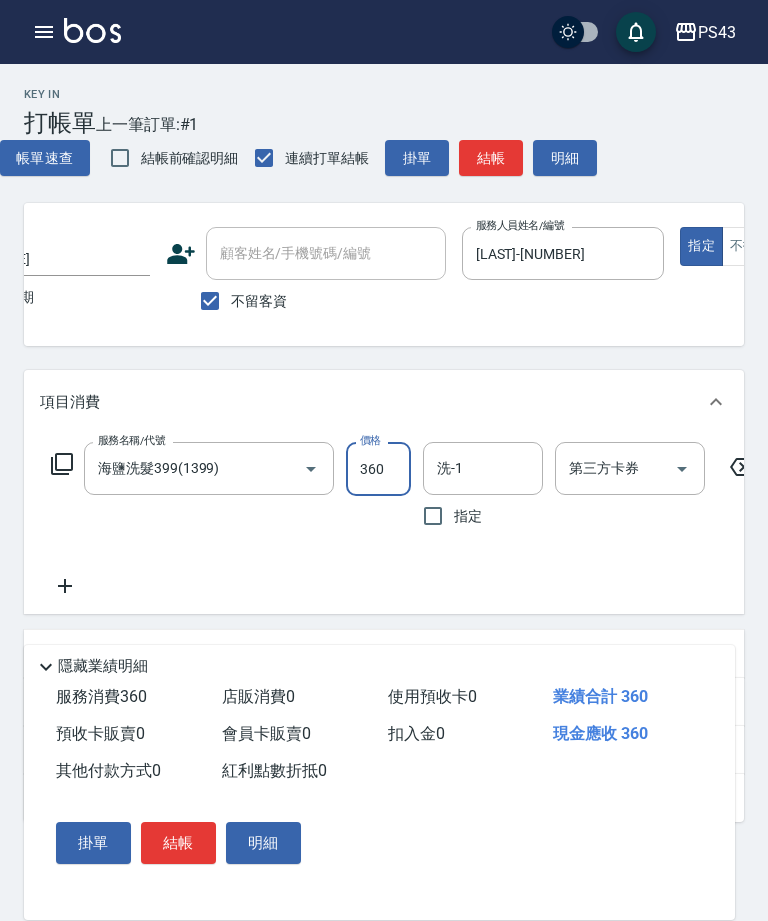 click at bounding box center [682, 469] 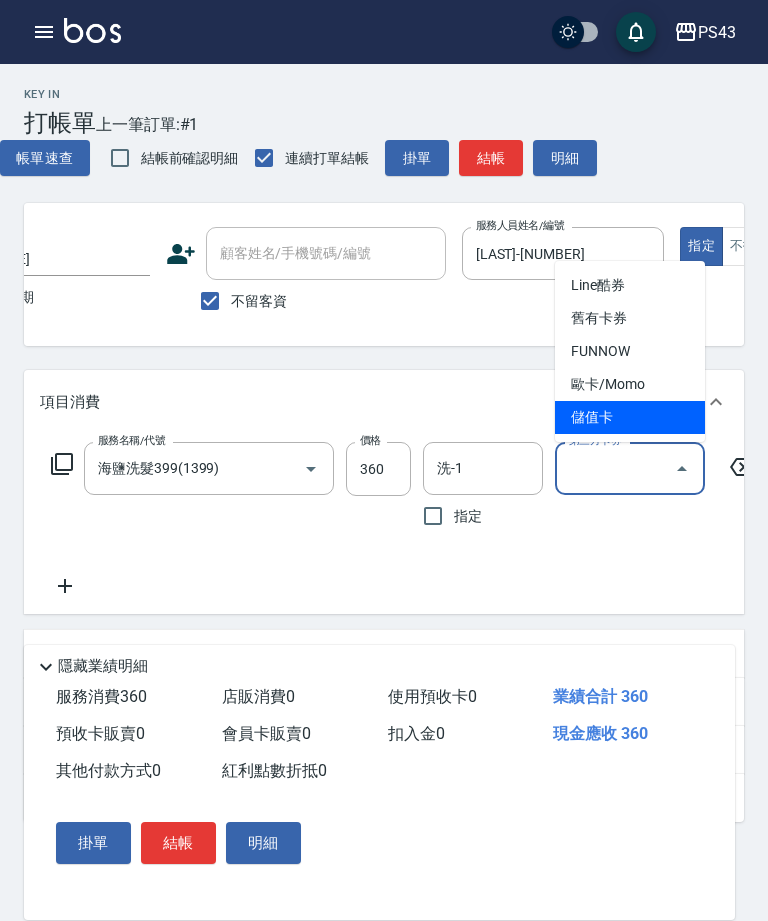 click on "儲值卡" at bounding box center (630, 417) 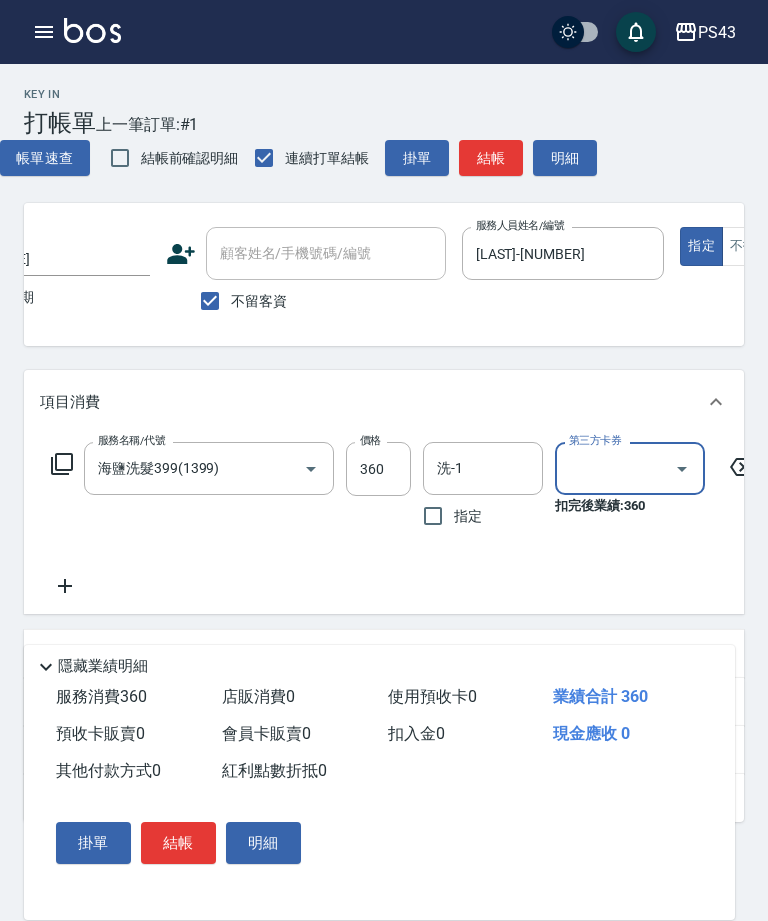 type on "儲值卡" 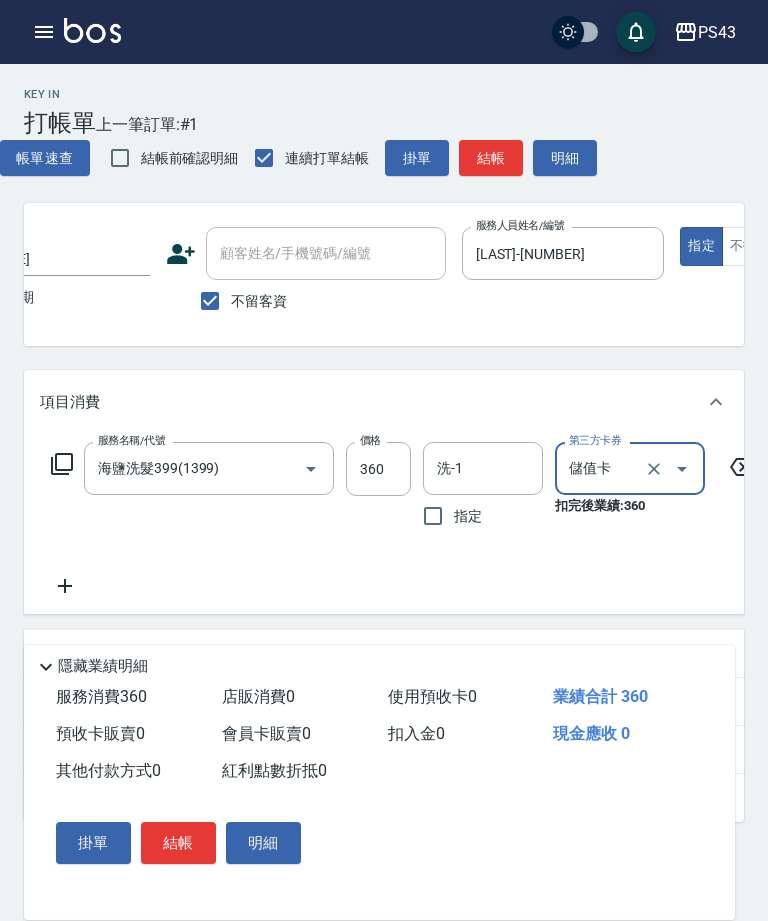 click on "結帳" at bounding box center (491, 158) 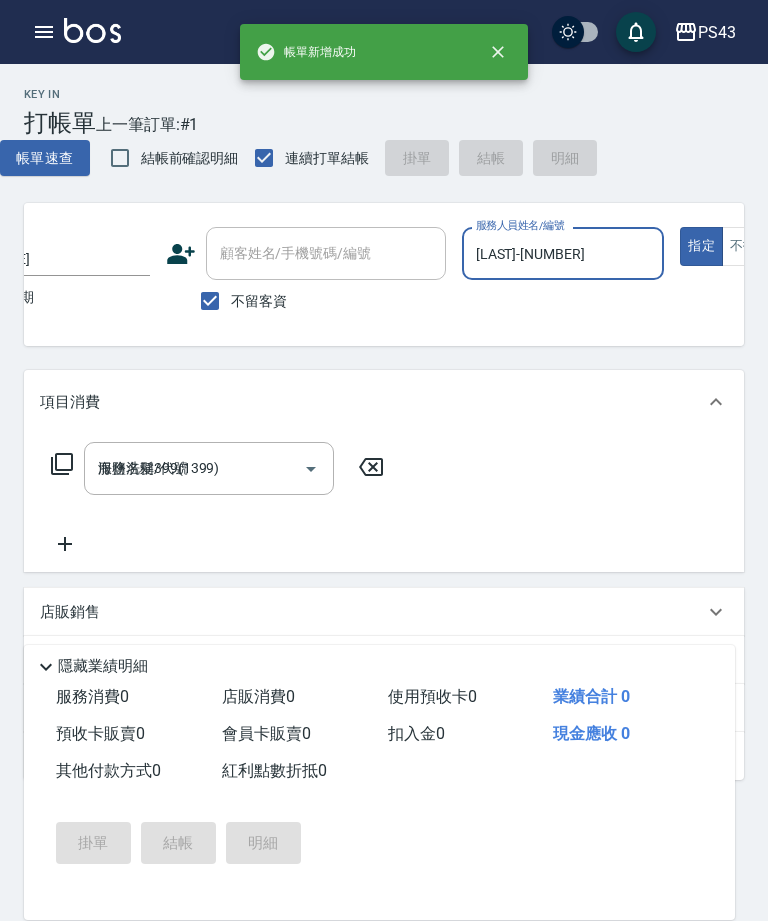 type 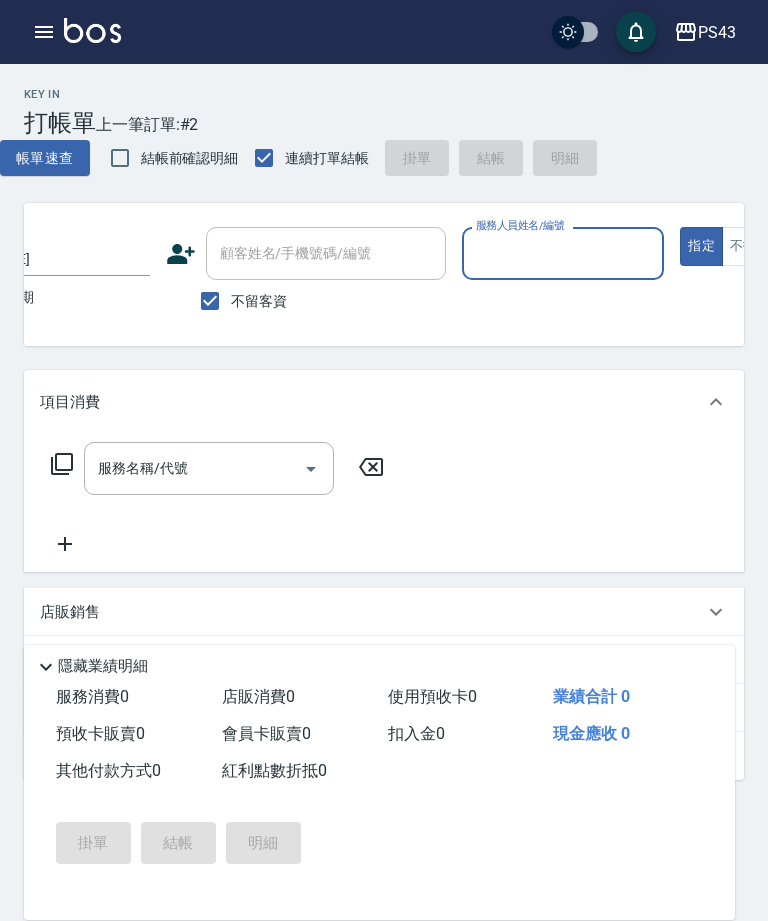 click on "服務人員姓名/編號" at bounding box center [563, 253] 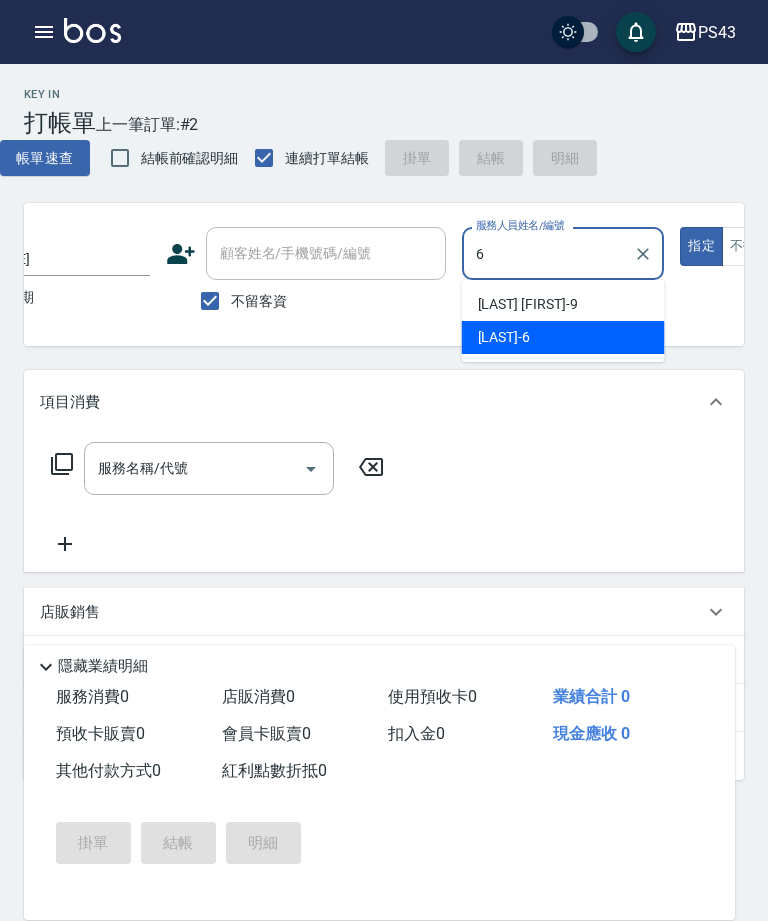 click on "[LAST] -[NUMBER]" at bounding box center [563, 337] 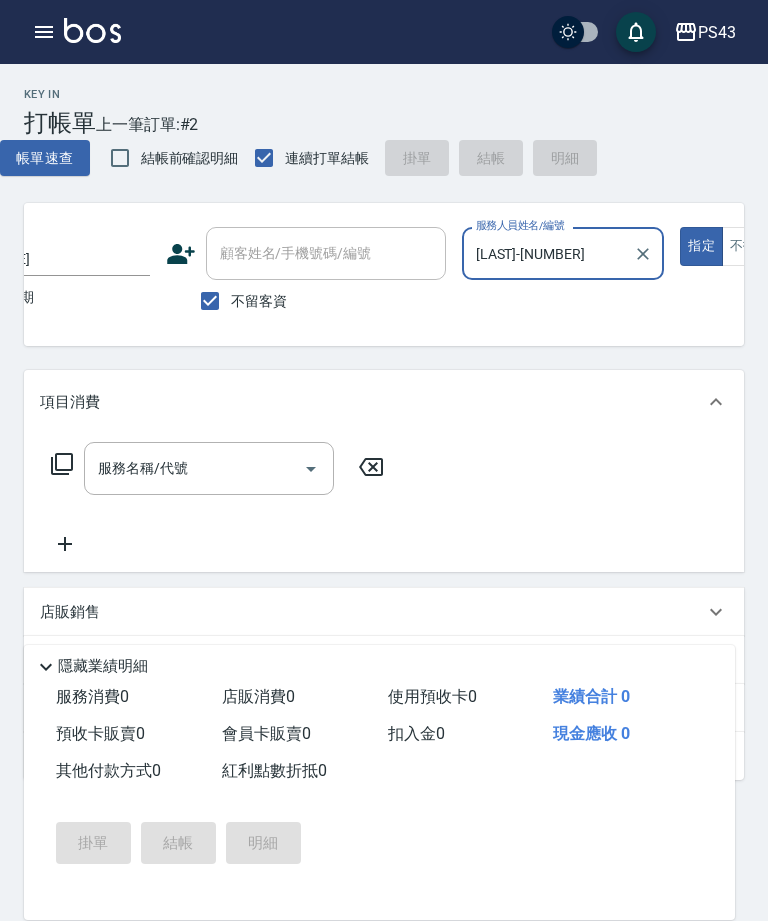 click on "服務名稱/代號" at bounding box center [194, 468] 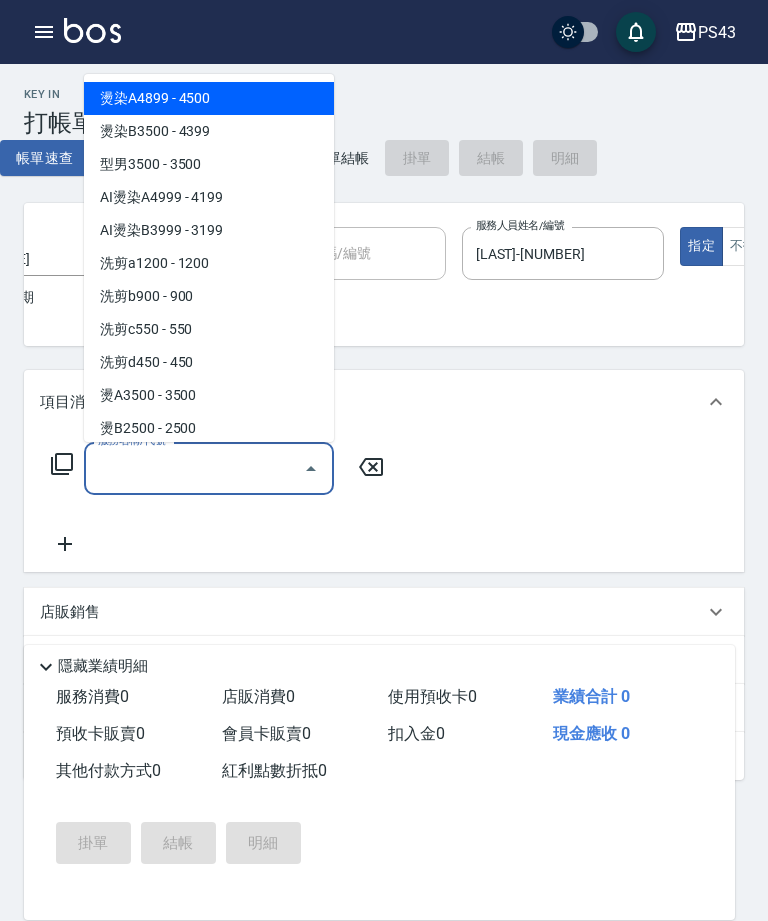 type on "3" 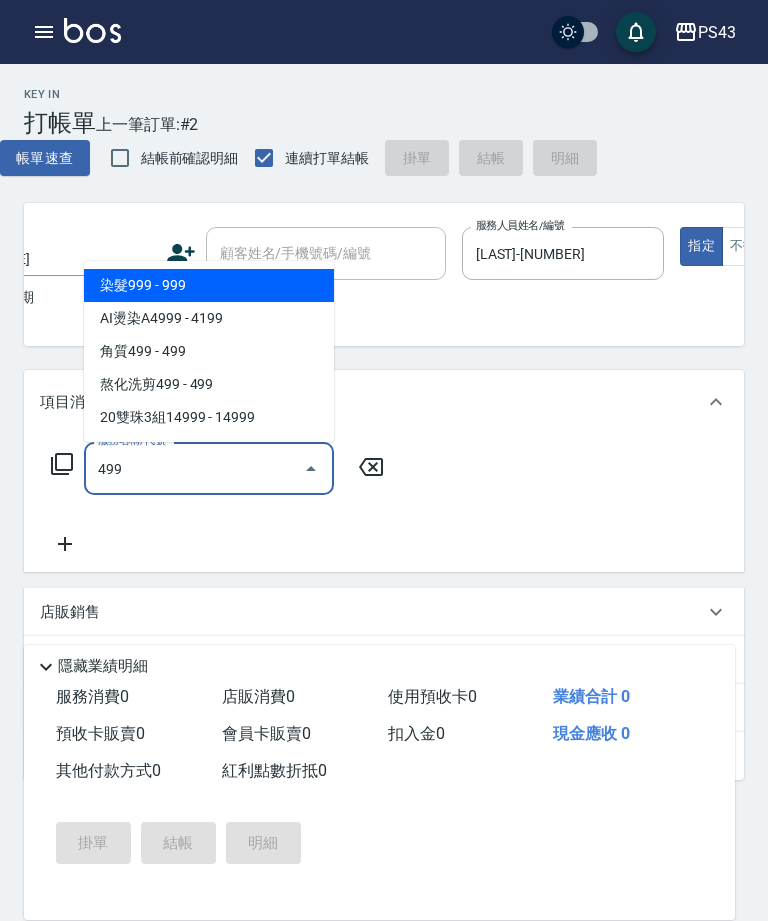 click on "角質499 - 499" at bounding box center [209, 351] 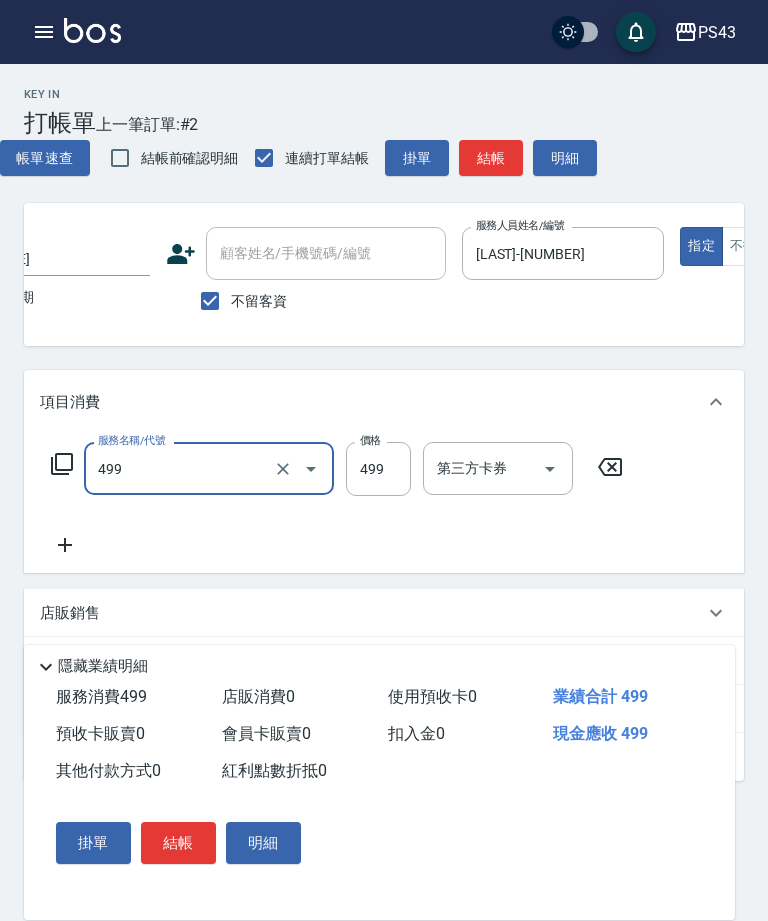 type on "角質499(649)" 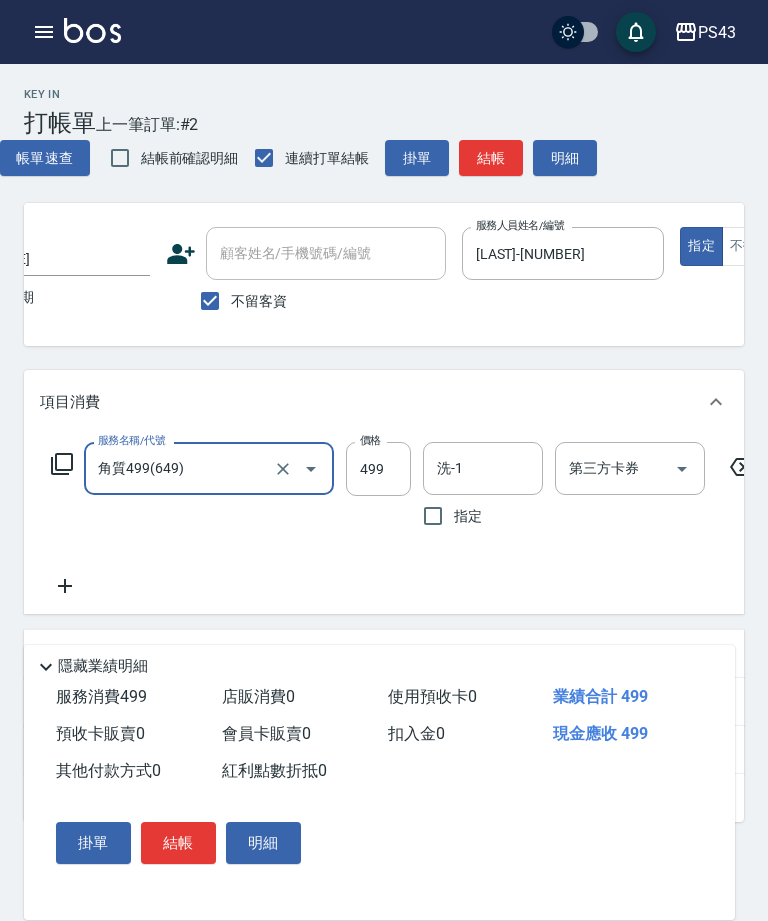 click on "洗-1" at bounding box center (483, 468) 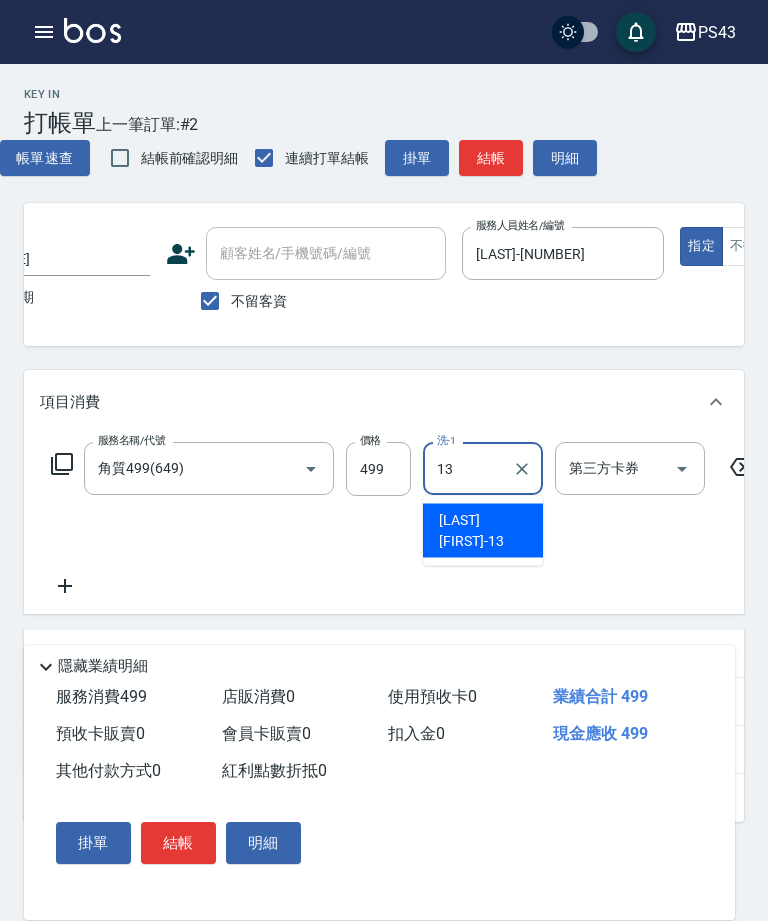 click on "[LAST] [FIRST] -[NUMBER]" at bounding box center [483, 531] 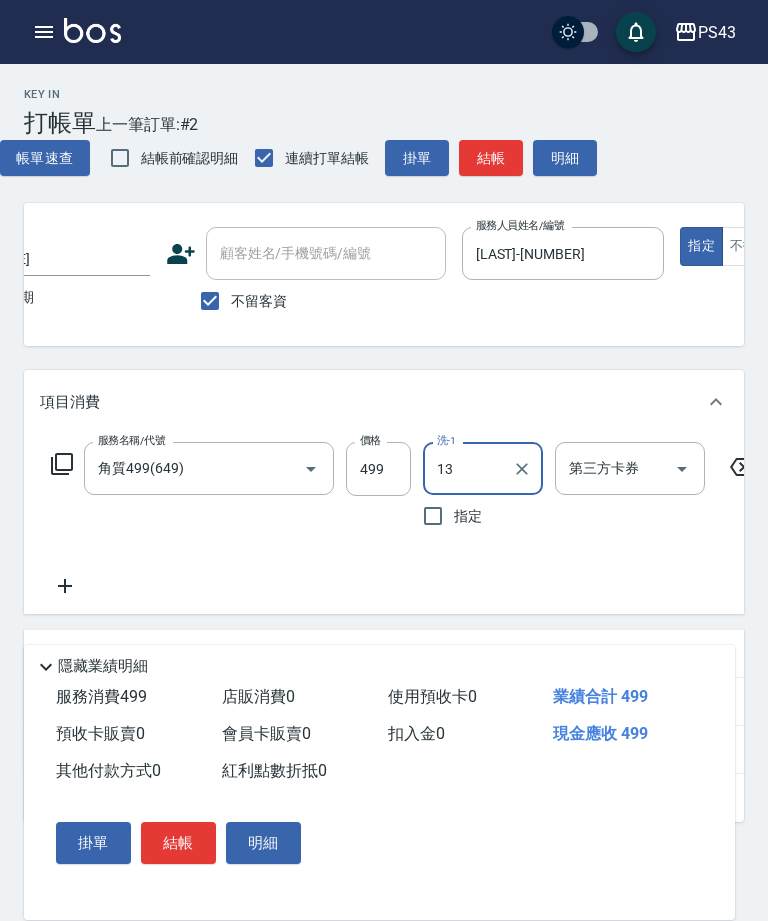 type on "[LAST] [FIRST] -[NUMBER]" 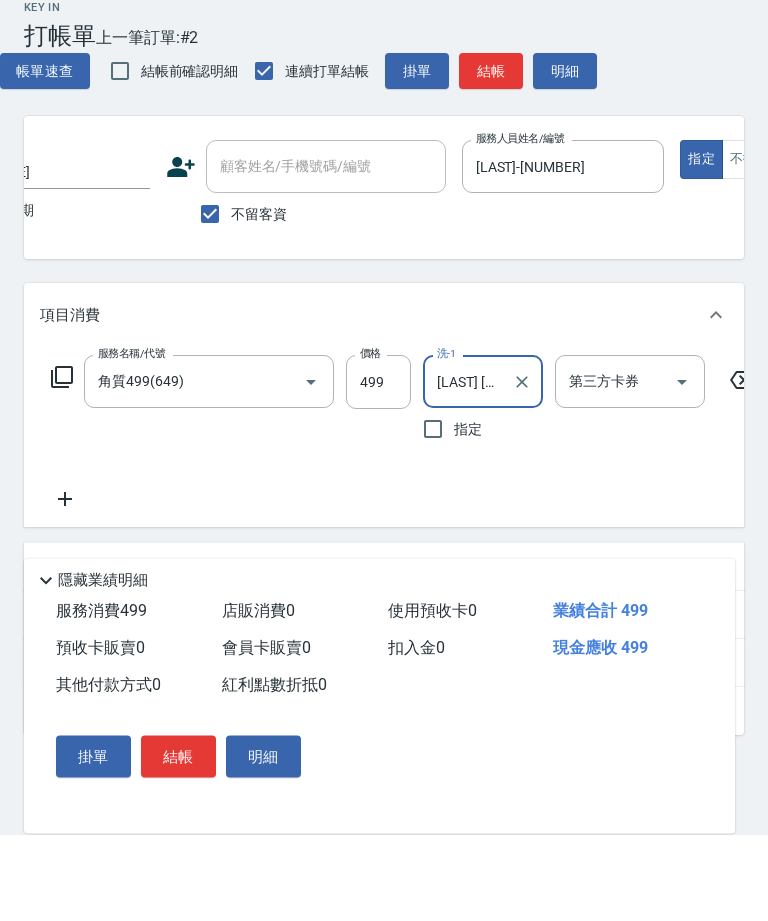 click 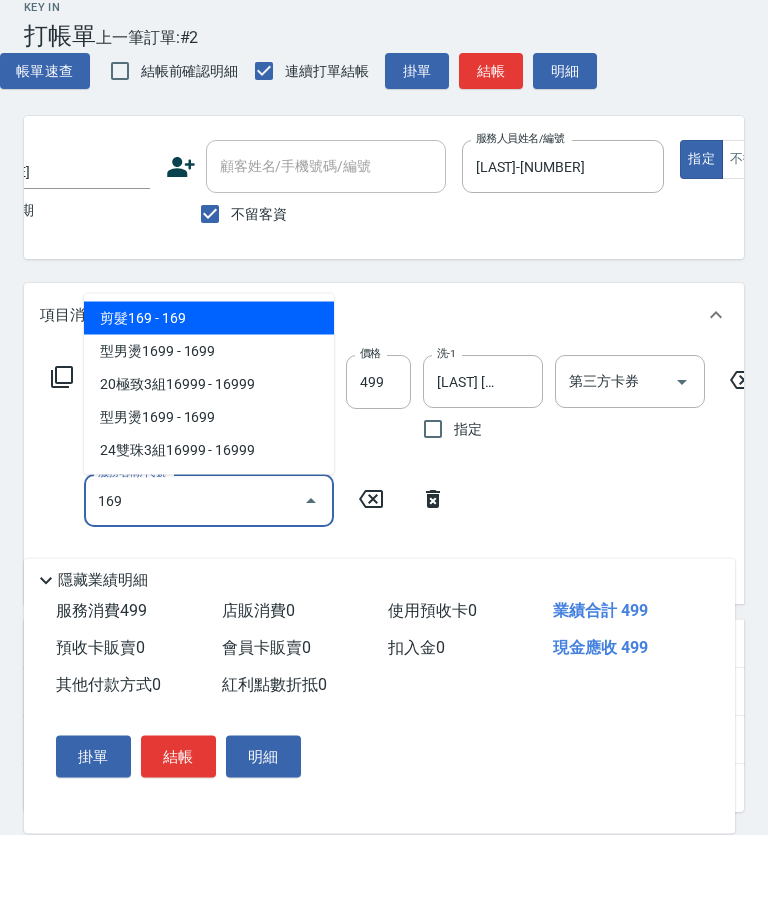 click on "剪髮169 - 169" at bounding box center (209, 405) 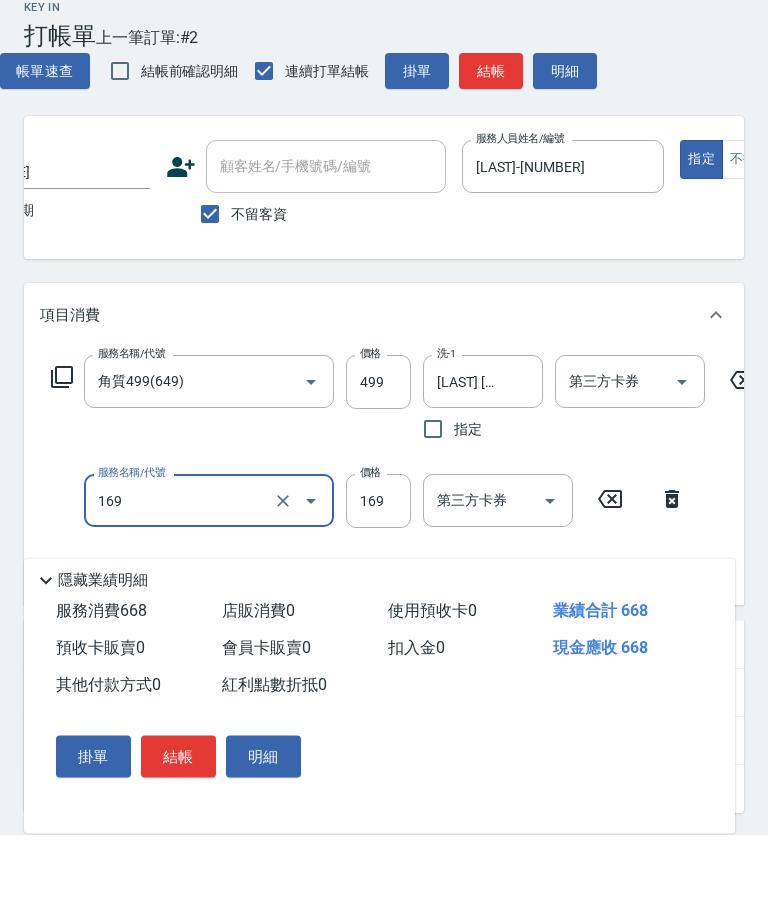 type on "剪髮169(216)" 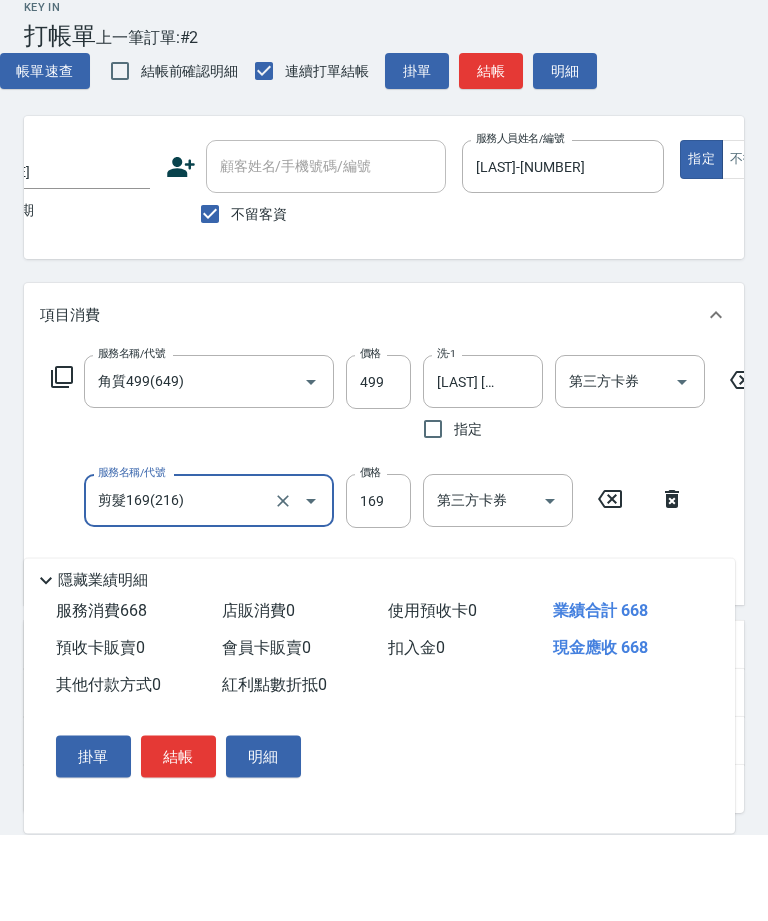 click on "169" at bounding box center (378, 588) 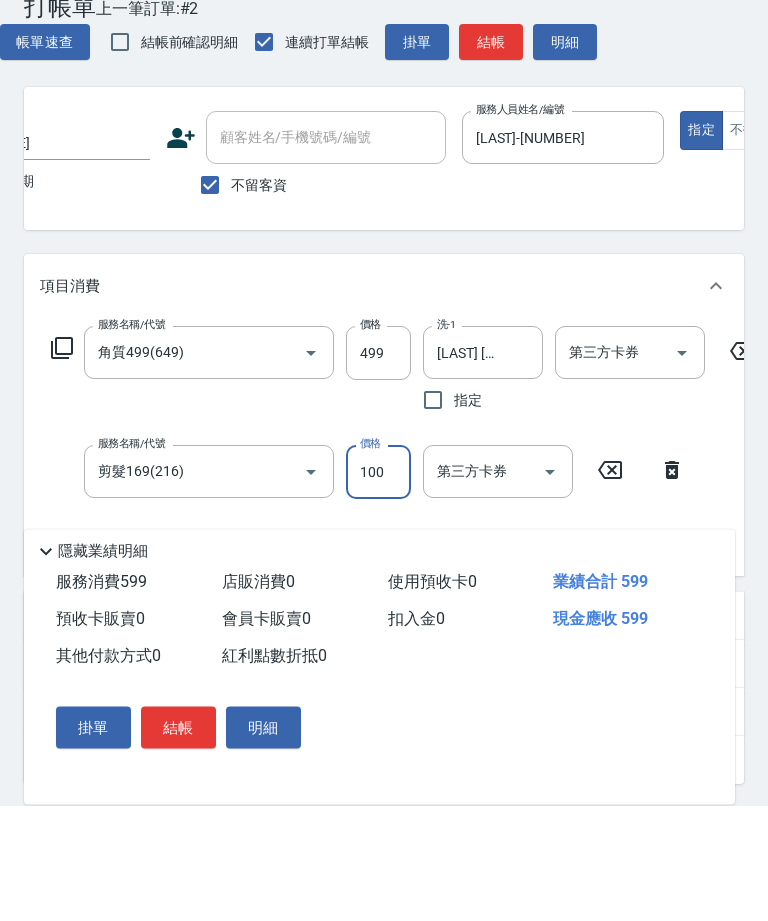 click at bounding box center [682, 469] 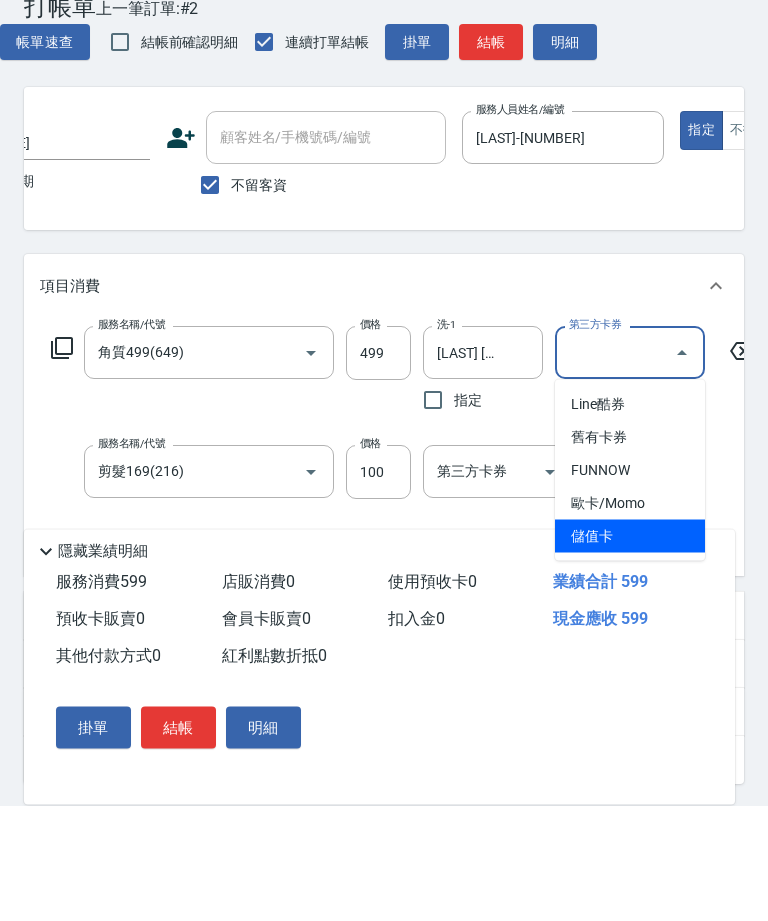 click on "儲值卡" at bounding box center (630, 652) 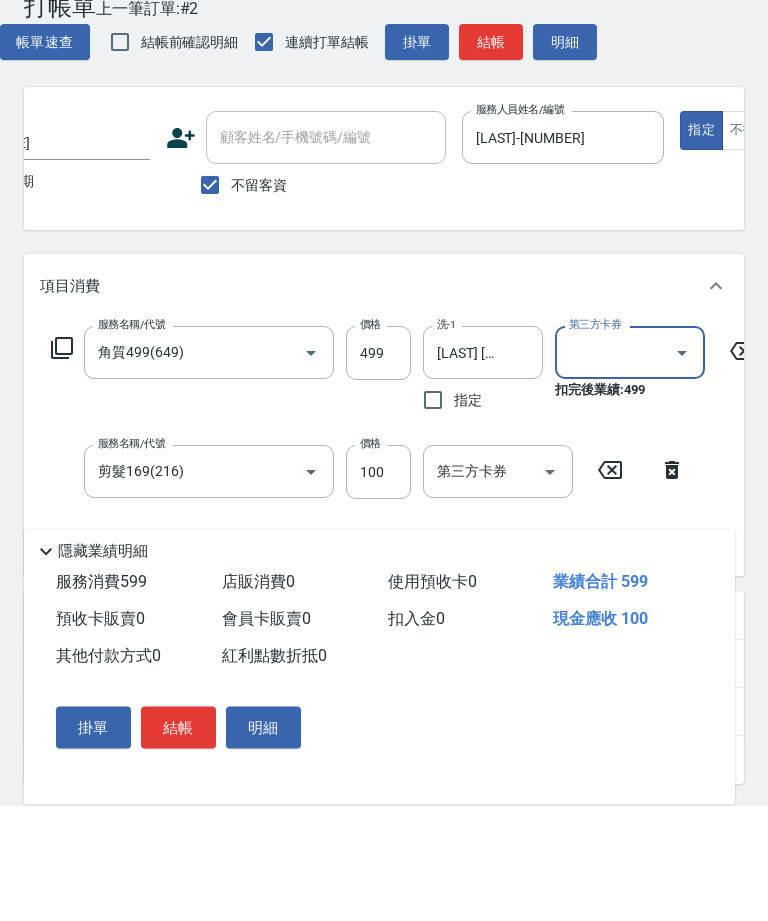 type on "儲值卡" 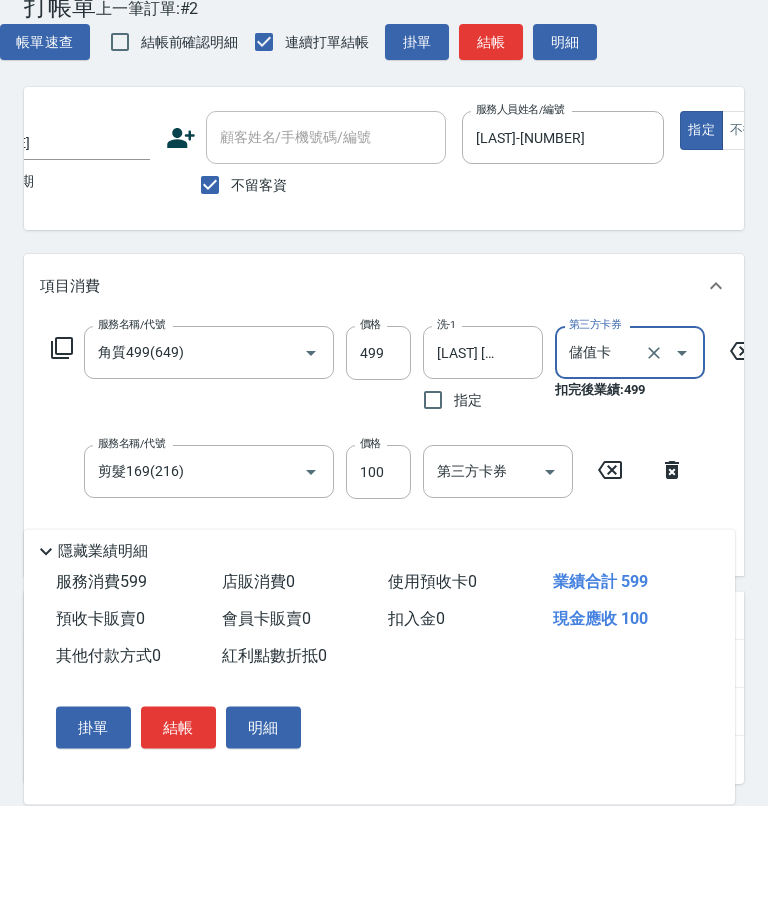 click 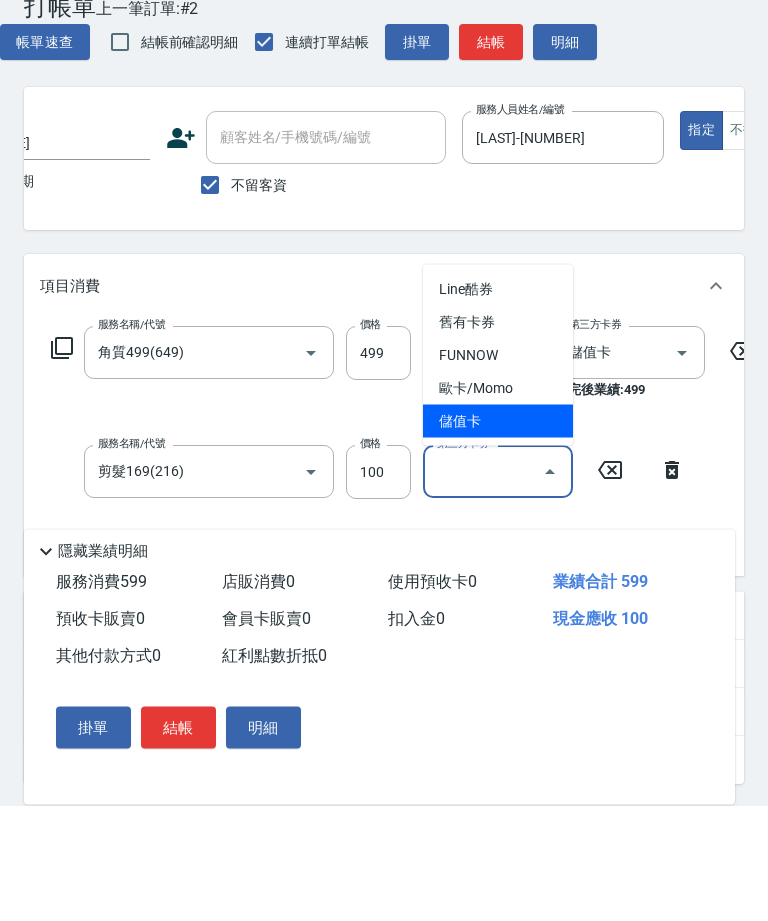 click on "儲值卡" at bounding box center [498, 537] 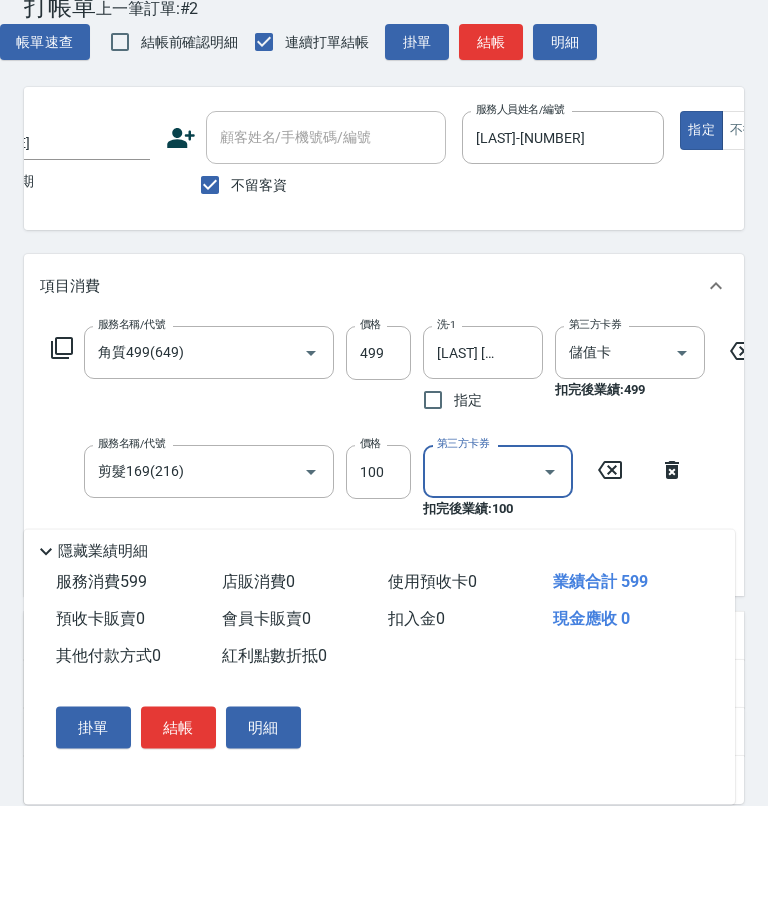type on "儲值卡" 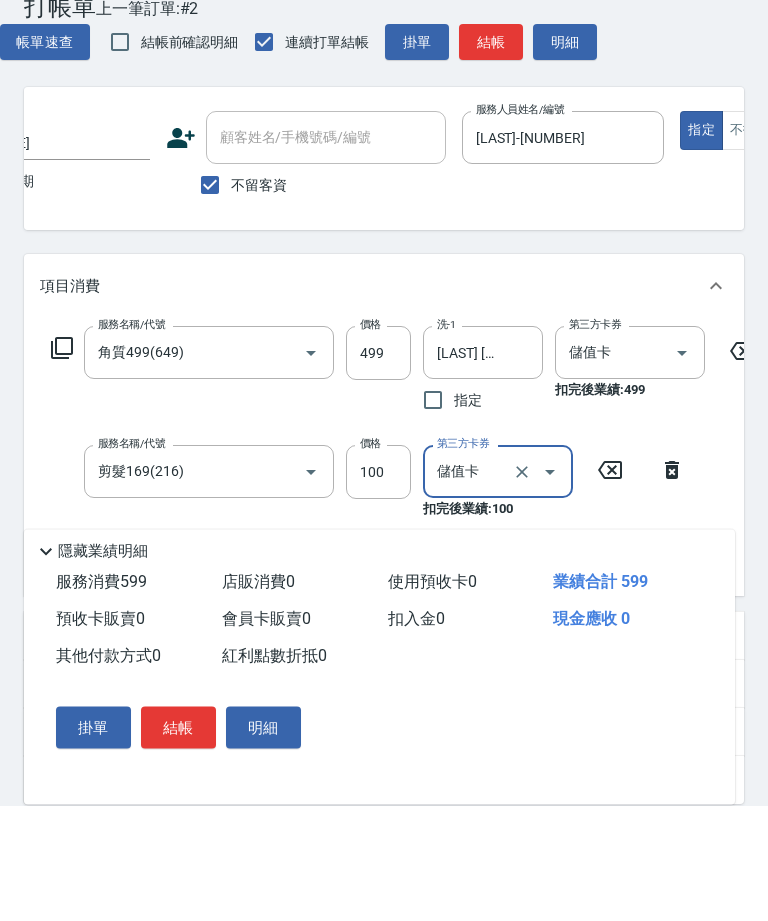 click on "結帳" at bounding box center (491, 158) 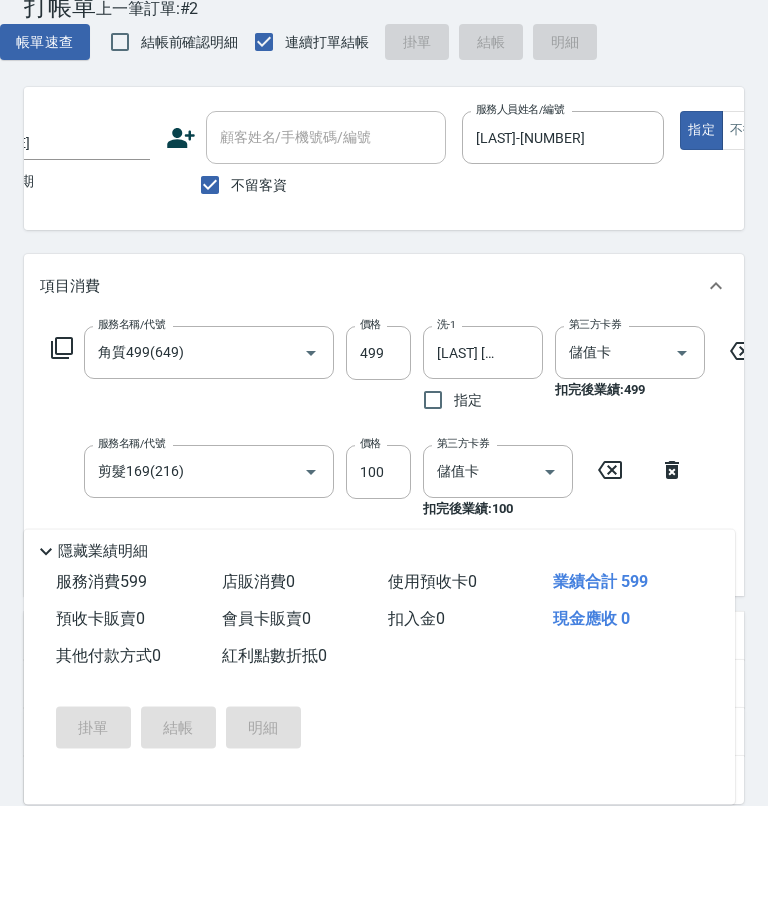 scroll, scrollTop: 116, scrollLeft: 0, axis: vertical 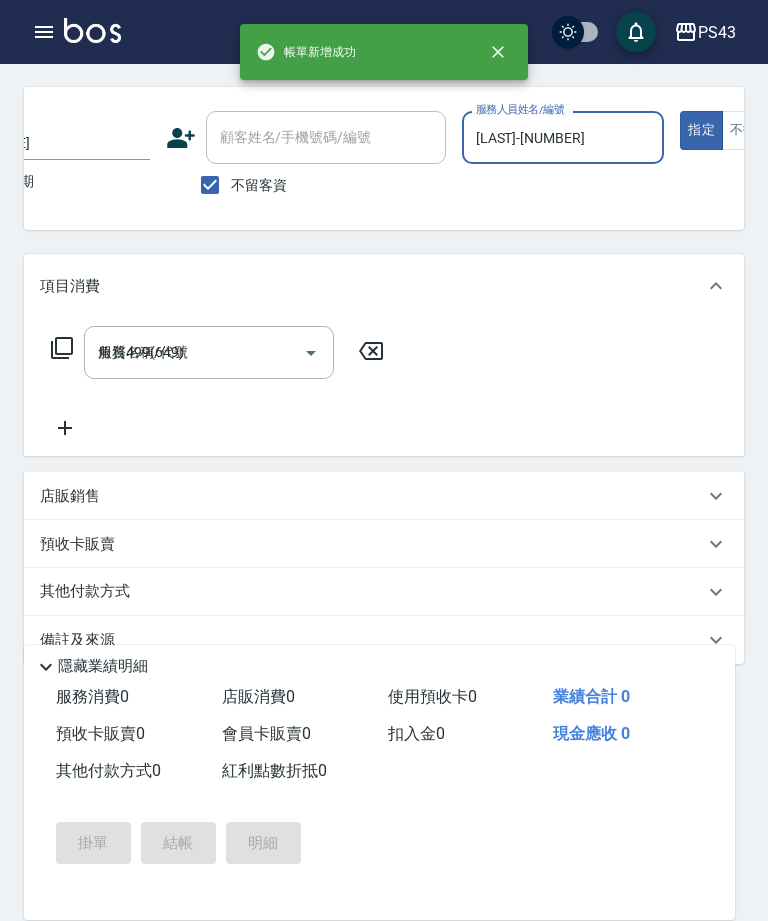 type on "2025/08/07 16:18" 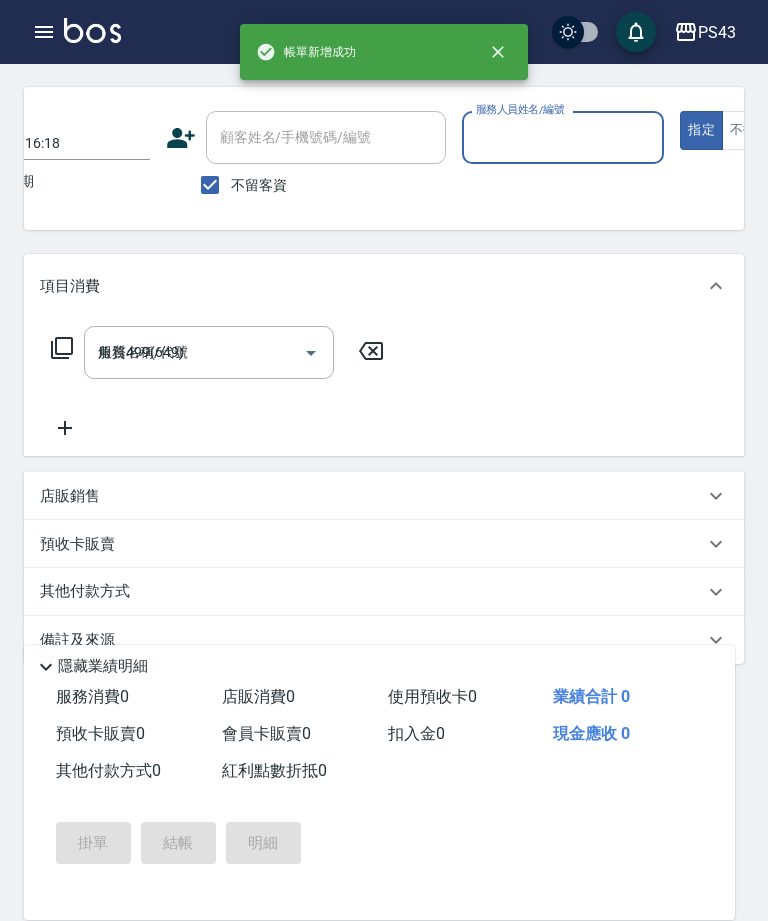 type 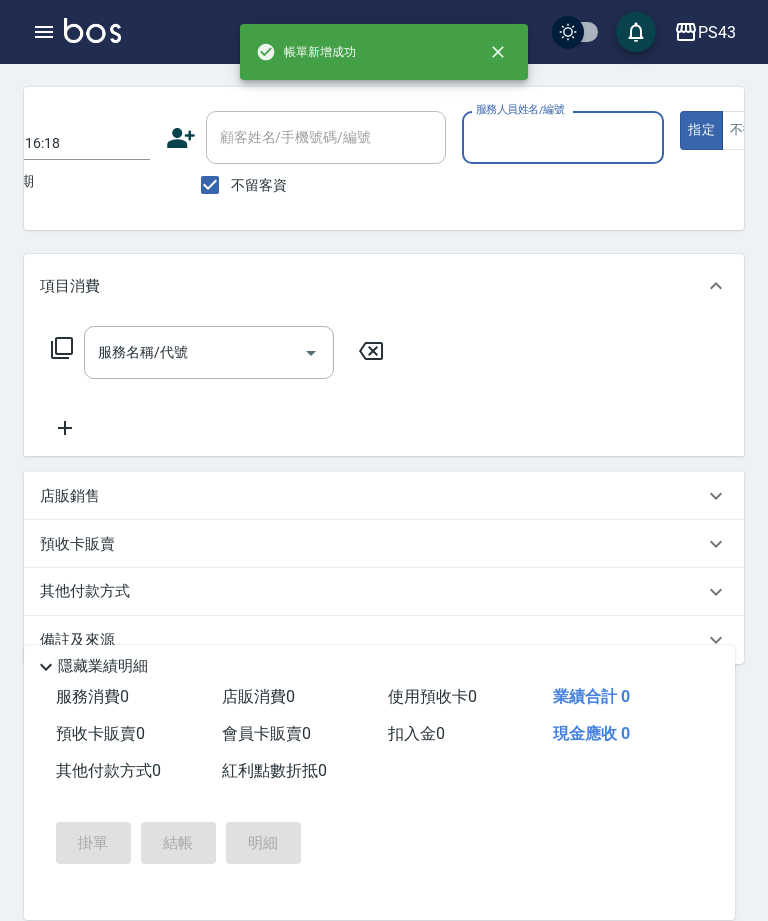 scroll, scrollTop: 93, scrollLeft: 0, axis: vertical 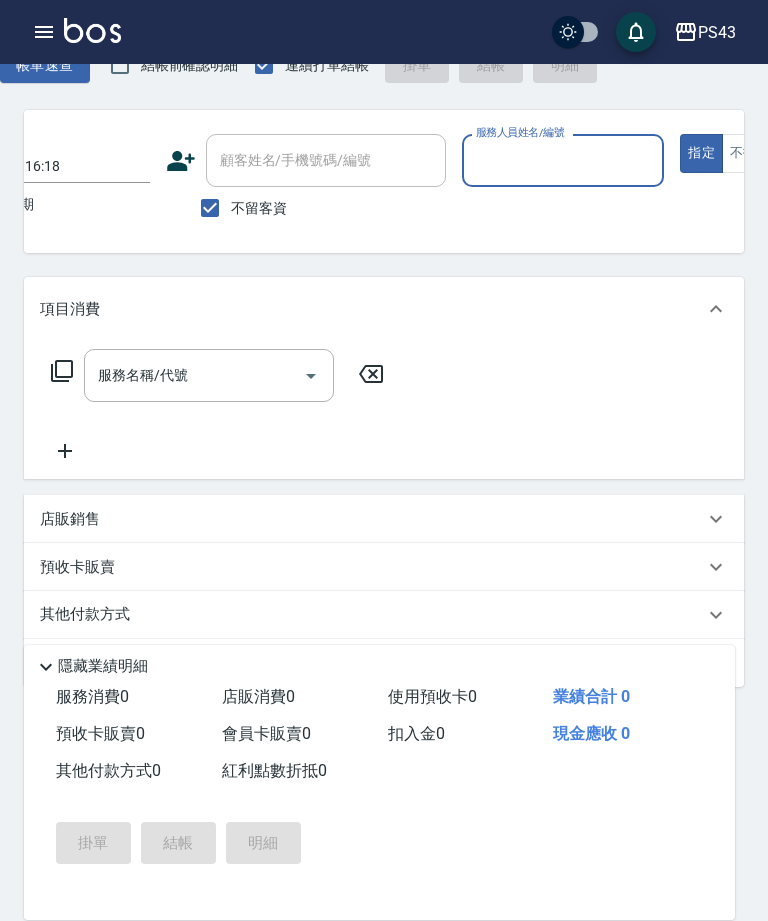 click on "服務人員姓名/編號" at bounding box center [563, 160] 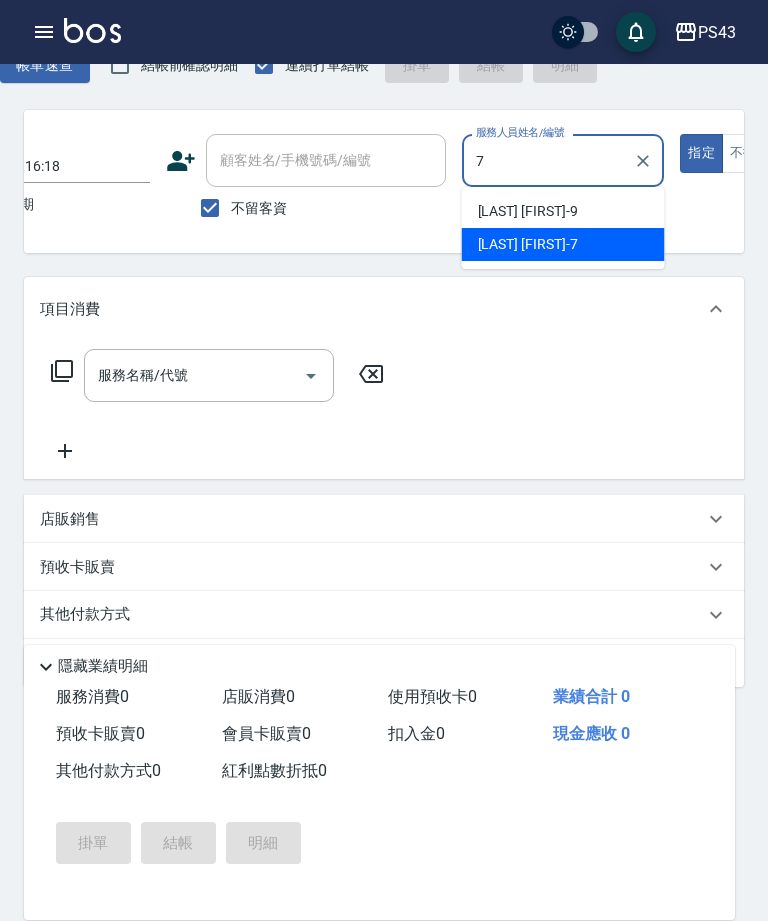 click on "[LAST] [FIRST] -[NUMBER]" at bounding box center (563, 244) 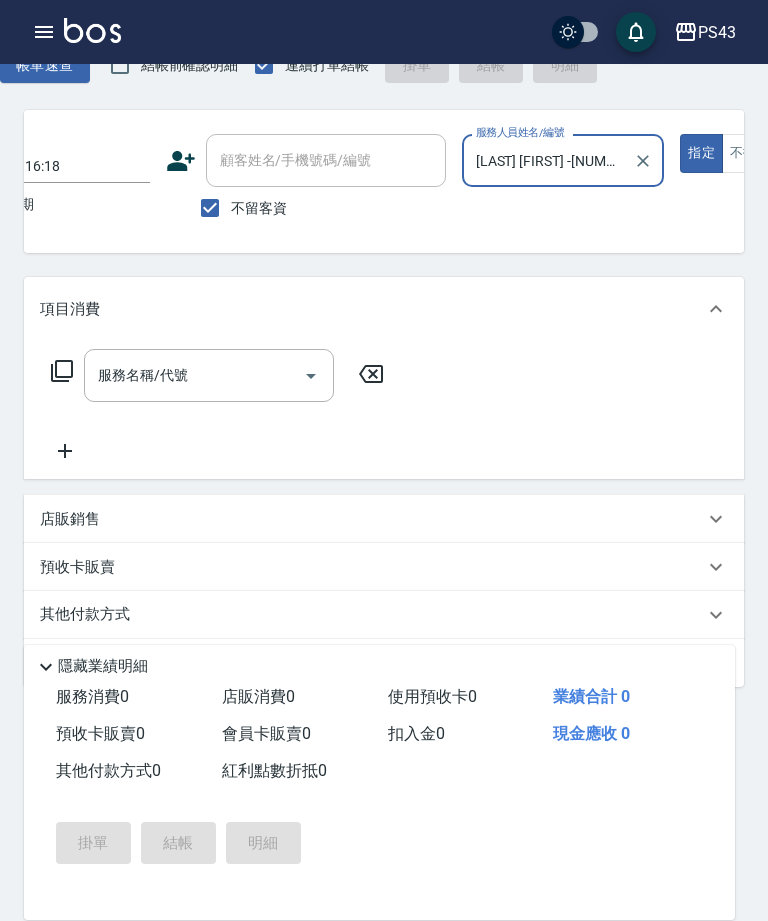 click on "服務名稱/代號" at bounding box center [194, 375] 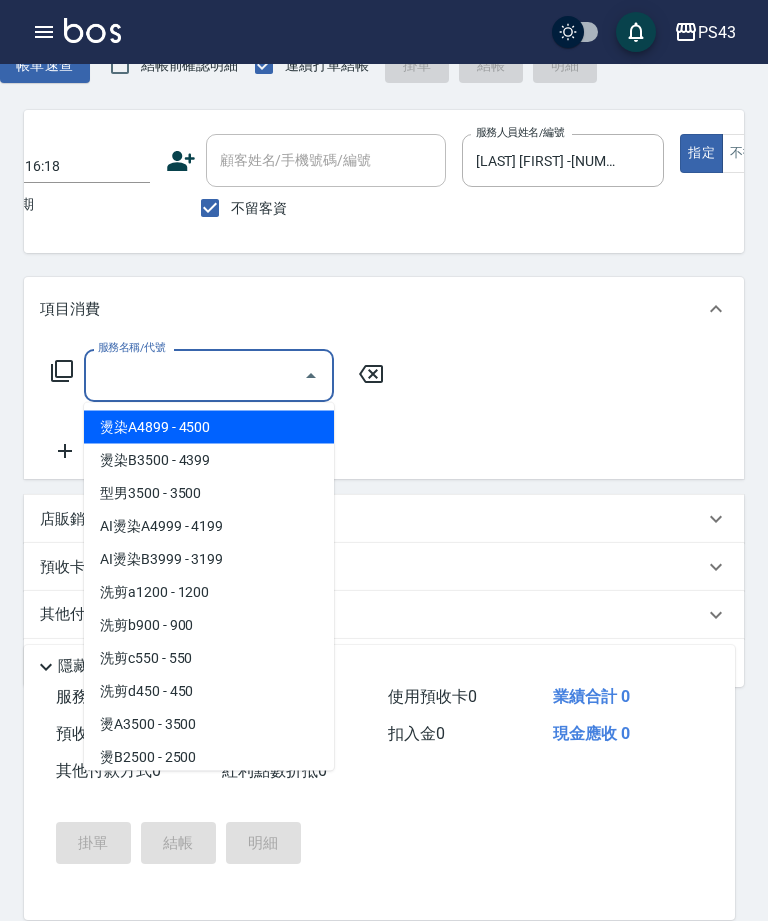 type on "2" 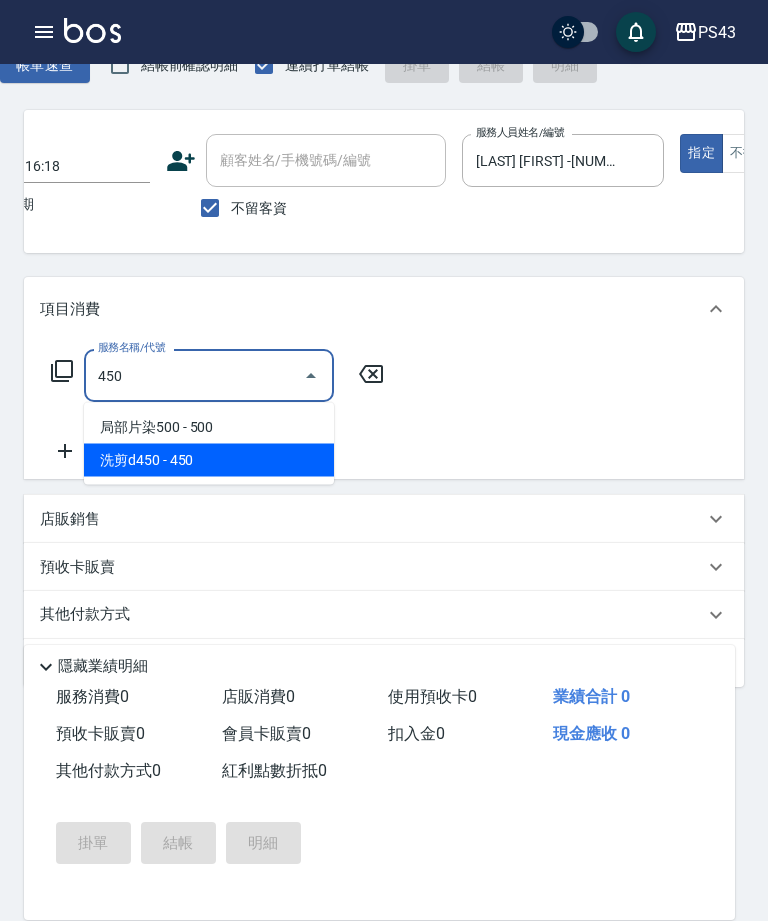 click on "洗剪d450 - 450" at bounding box center [209, 460] 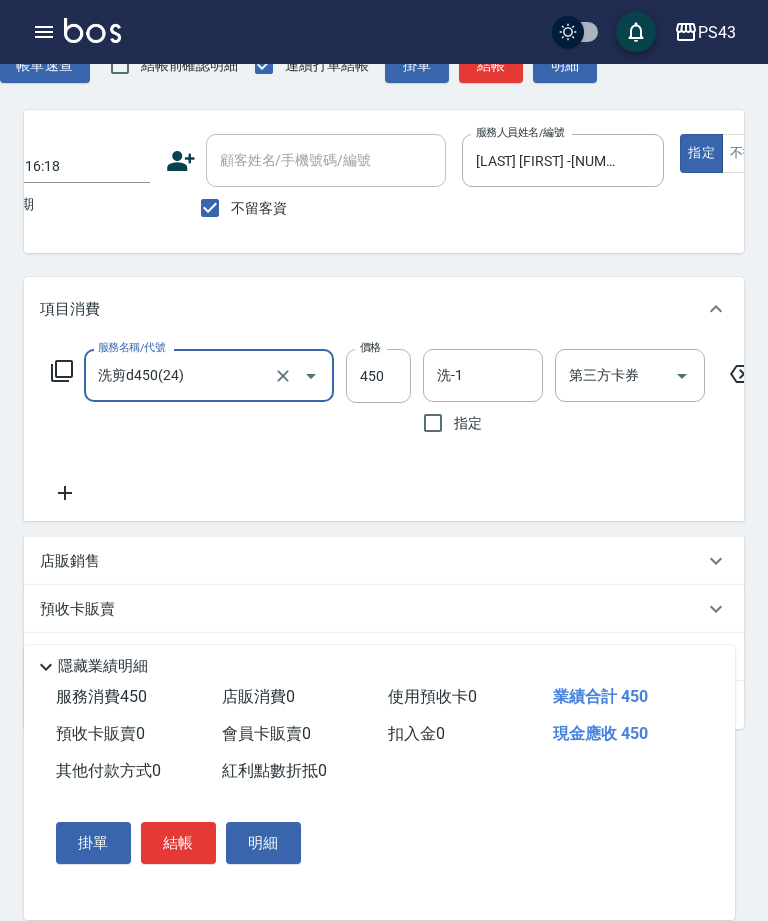 click on "450" at bounding box center [378, 376] 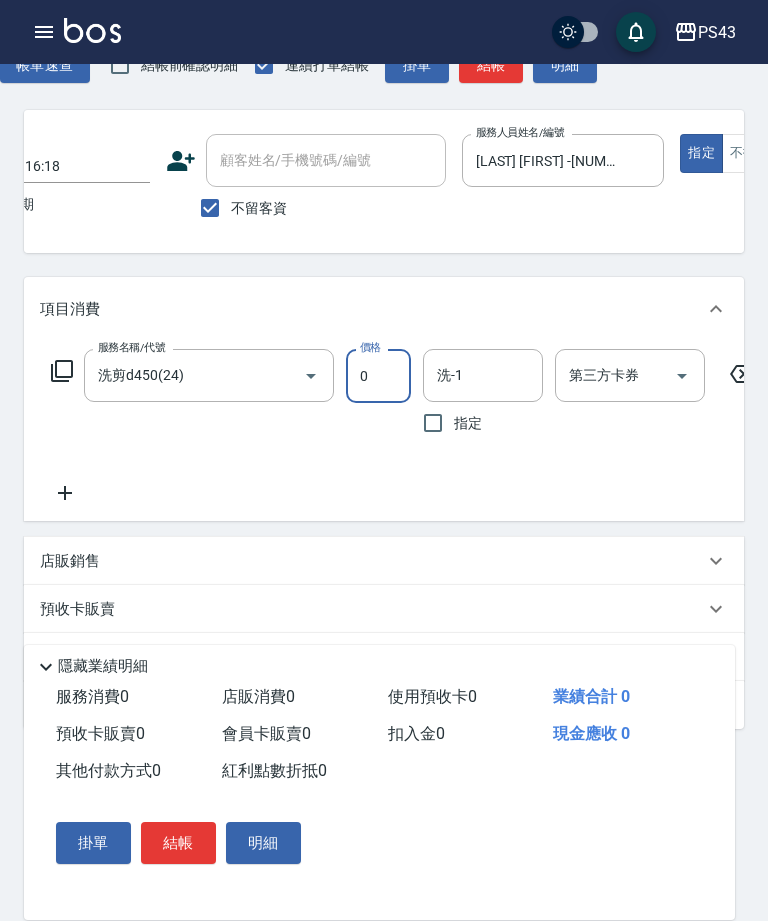 type on "0" 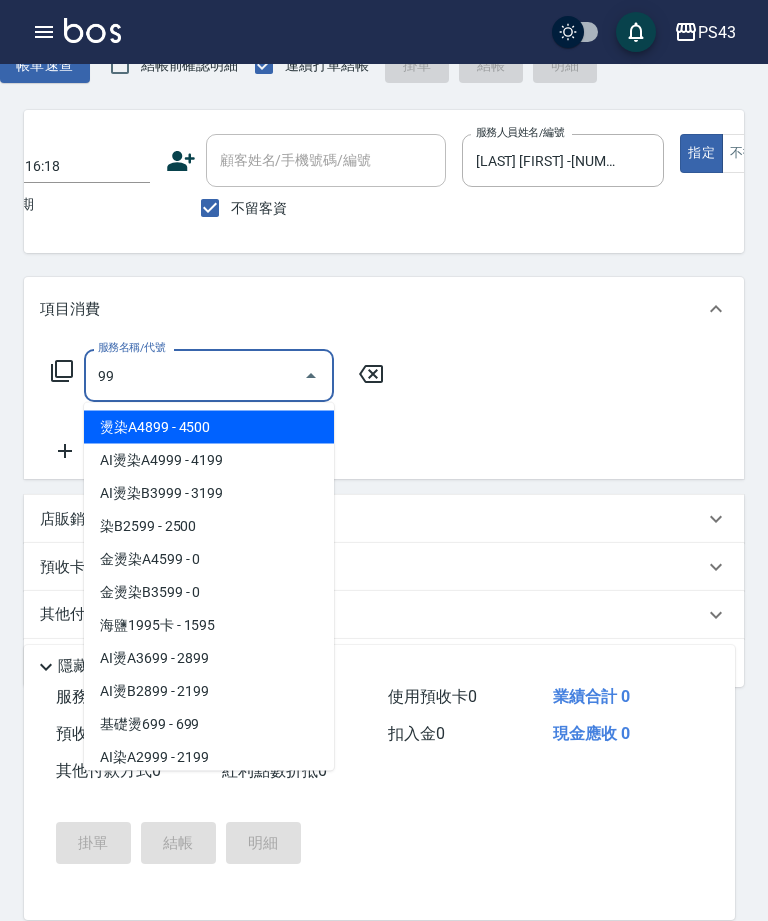 type on "9" 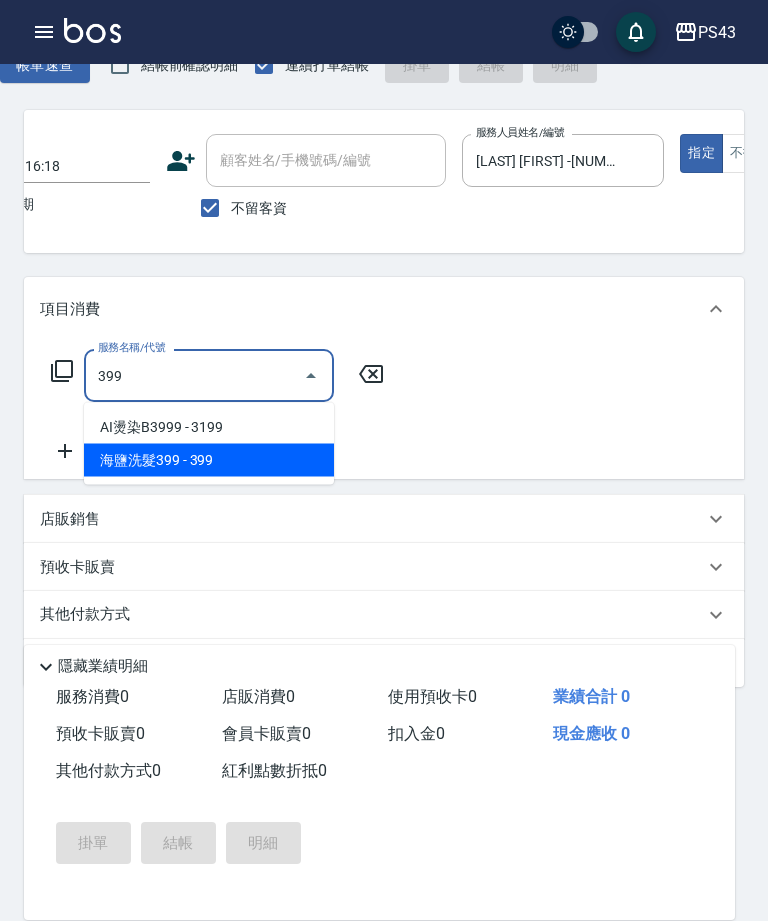 click on "海鹽洗髮399 - 399" at bounding box center (209, 460) 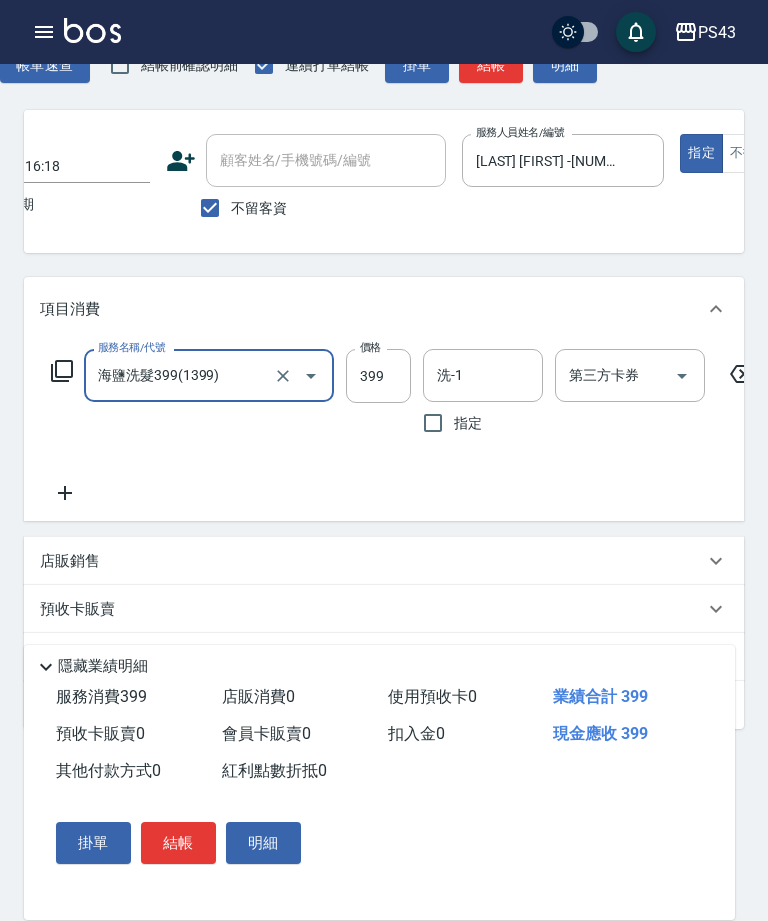click on "399" at bounding box center (378, 376) 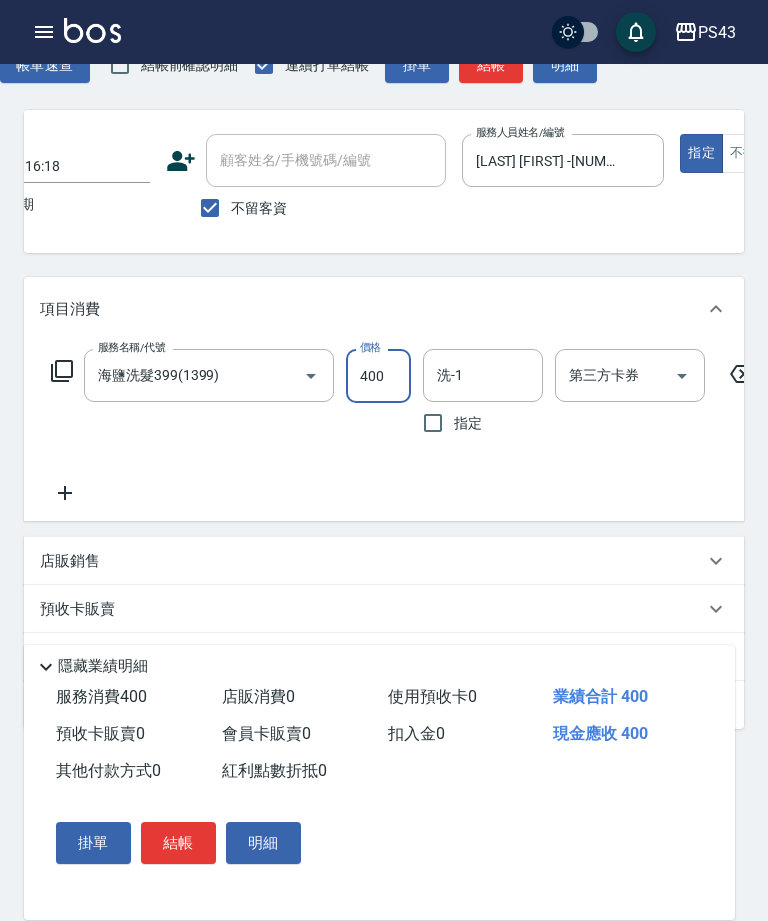 type on "400" 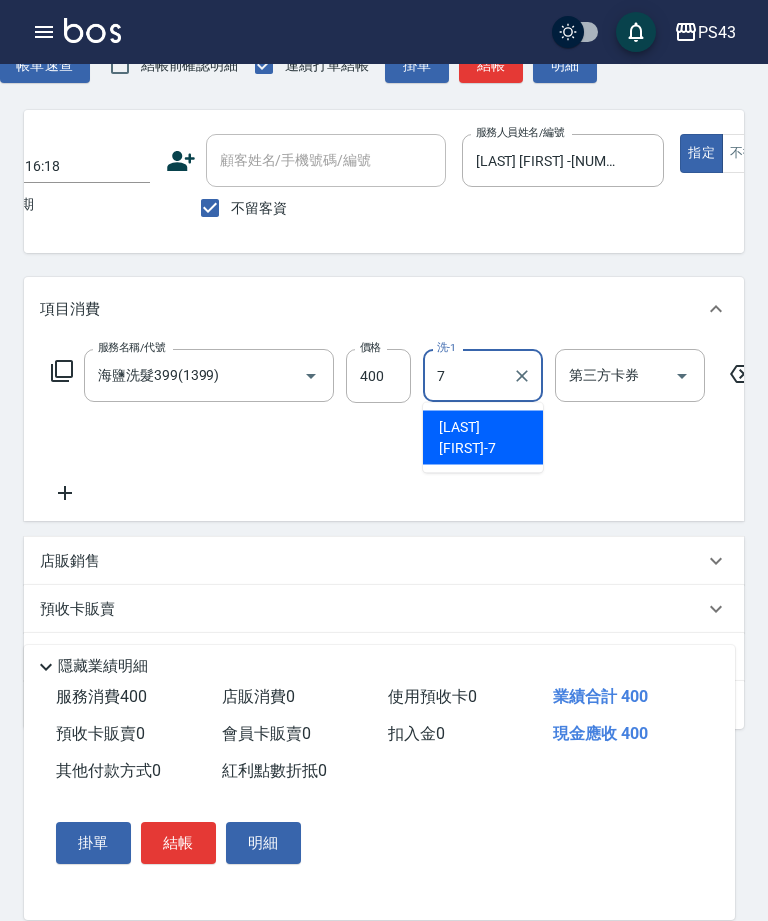 click on "[LAST] [FIRST] -[NUMBER]" at bounding box center [483, 438] 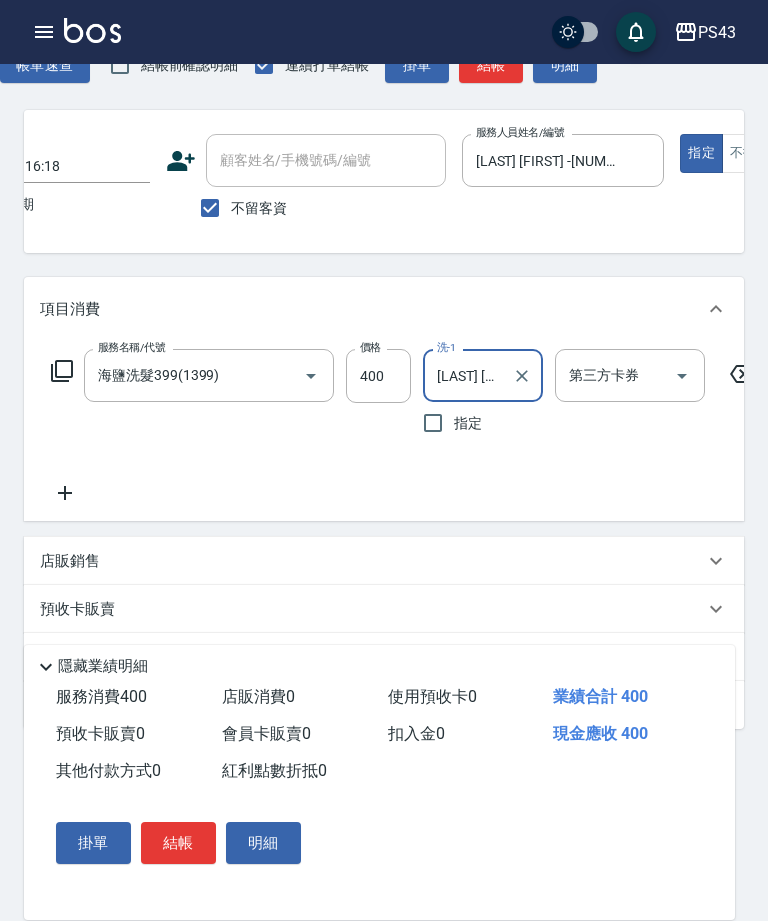 click 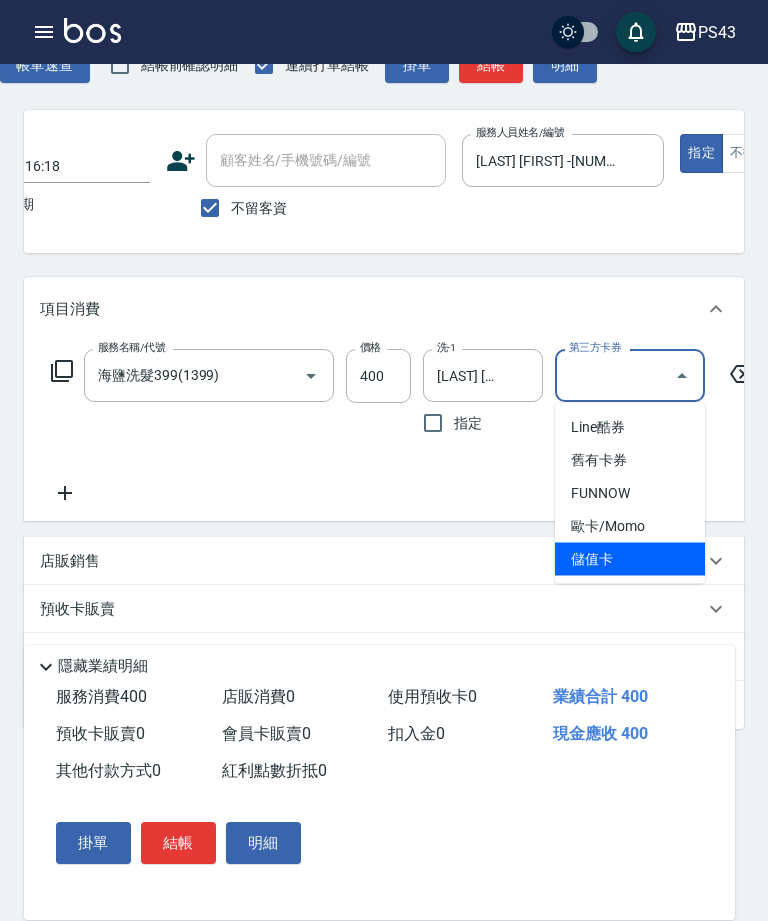 click on "儲值卡" at bounding box center (630, 559) 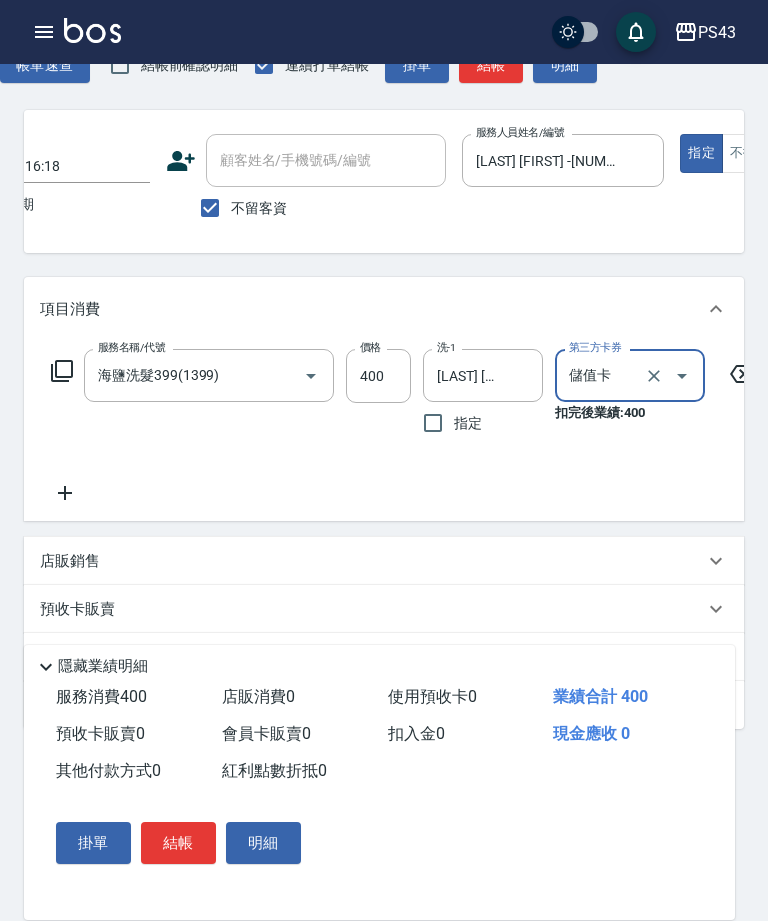 click 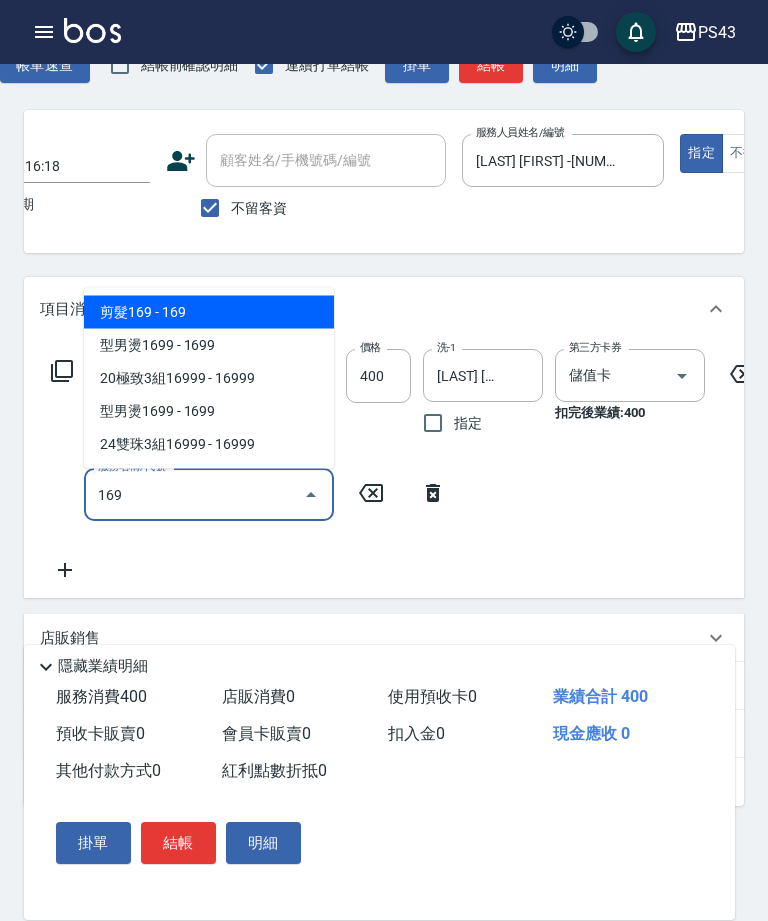click on "剪髮169 - 169" at bounding box center [209, 312] 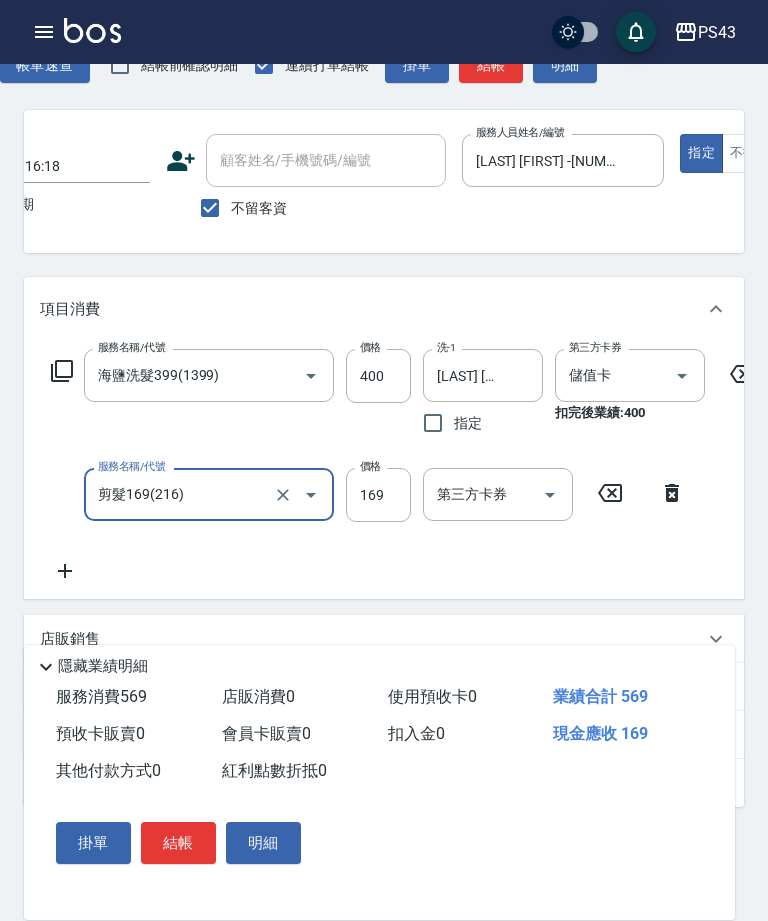 click on "169" at bounding box center [378, 495] 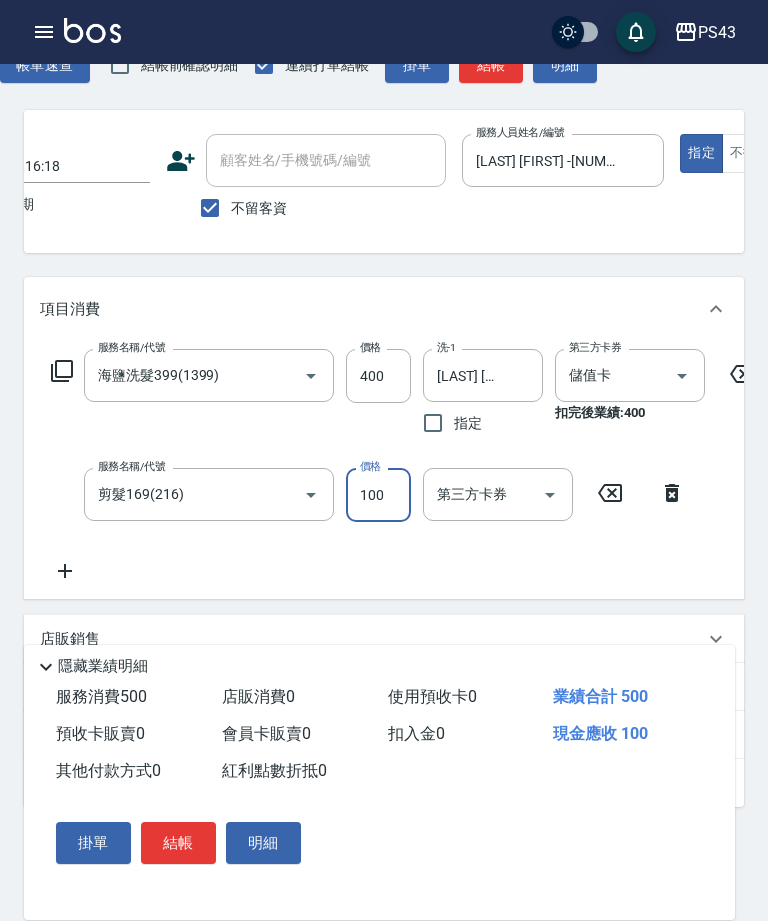 click 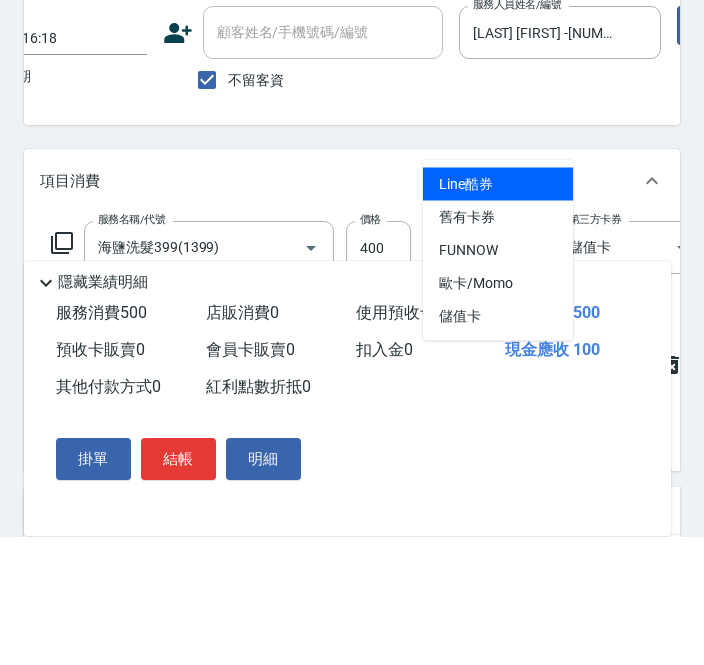 scroll, scrollTop: 0, scrollLeft: 119, axis: horizontal 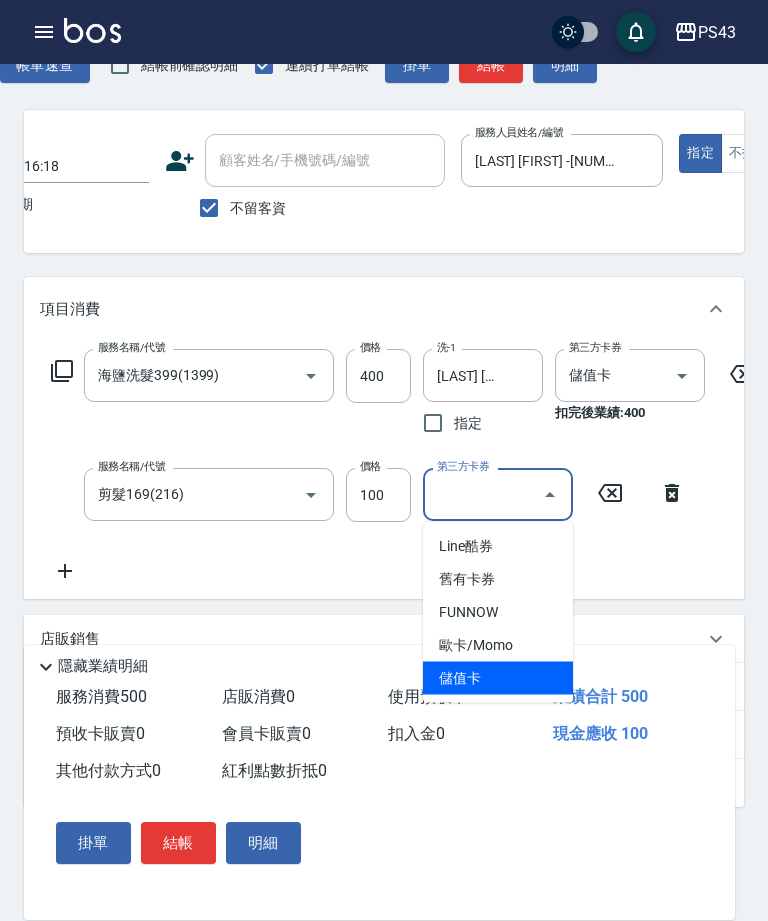 click on "儲值卡" at bounding box center [498, 678] 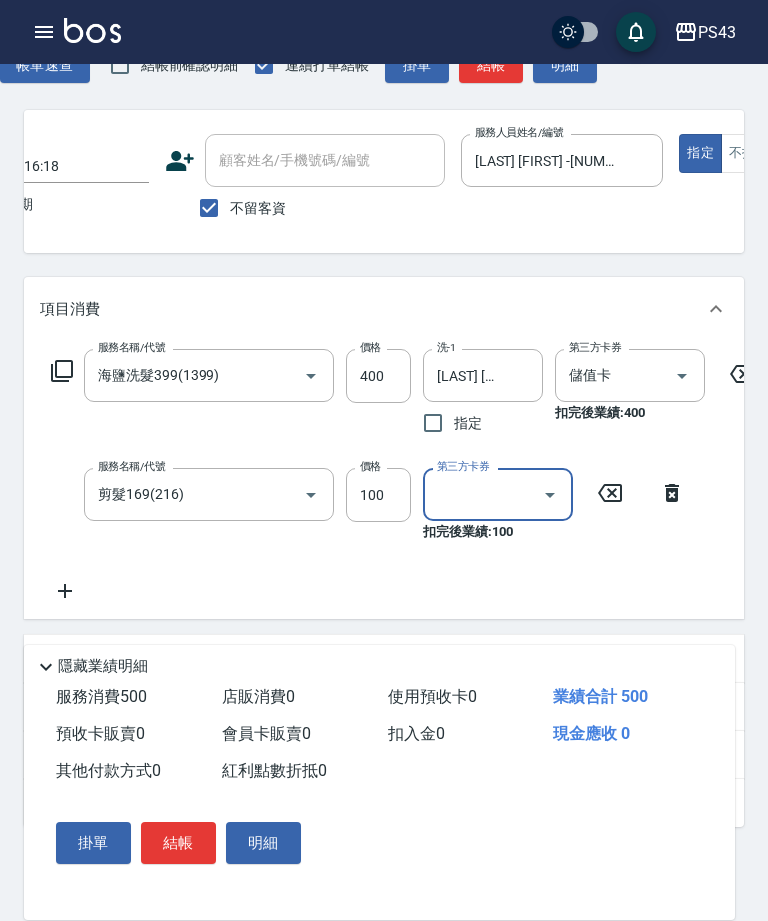 type on "儲值卡" 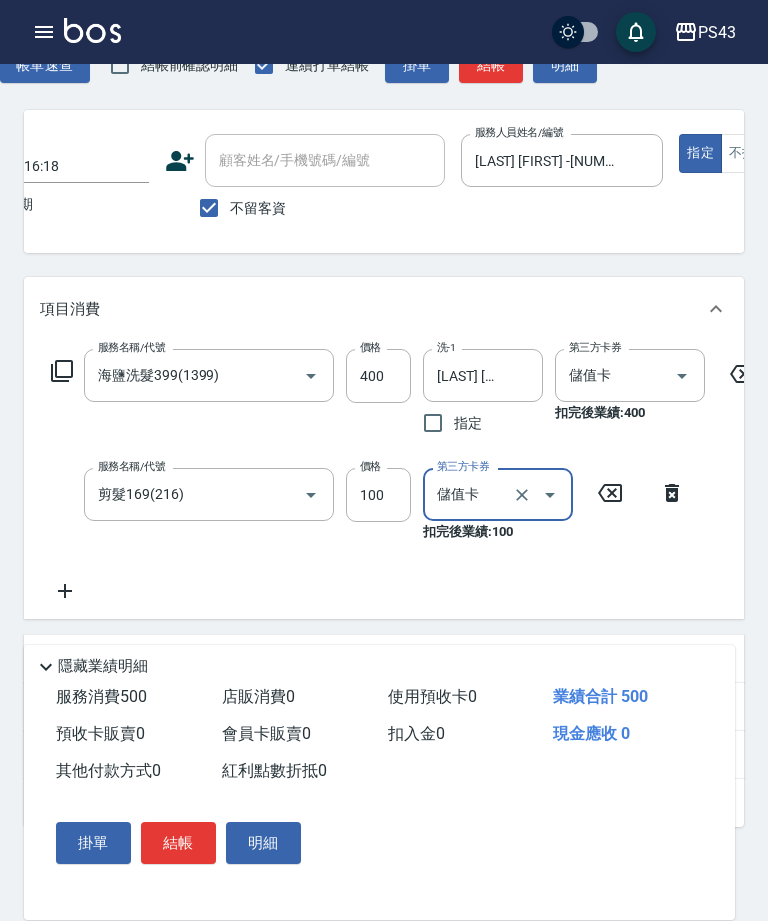 click on "結帳" at bounding box center [491, 65] 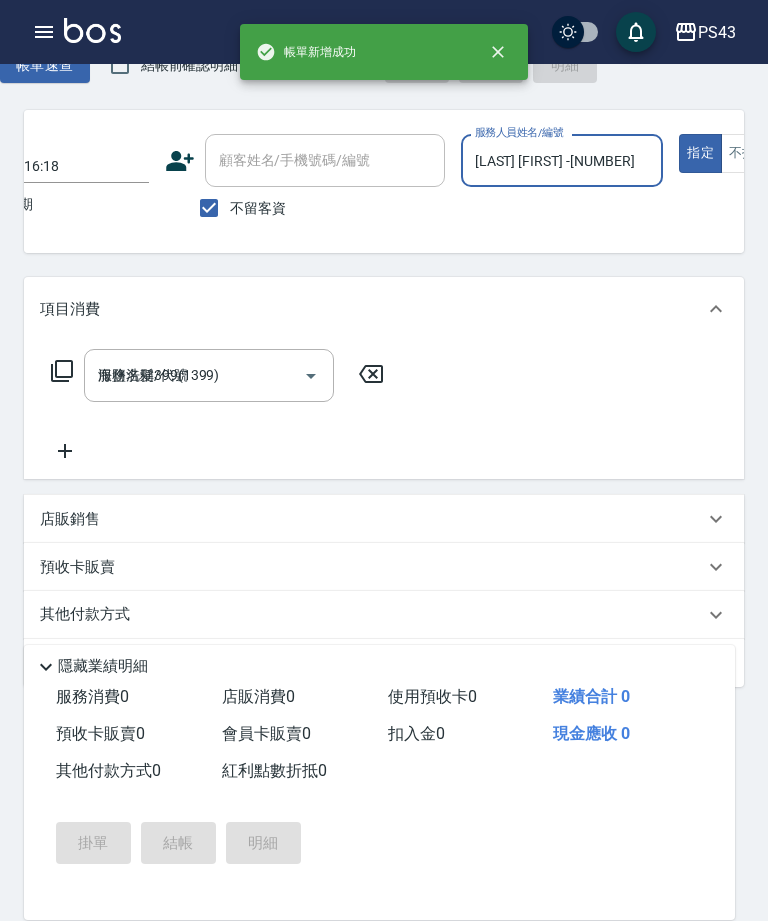 type on "2025/08/07 16:21" 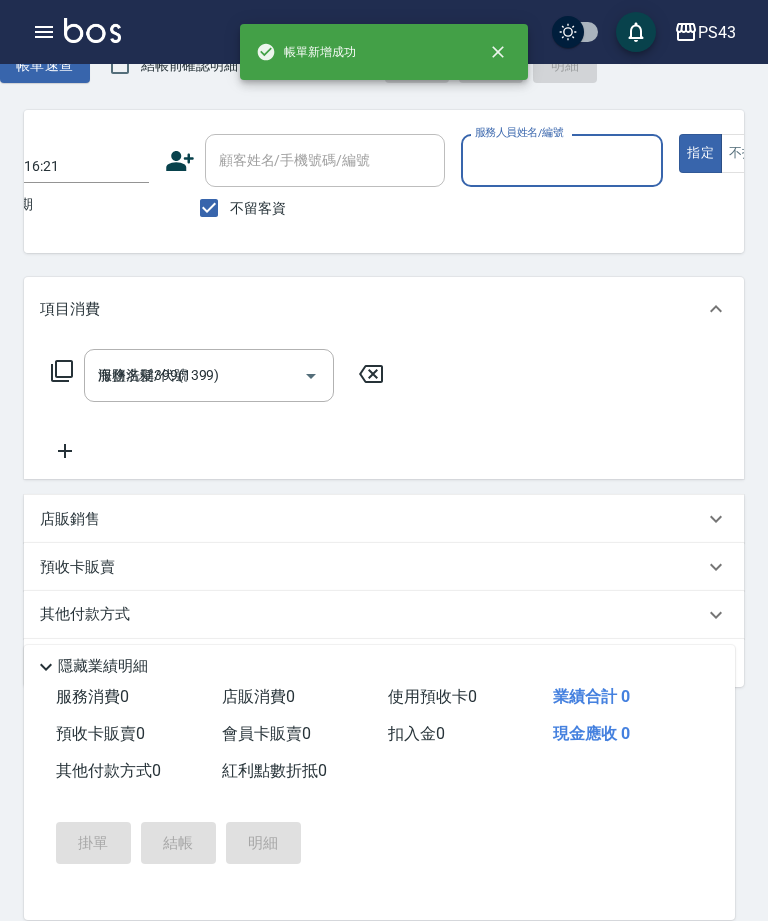 type 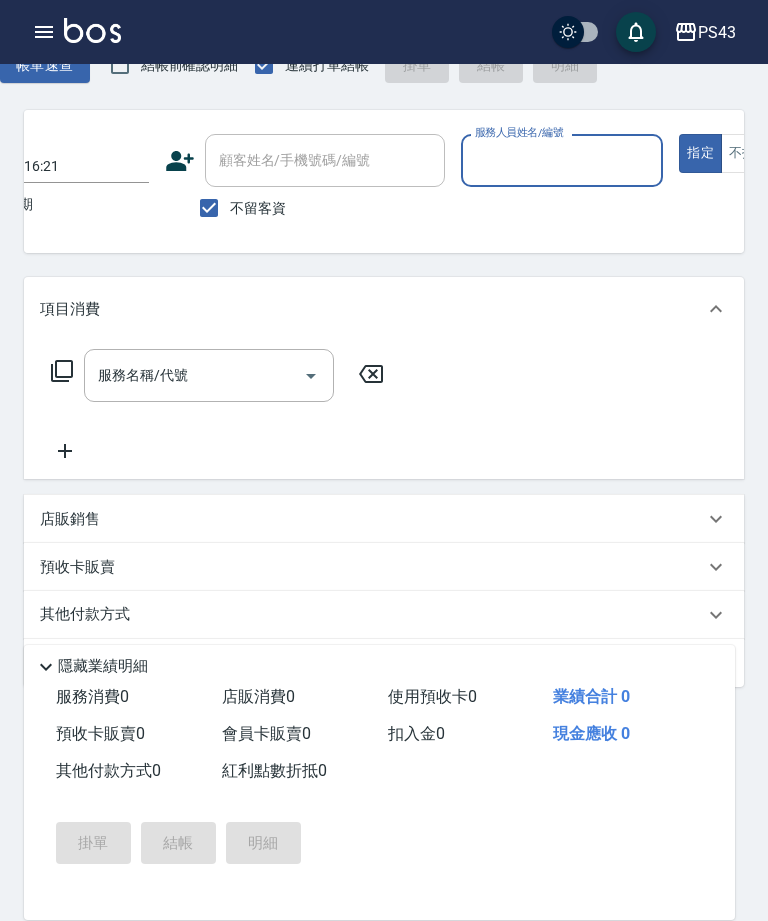 click on "服務人員姓名/編號" at bounding box center (562, 160) 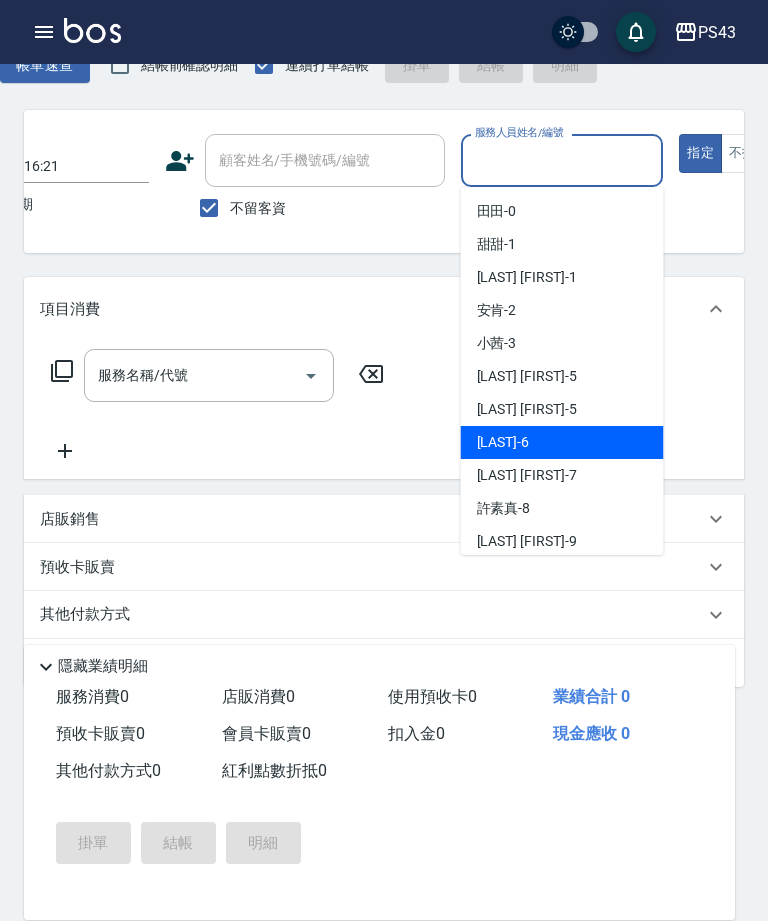 click on "[LAST] -[NUMBER]" at bounding box center [562, 442] 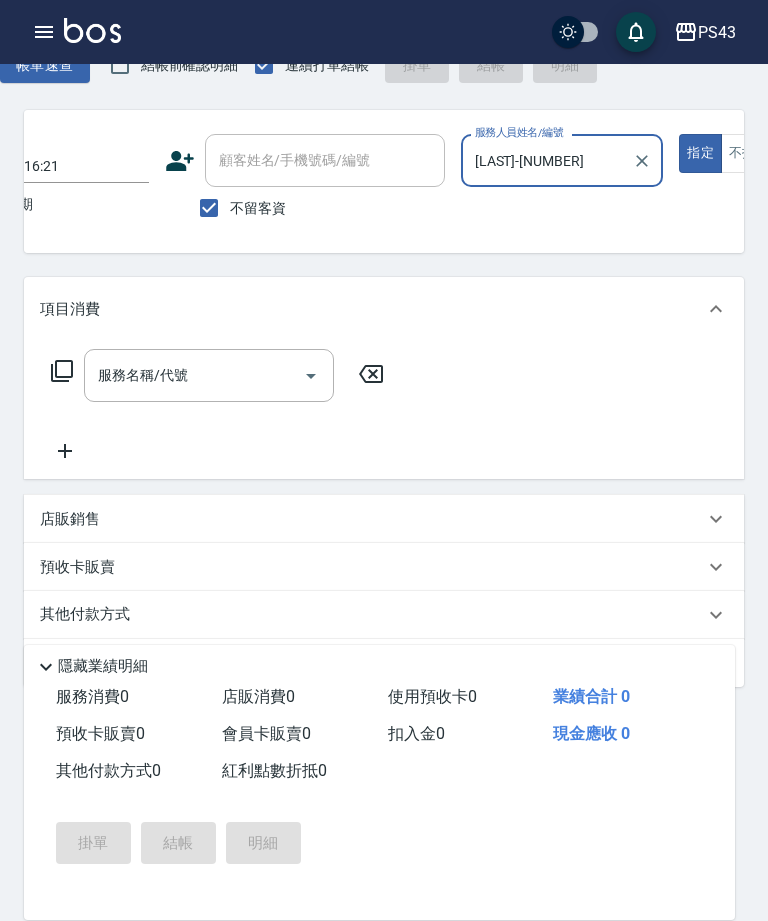 click on "服務名稱/代號" at bounding box center (194, 375) 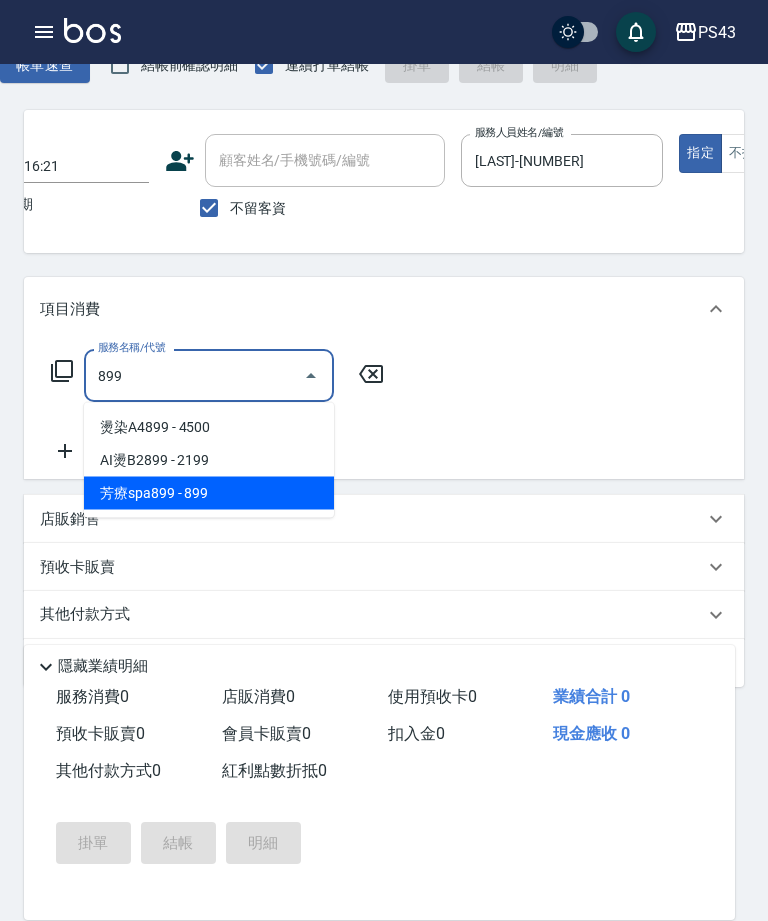 click on "芳療spa899 - 899" at bounding box center (209, 493) 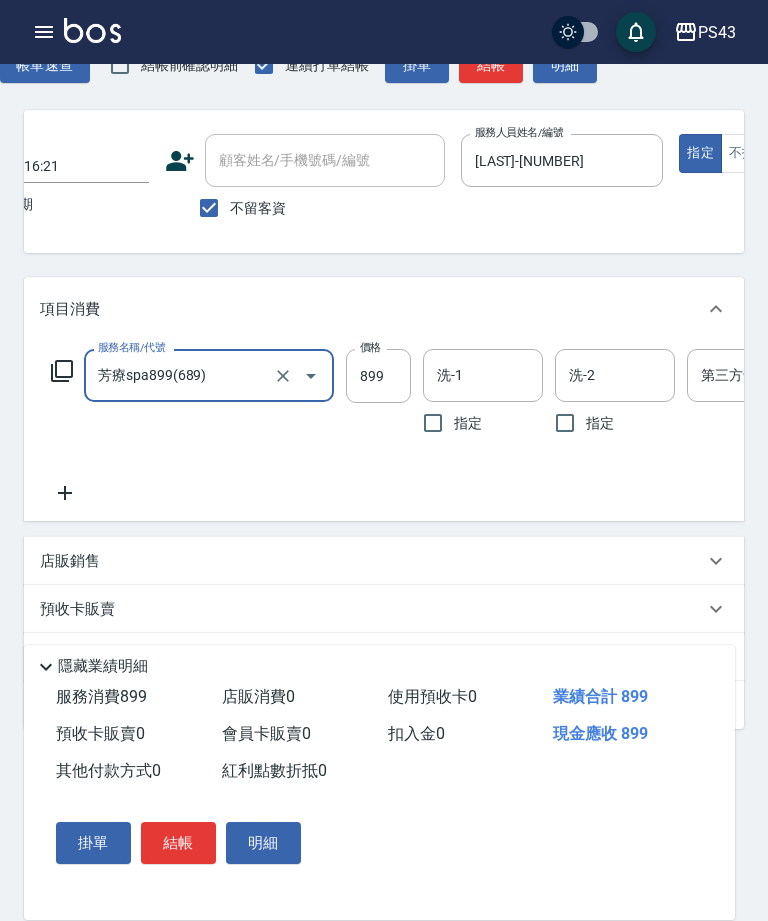 click on "洗-1" at bounding box center (483, 375) 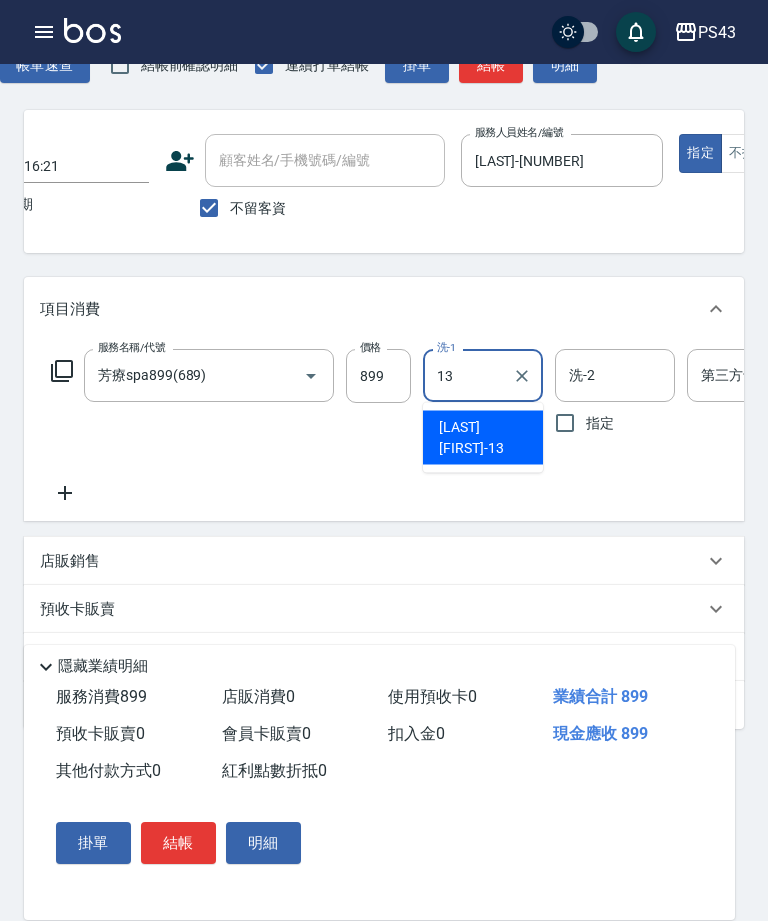 click on "[LAST] [FIRST] -[NUMBER]" at bounding box center (483, 438) 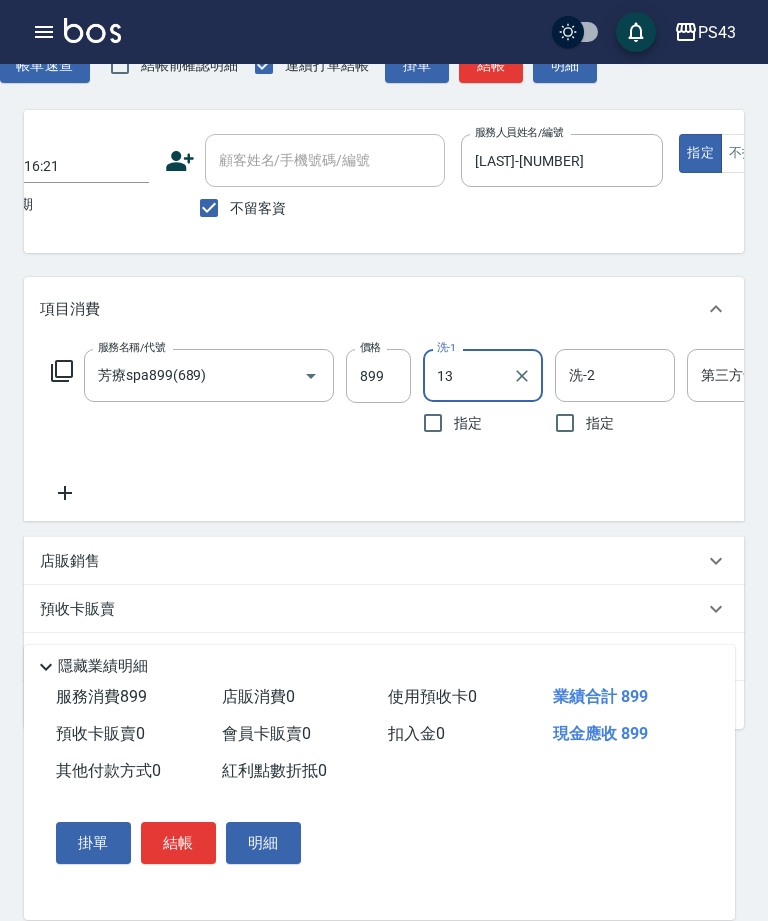 type on "[LAST] [FIRST] -[NUMBER]" 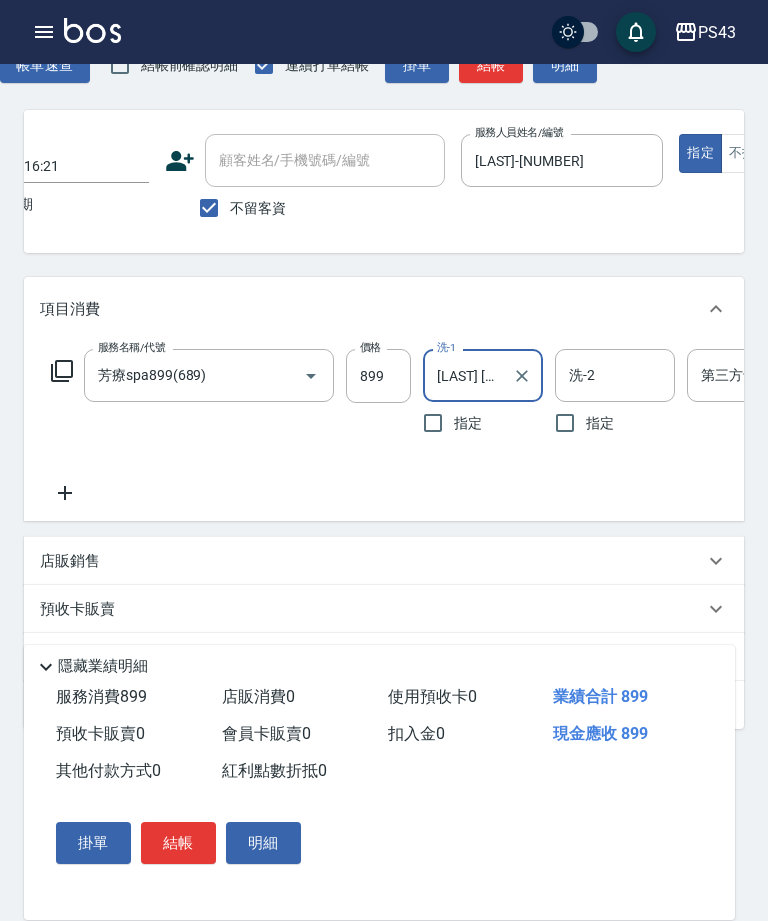 click on "洗-2" at bounding box center (615, 375) 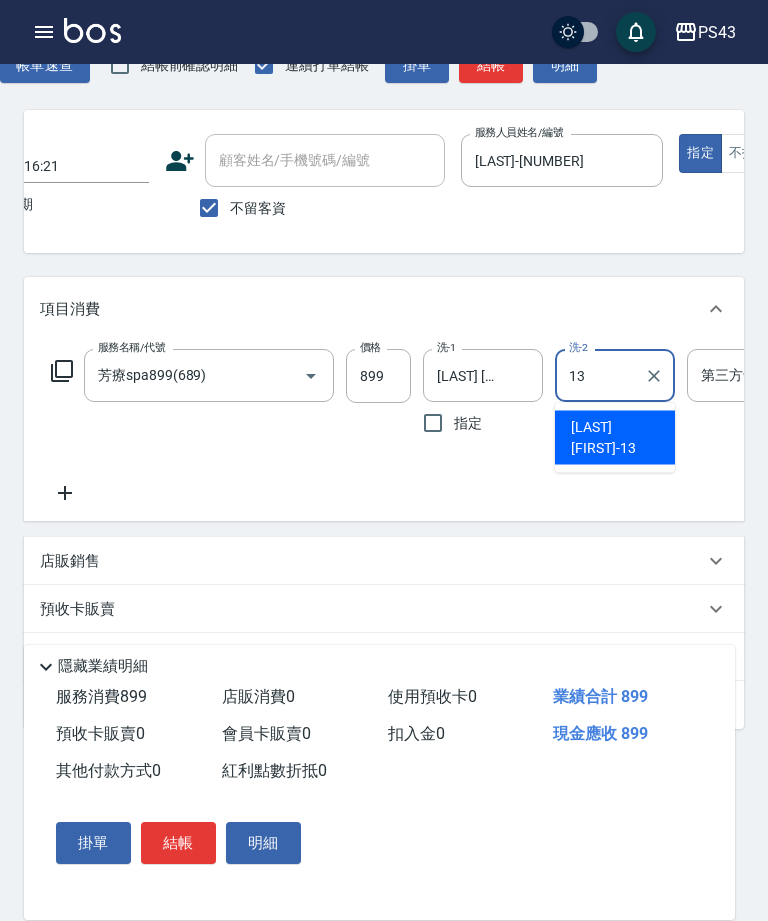 click on "[LAST] [FIRST] -[NUMBER]" at bounding box center (615, 438) 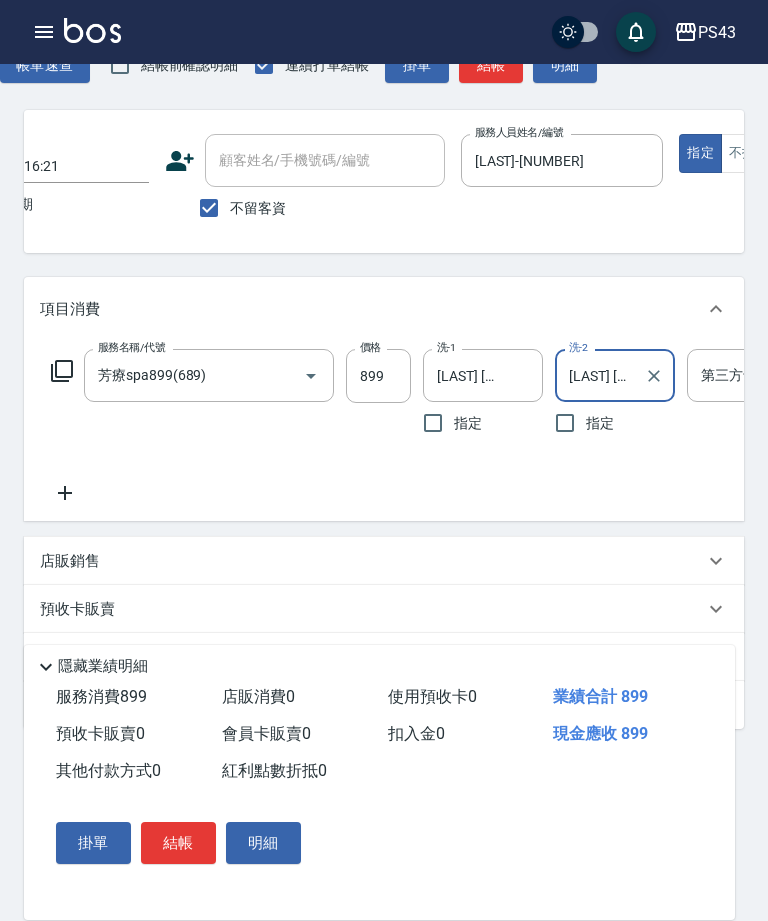 click 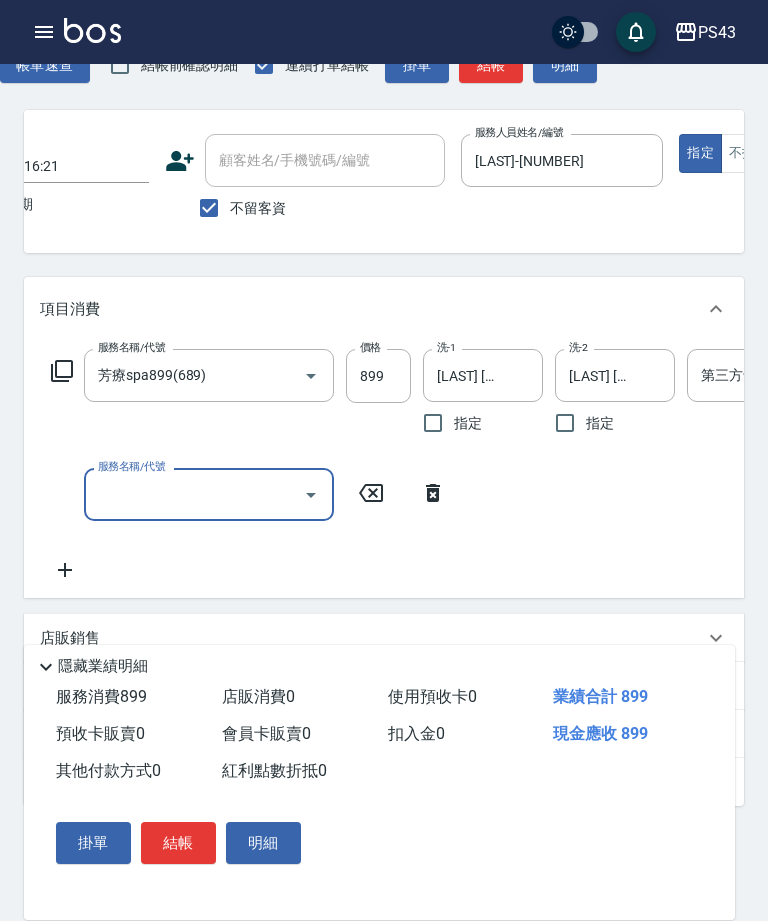 click on "服務名稱/代號 服務名稱/代號" at bounding box center (249, 494) 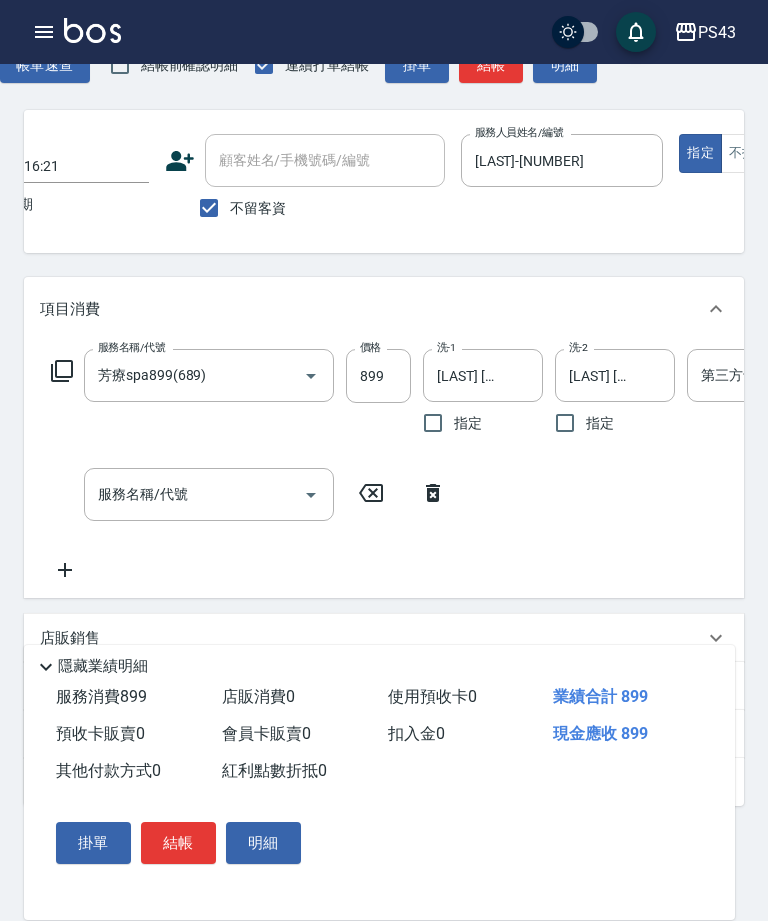 click on "服務名稱/代號 服務名稱/代號" at bounding box center [209, 494] 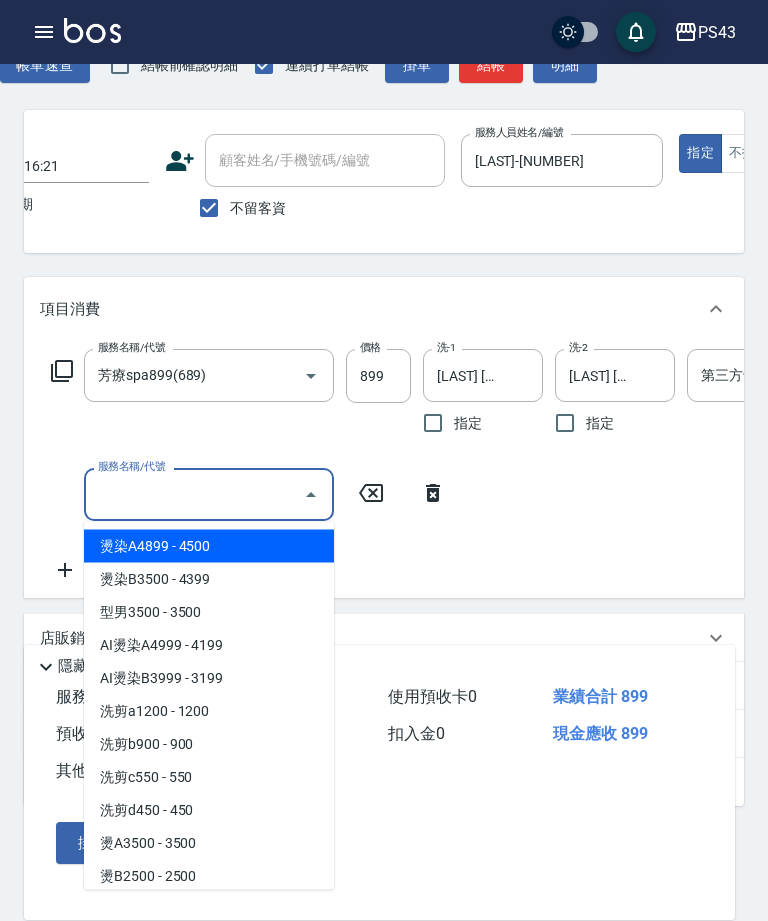click on "服務名稱/代號" at bounding box center [194, 494] 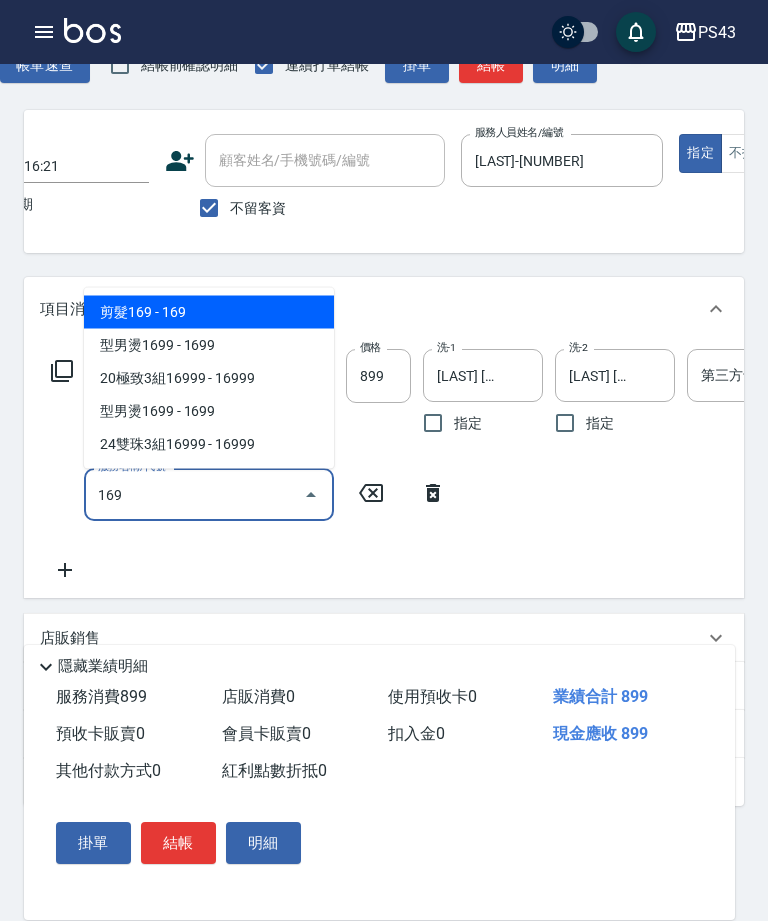 click on "剪髮169 - 169" at bounding box center (209, 312) 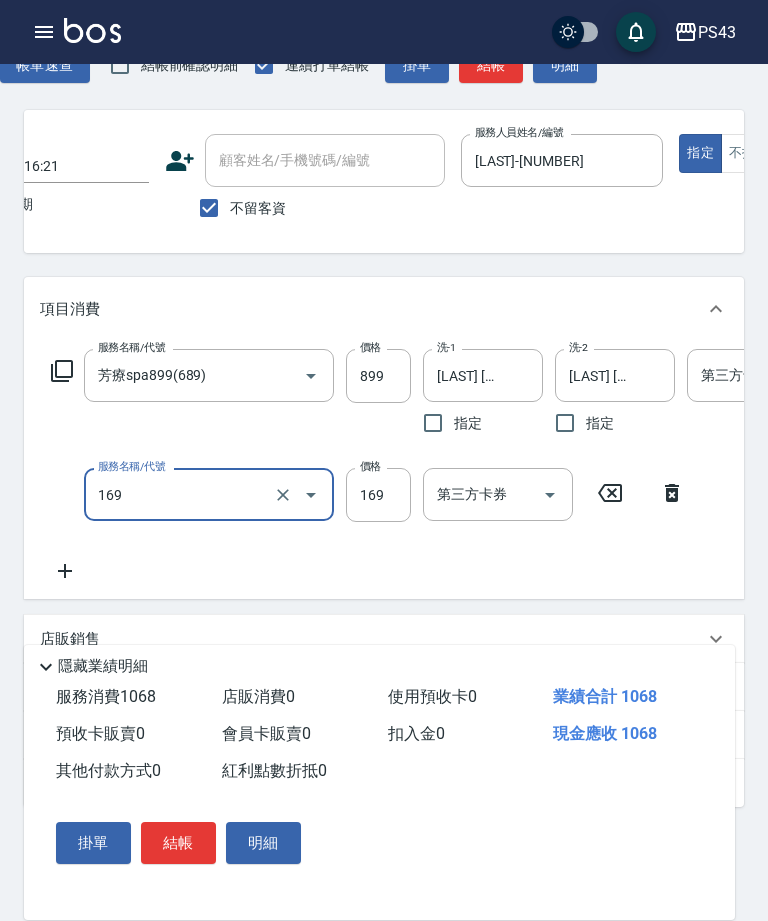 type on "剪髮169(216)" 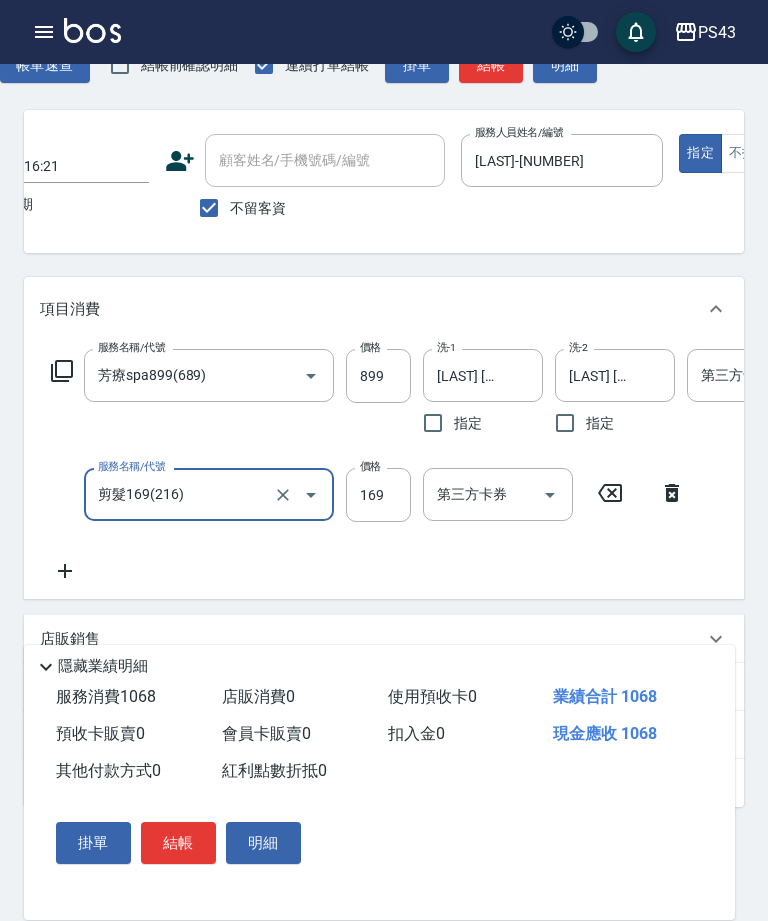 click on "169" at bounding box center (378, 495) 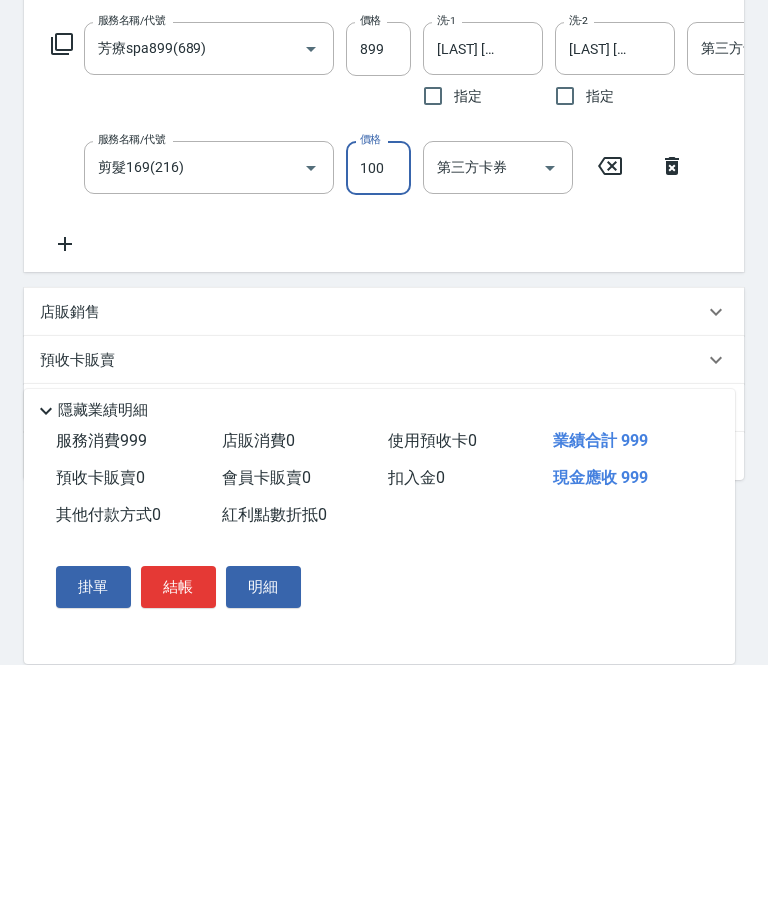 type on "100" 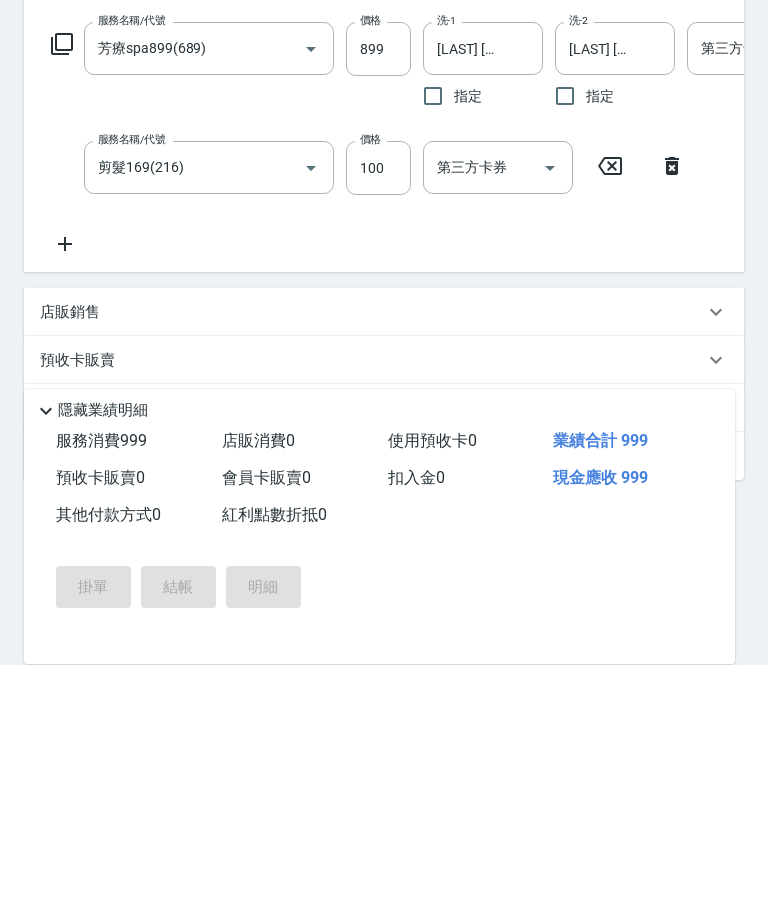 scroll, scrollTop: 213, scrollLeft: 0, axis: vertical 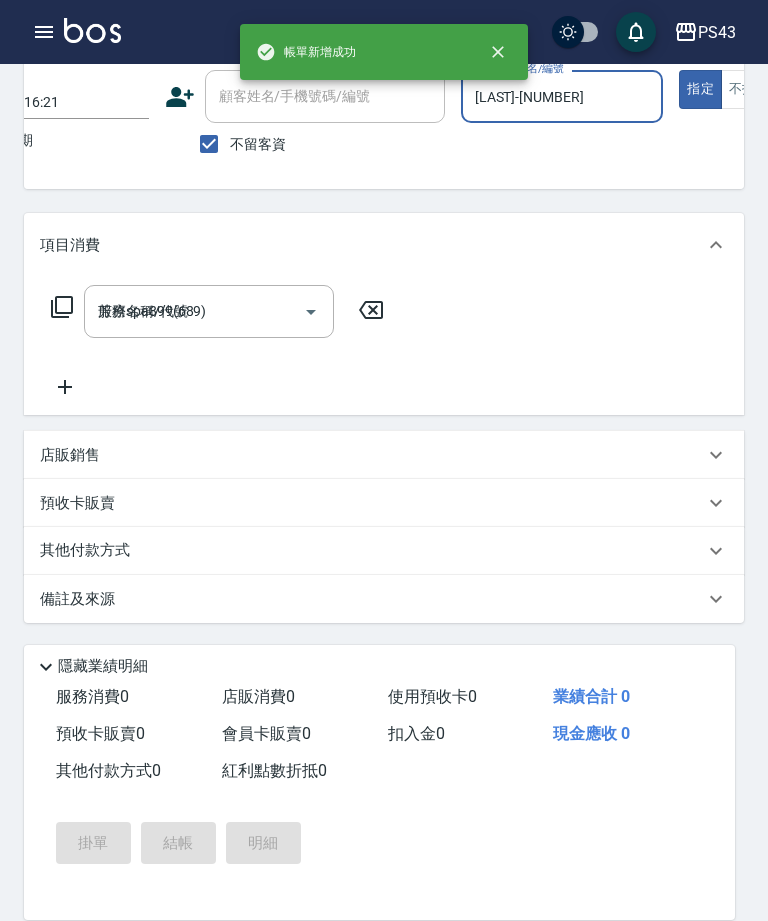 type on "[DATE] [TIME]" 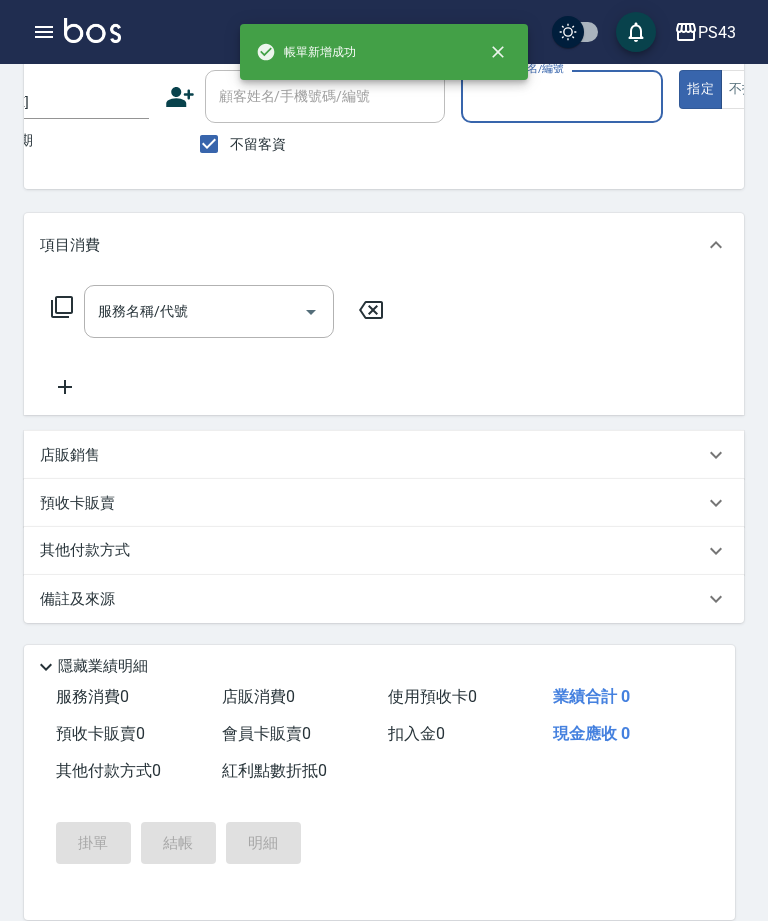 scroll, scrollTop: 93, scrollLeft: 0, axis: vertical 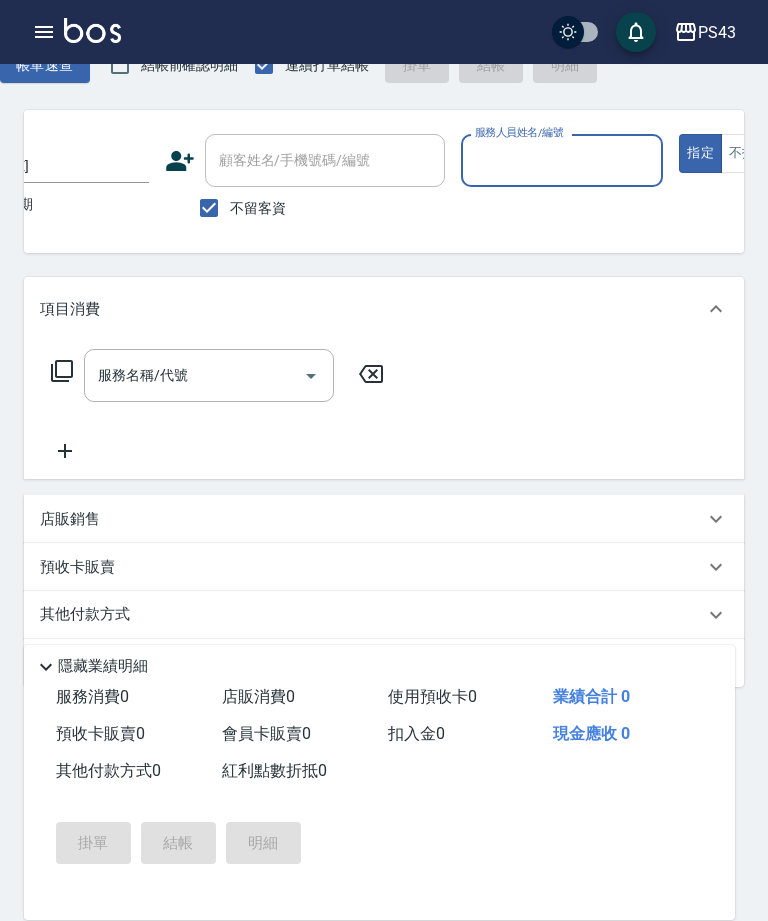 click on "服務人員姓名/編號" at bounding box center (562, 160) 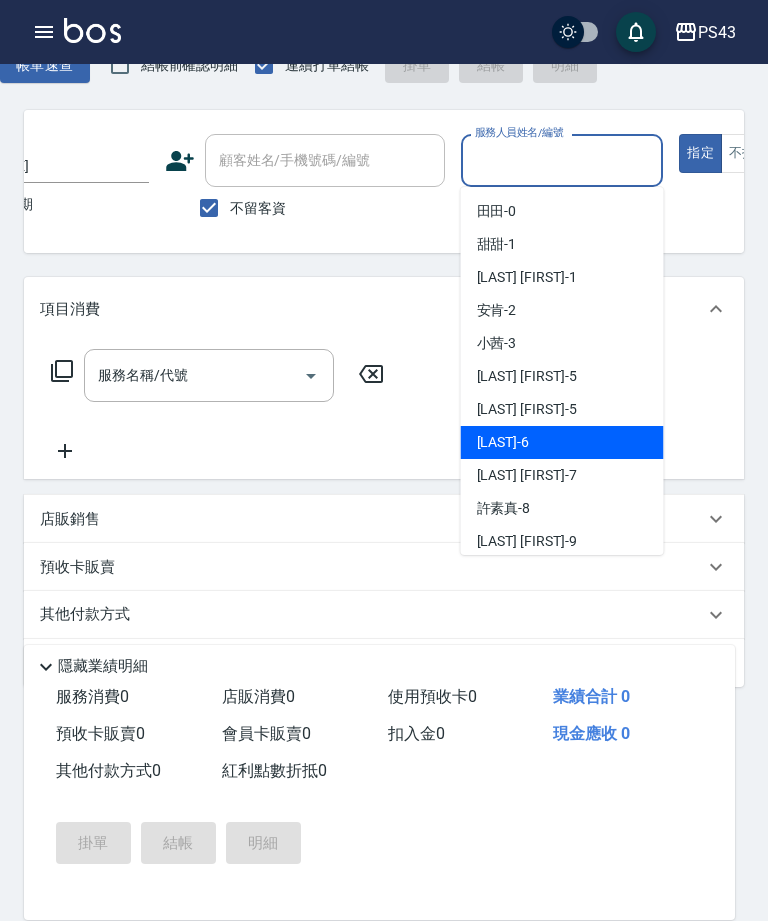 click on "[LAST] -[NUMBER]" at bounding box center [562, 442] 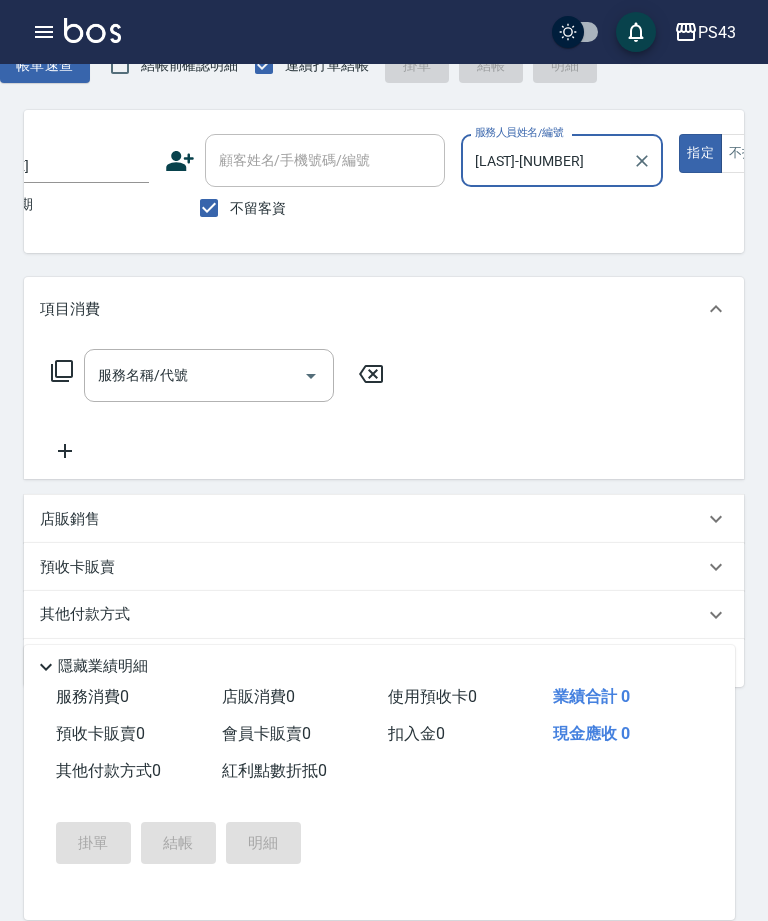 click on "服務名稱/代號 服務名稱/代號" at bounding box center [209, 375] 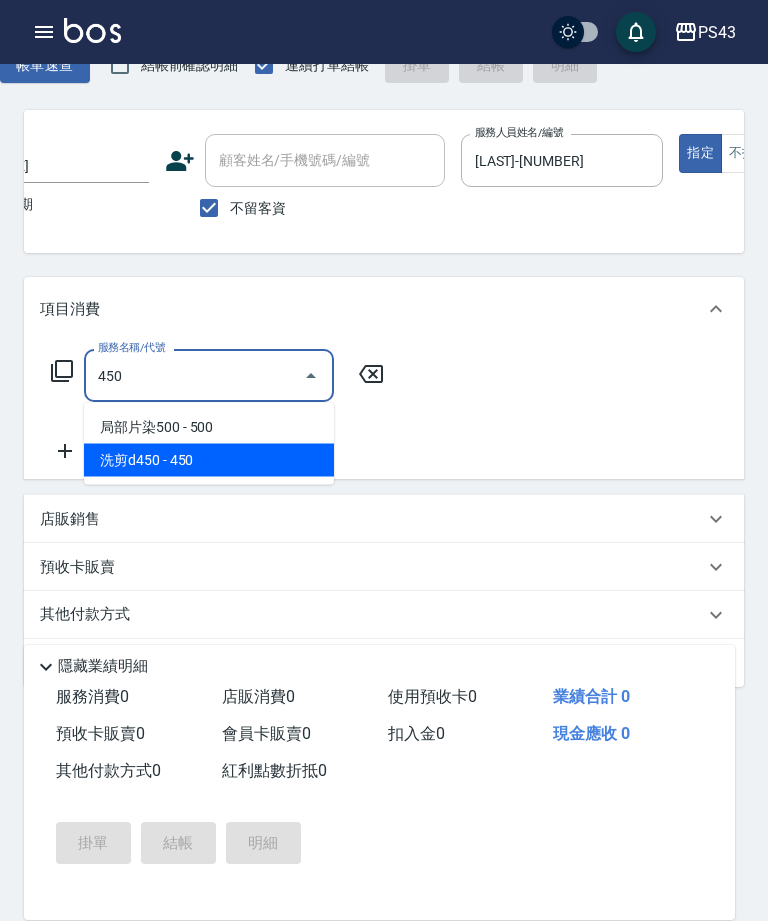 click on "洗剪d450 - 450" at bounding box center [209, 460] 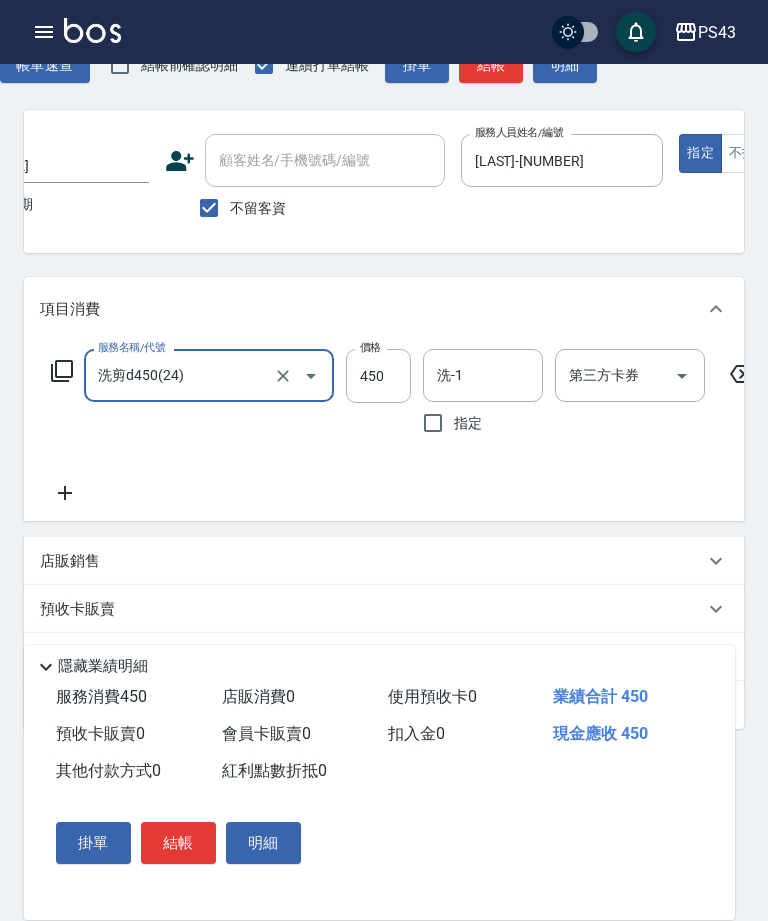 click on "450" at bounding box center [378, 376] 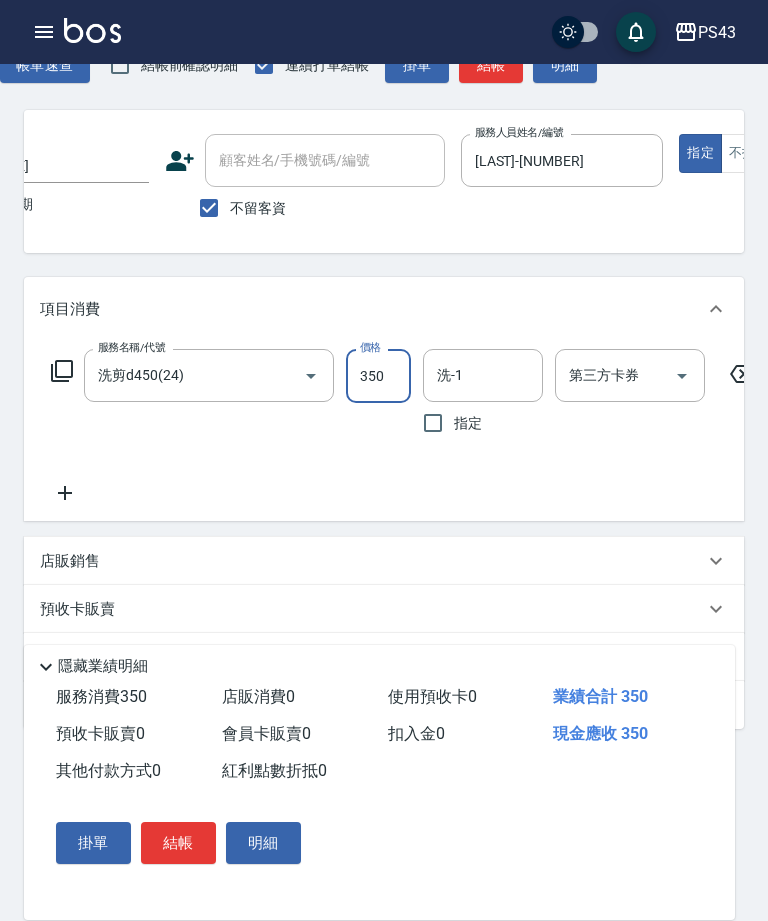 type on "350" 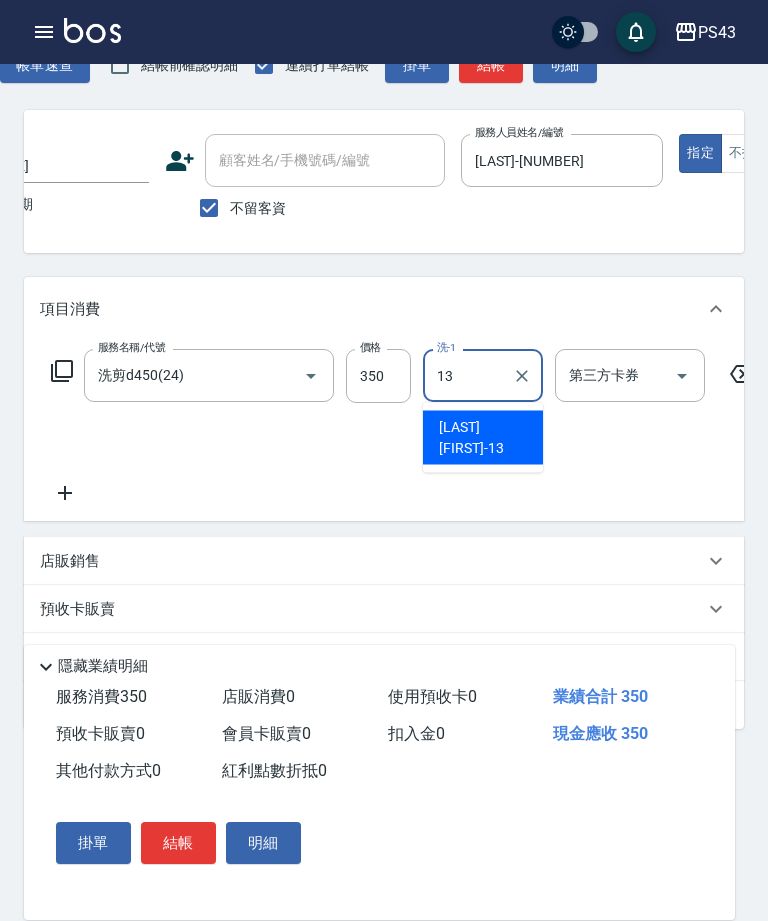 click on "[LAST] [FIRST] -[NUMBER]" at bounding box center (483, 438) 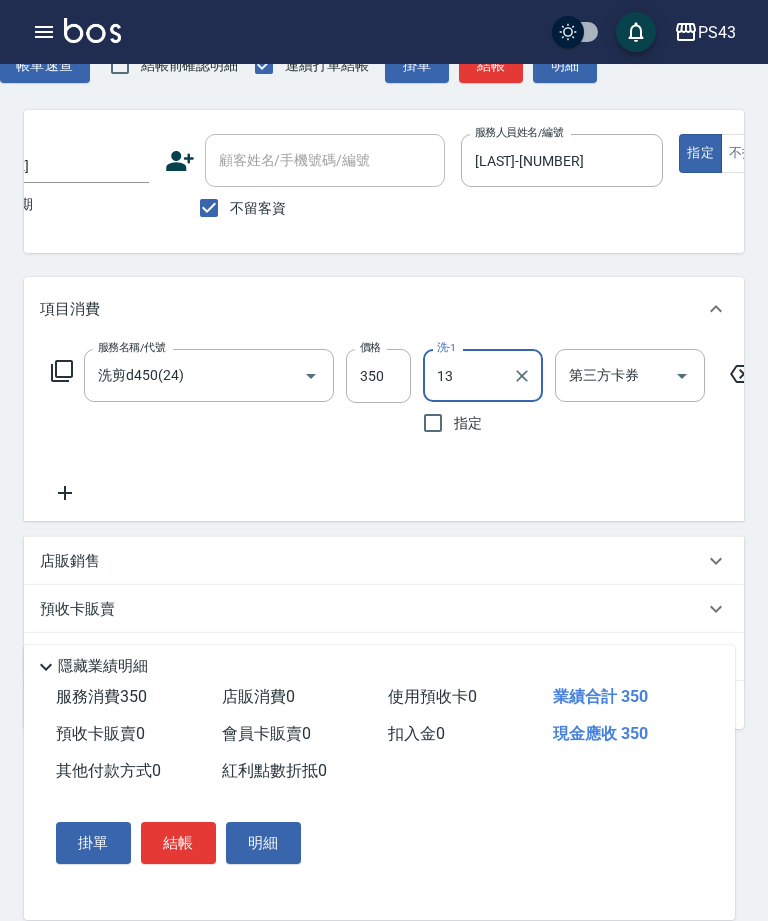 type on "[LAST] [FIRST] -[NUMBER]" 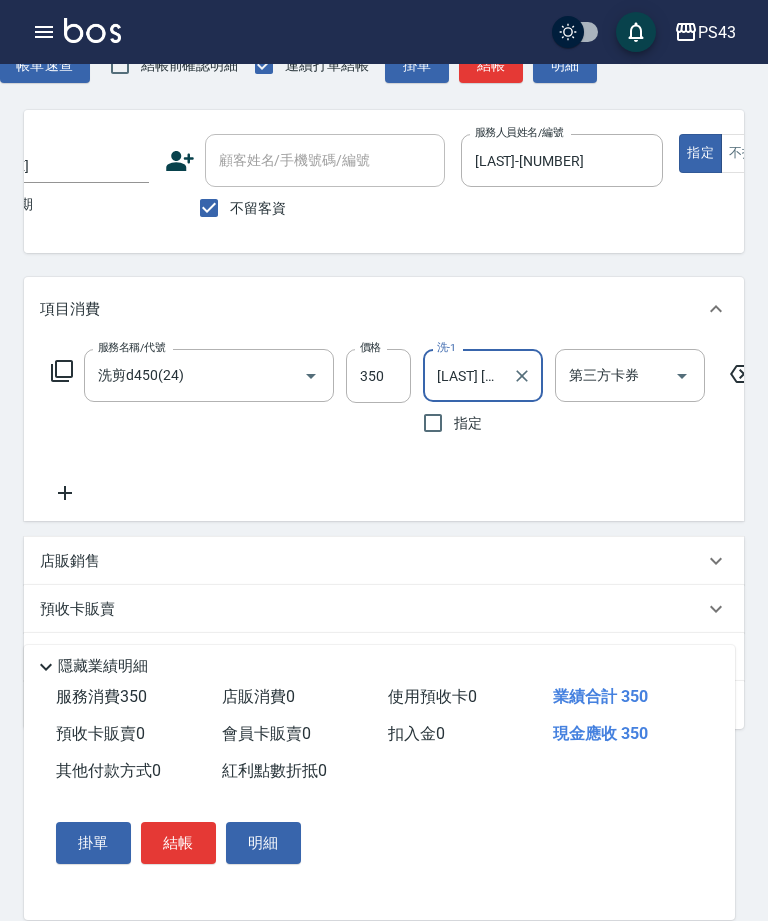 click 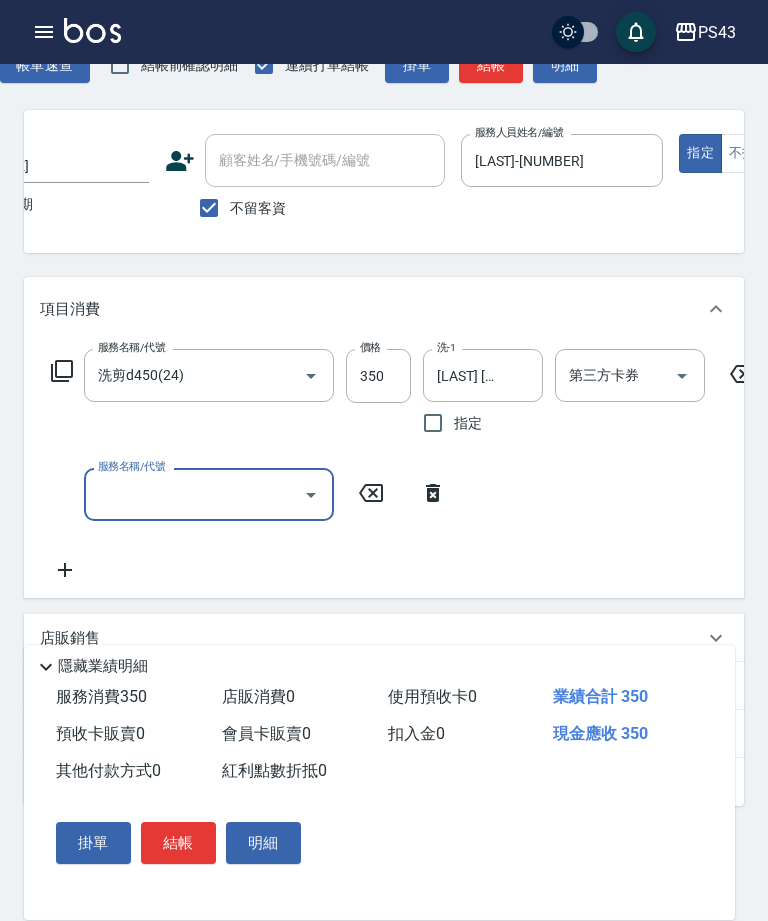 click on "服務名稱/代號 服務名稱/代號" at bounding box center (249, 494) 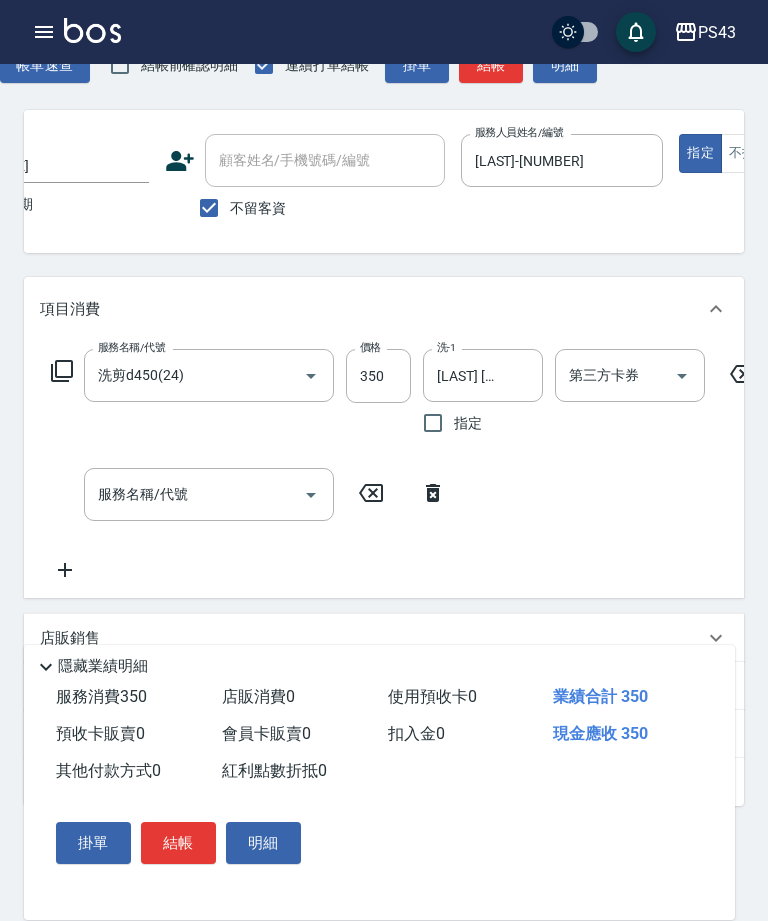 click on "服務名稱/代號 服務名稱/代號" at bounding box center [209, 494] 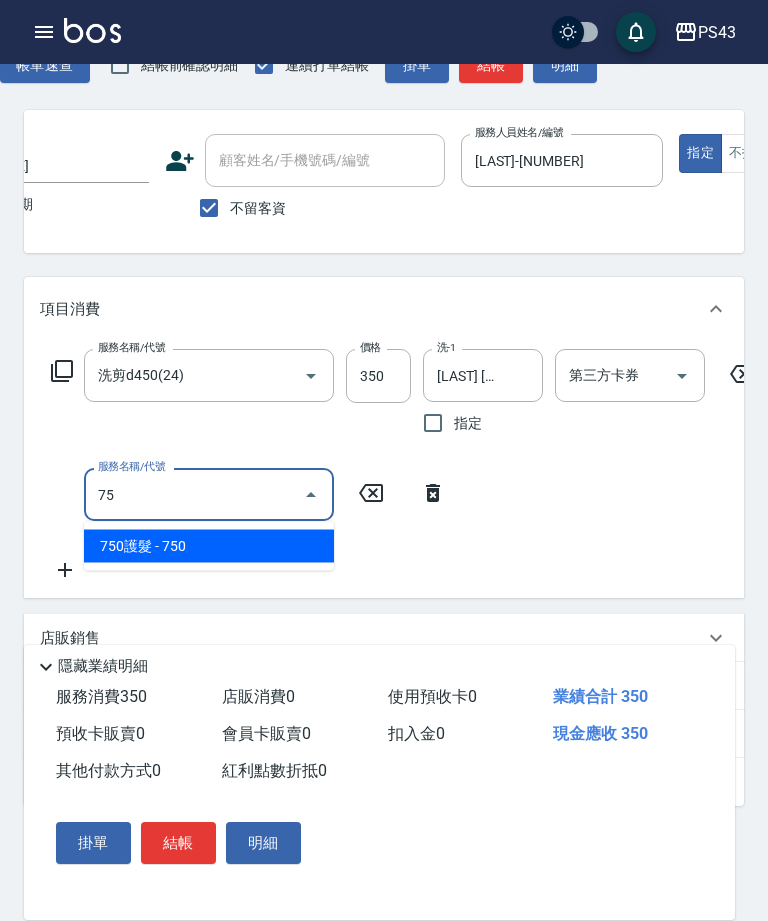 type on "7" 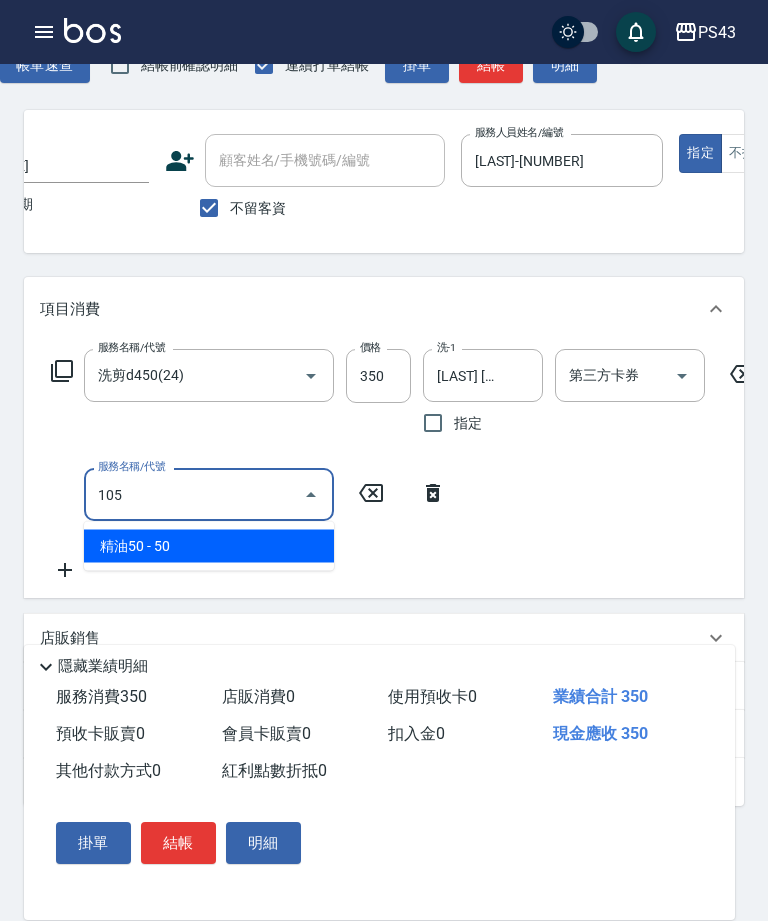 click on "精油50 - 50" at bounding box center (209, 546) 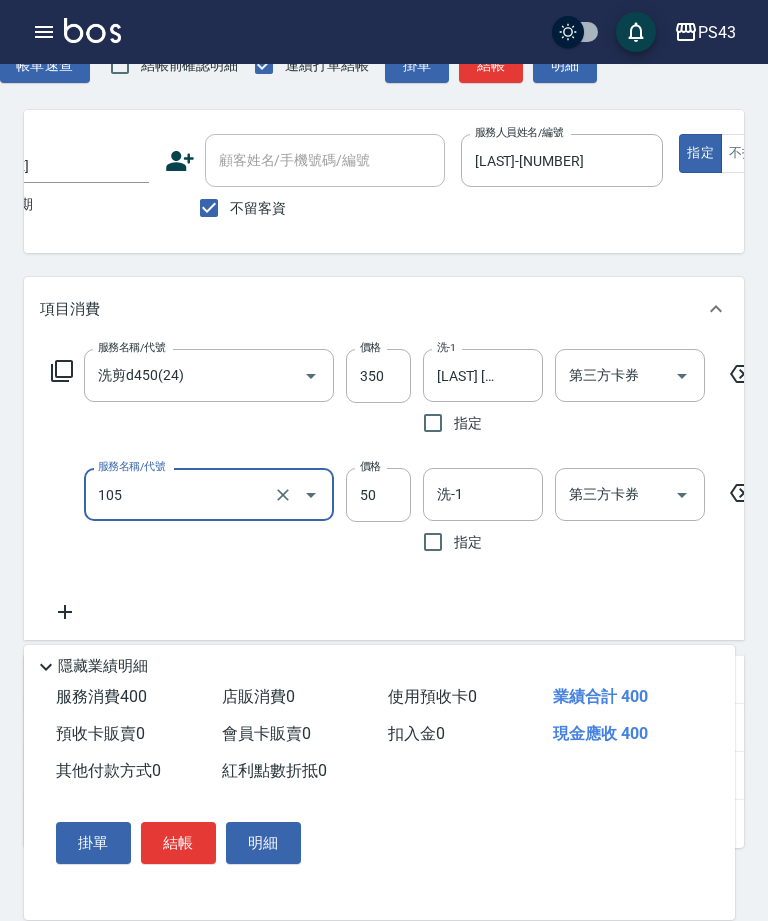 click on "50" at bounding box center (378, 495) 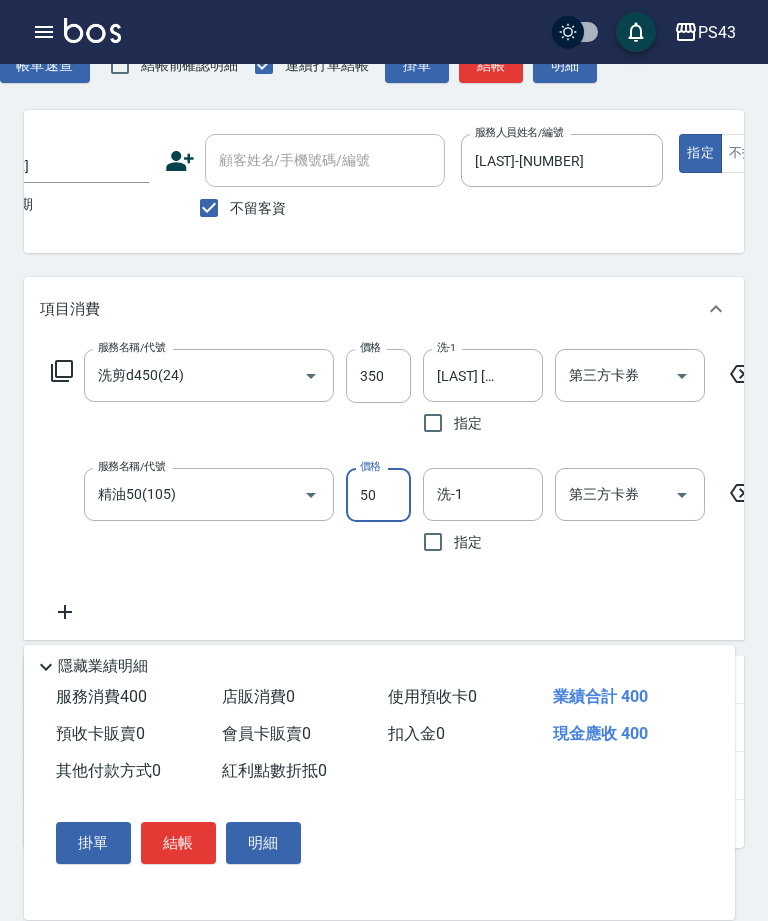 click on "洗-1" at bounding box center [483, 494] 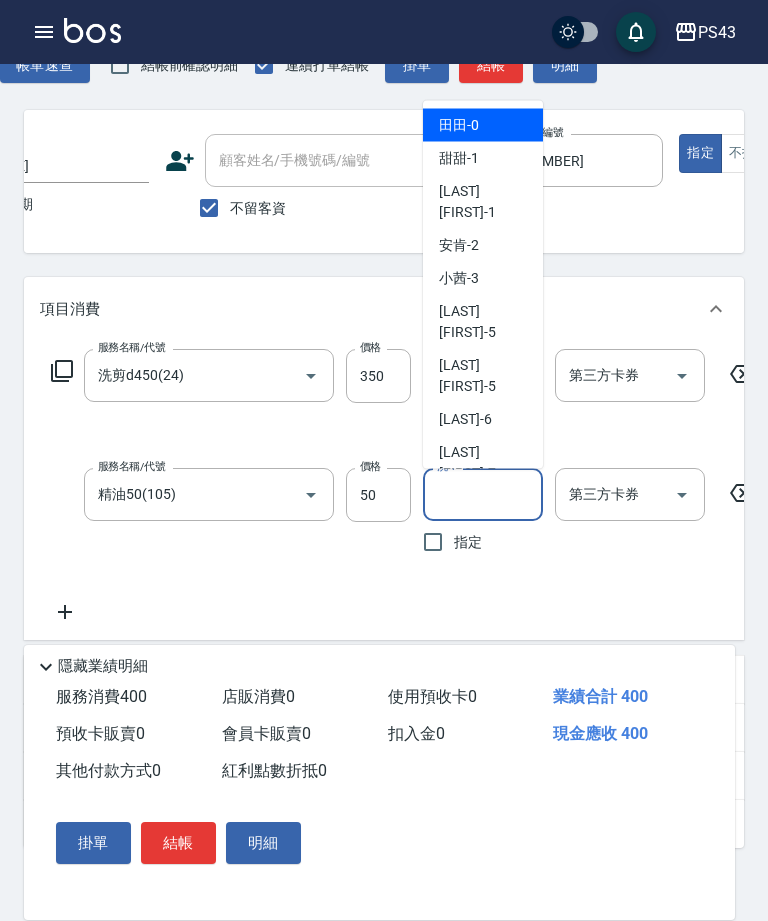 click on "洗-1" at bounding box center (483, 494) 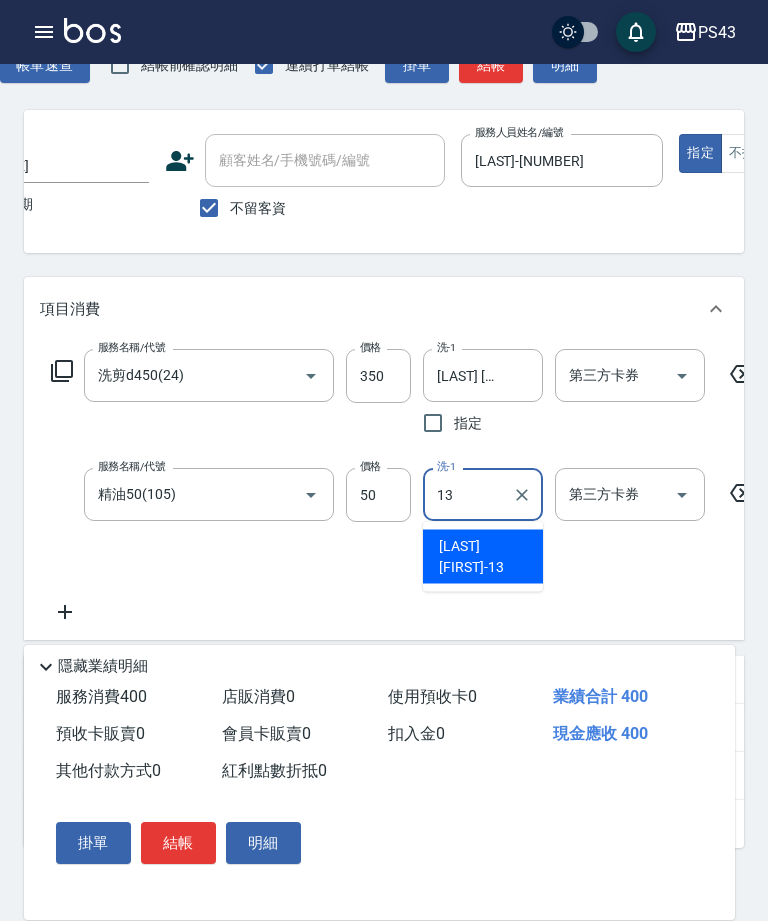 click on "[LAST] [FIRST] -[NUMBER]" at bounding box center [483, 557] 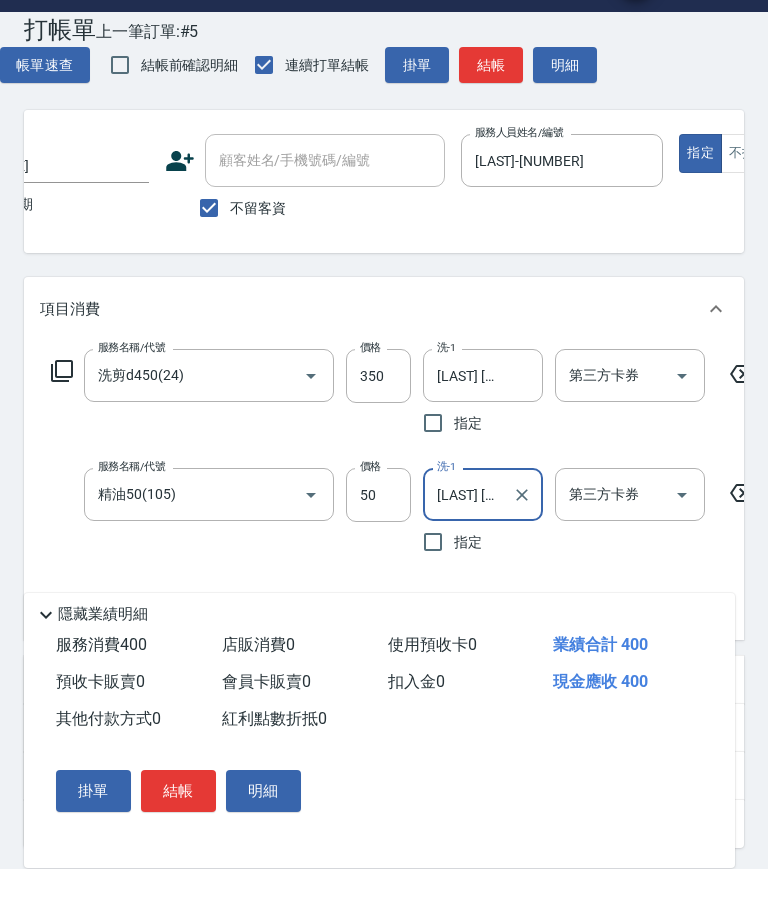 scroll, scrollTop: 40, scrollLeft: 0, axis: vertical 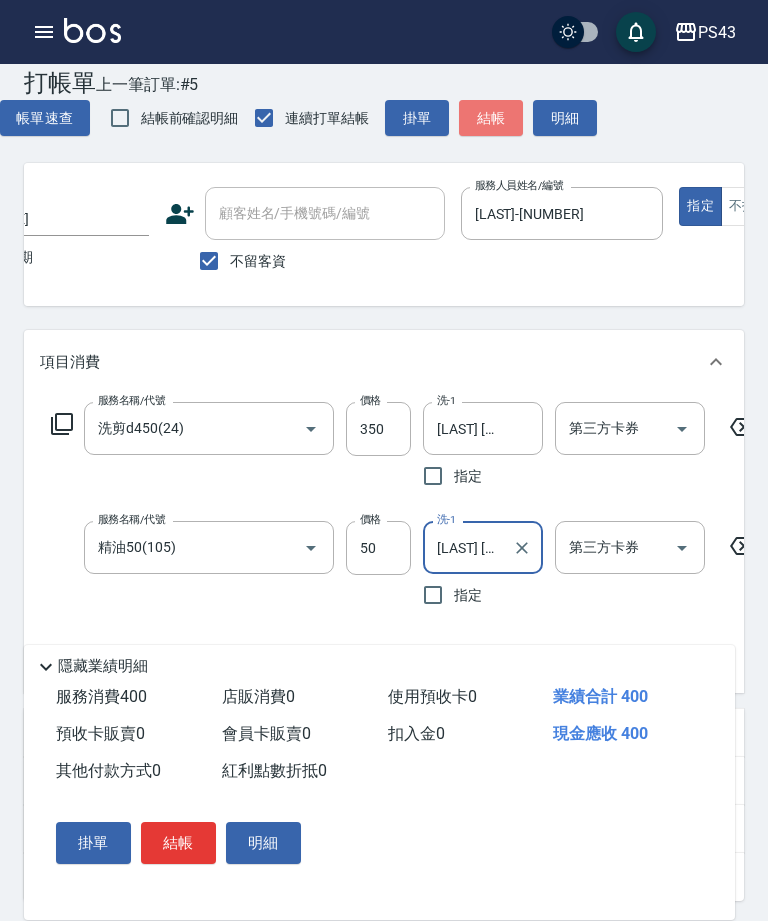click on "結帳" at bounding box center (491, 118) 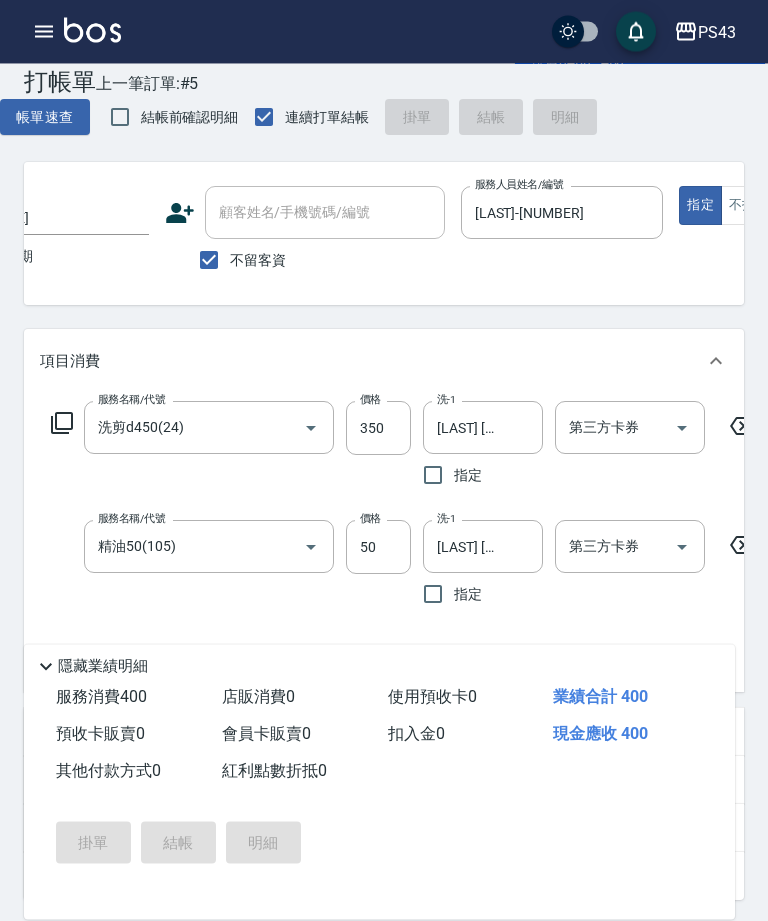 scroll, scrollTop: 41, scrollLeft: 0, axis: vertical 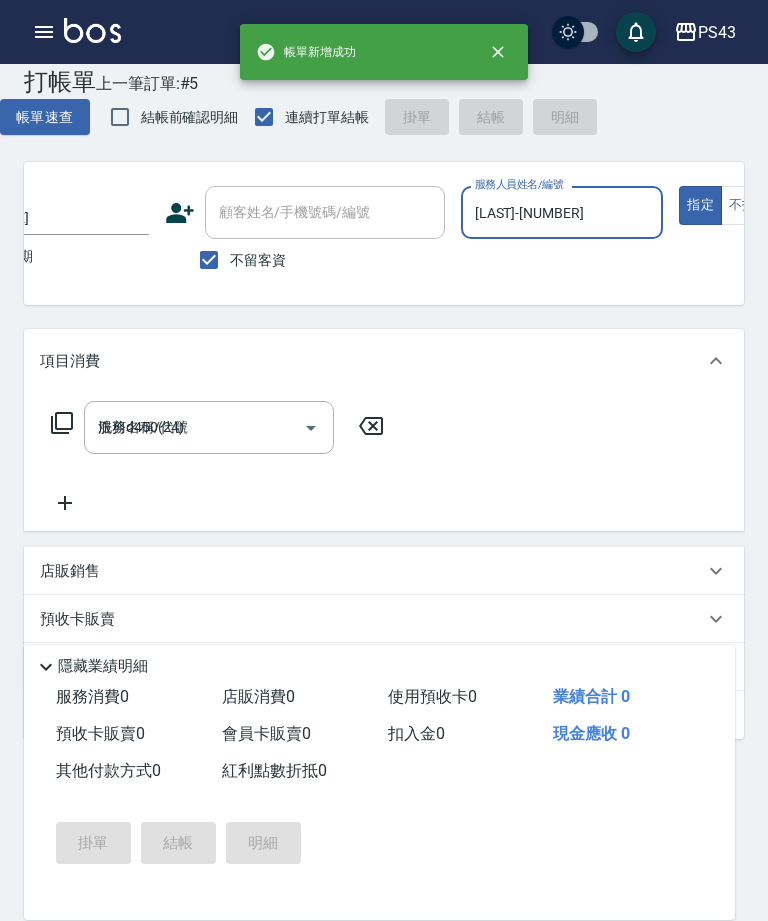 type on "[DATE] [TIME]" 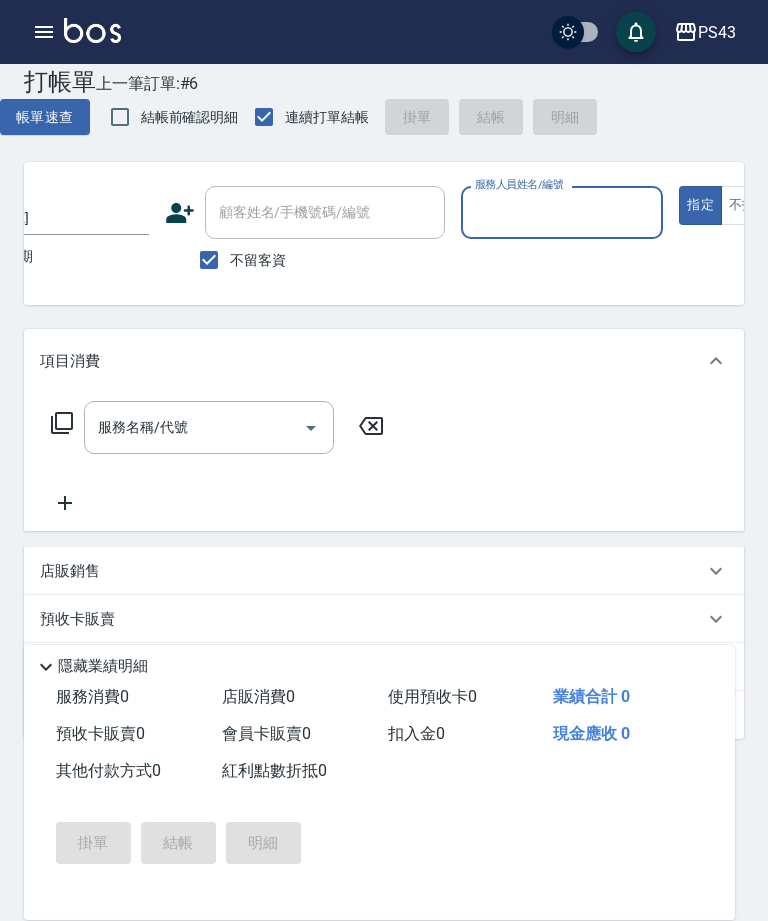 click on "服務人員姓名/編號" at bounding box center [562, 212] 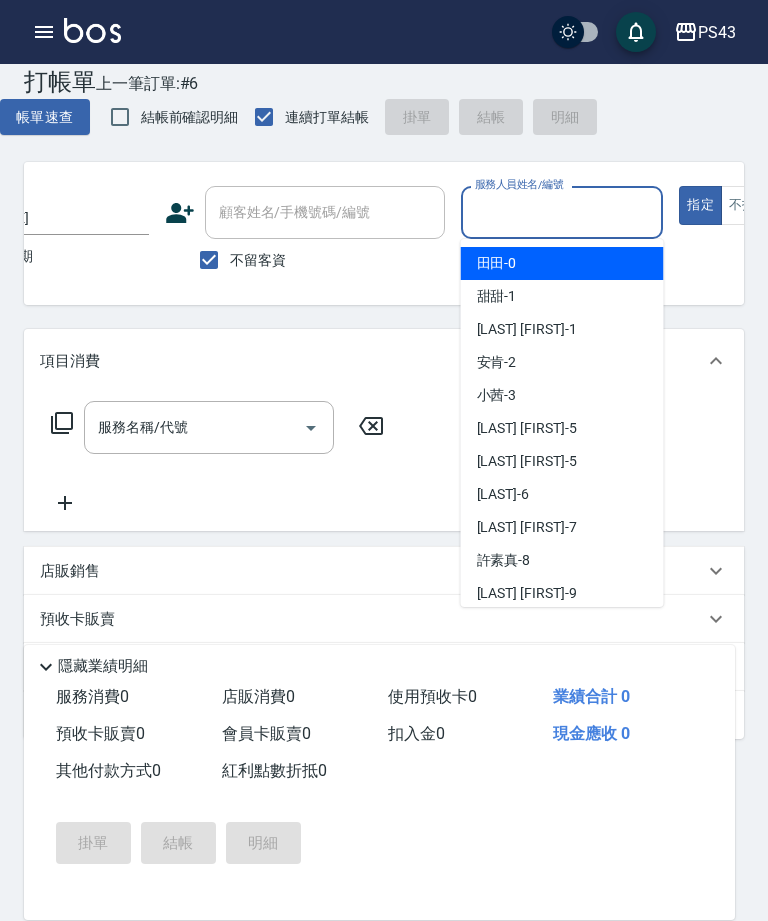 scroll, scrollTop: 40, scrollLeft: 0, axis: vertical 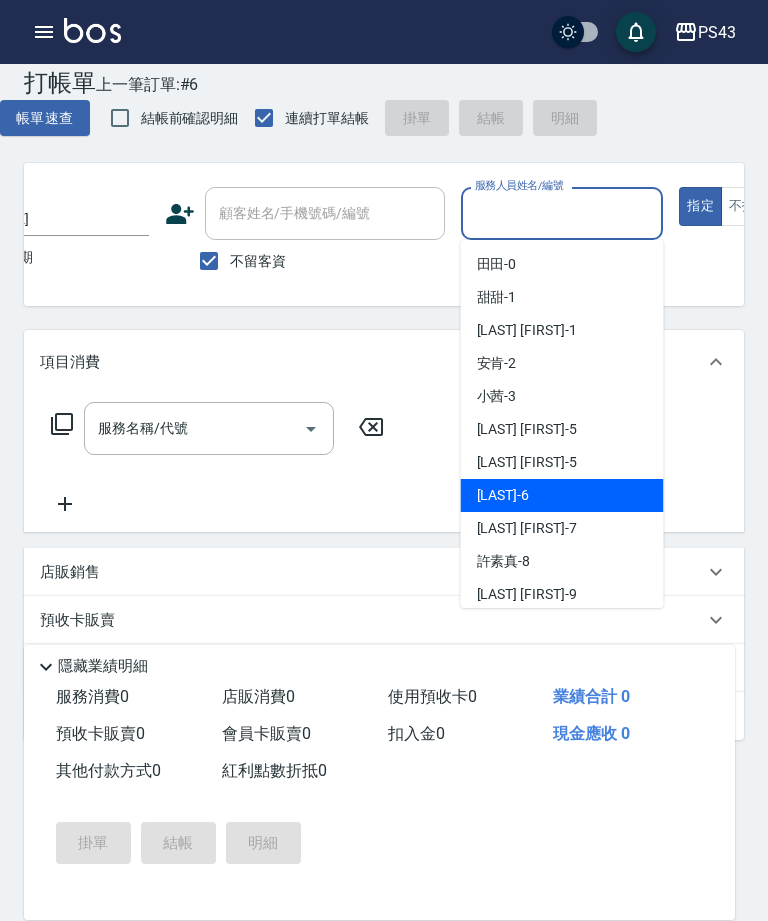 click on "[LAST] -[NUMBER]" at bounding box center (562, 495) 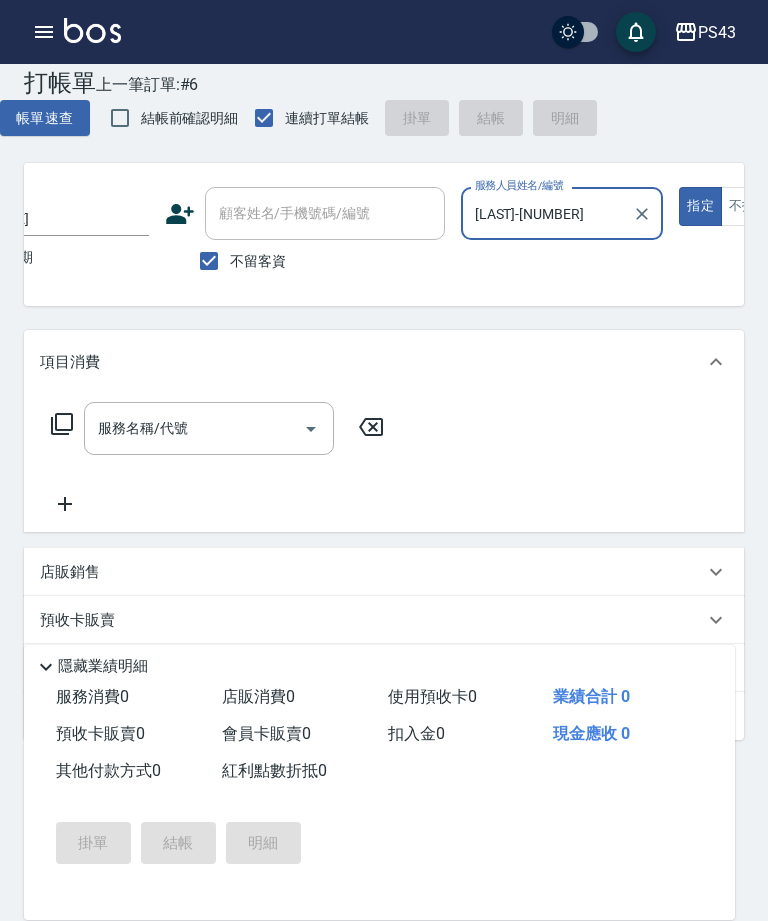 click on "服務名稱/代號 服務名稱/代號" at bounding box center [209, 428] 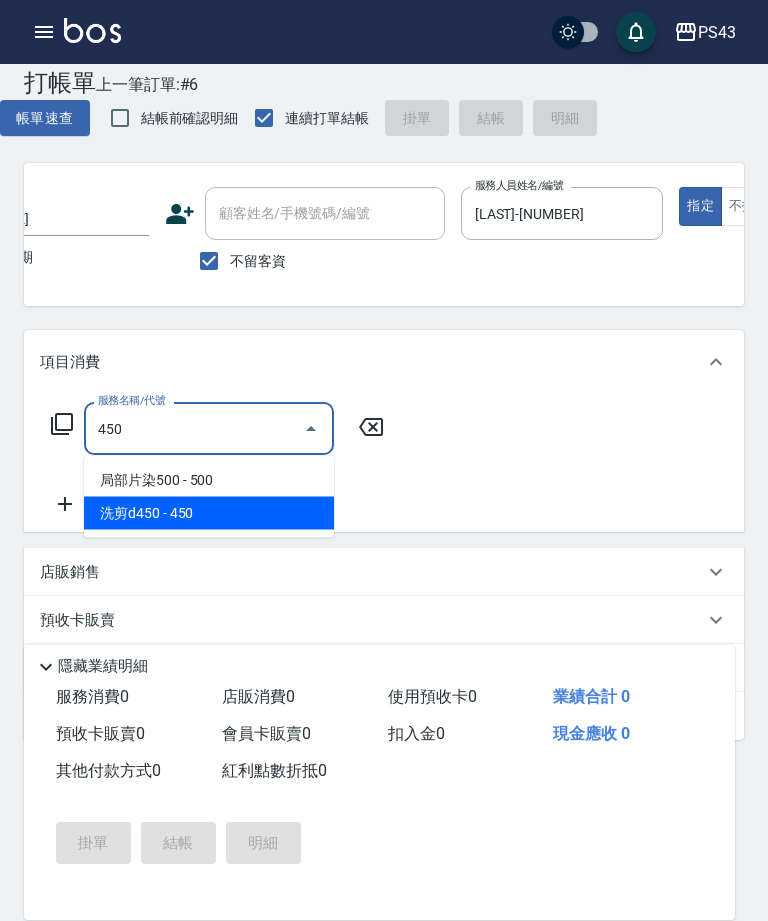 click on "洗剪d450 - 450" at bounding box center [209, 513] 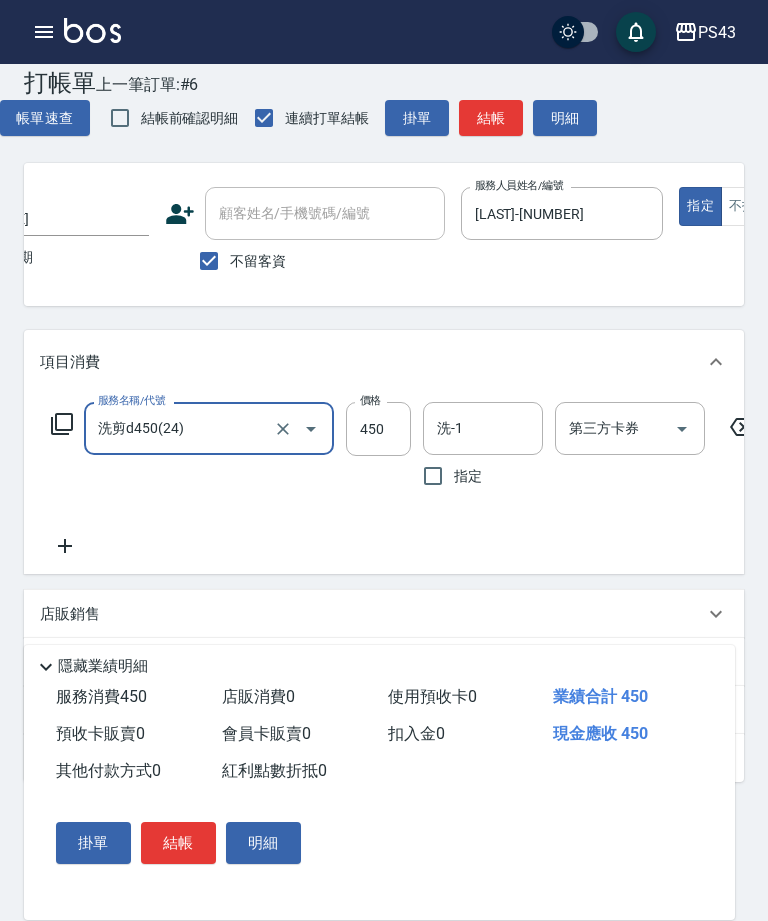 click on "450" at bounding box center [378, 429] 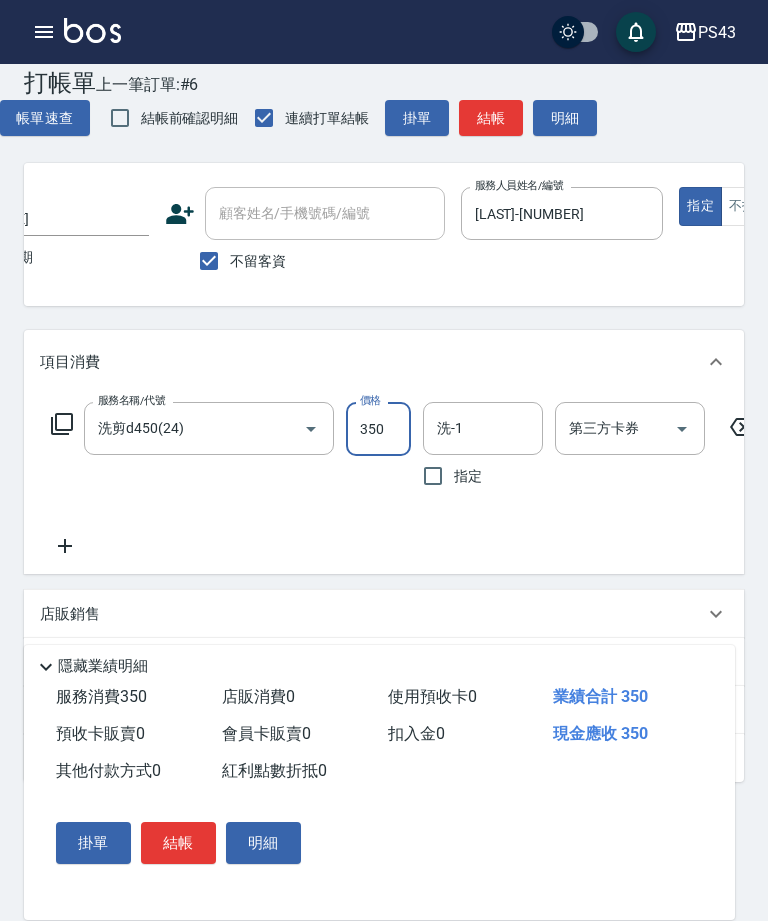 type on "350" 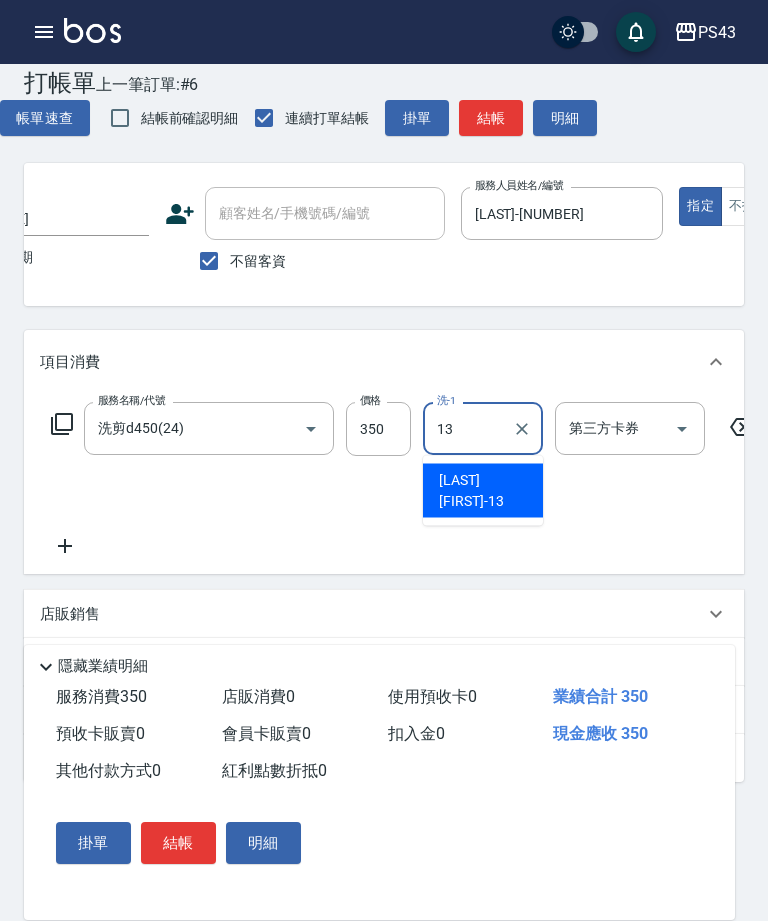 click on "[LAST] [FIRST] -[NUMBER]" at bounding box center (483, 491) 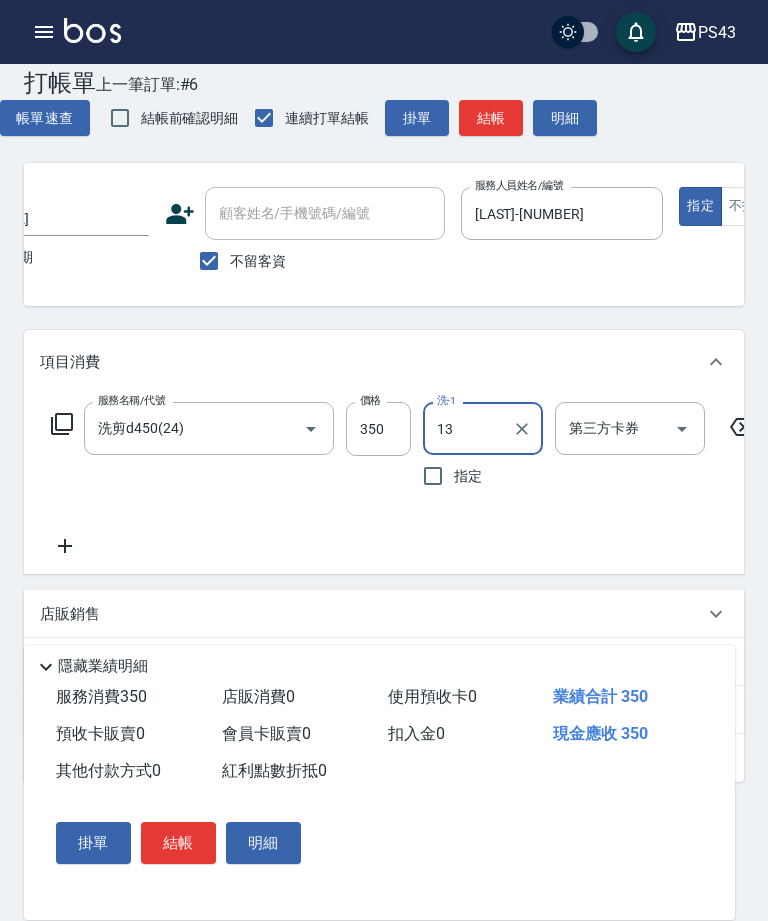 type on "[LAST] [FIRST] -[NUMBER]" 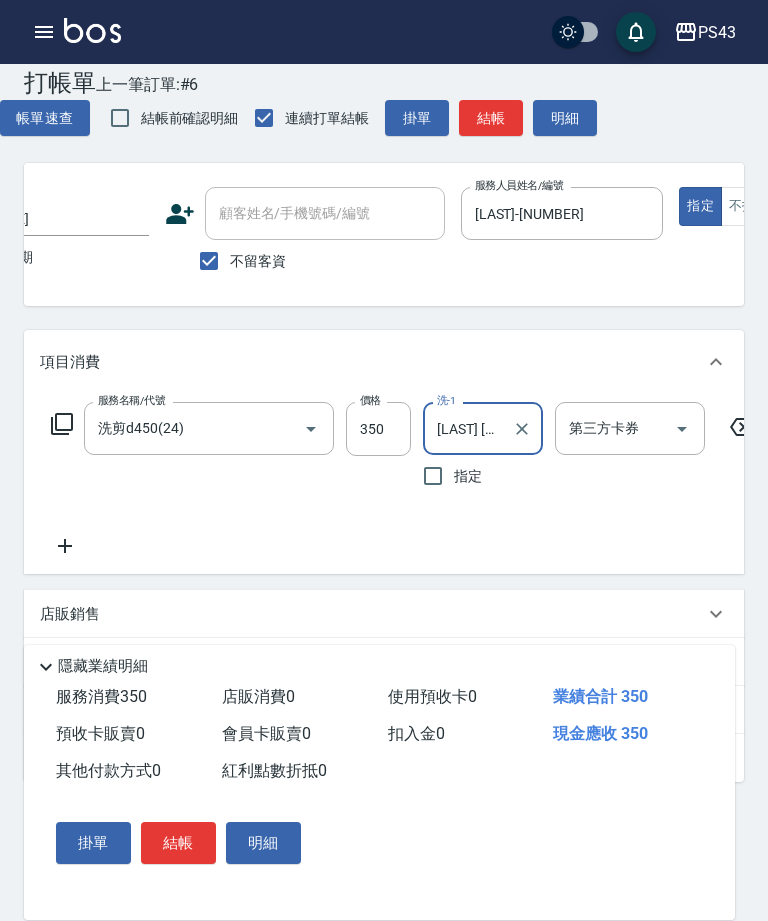 click 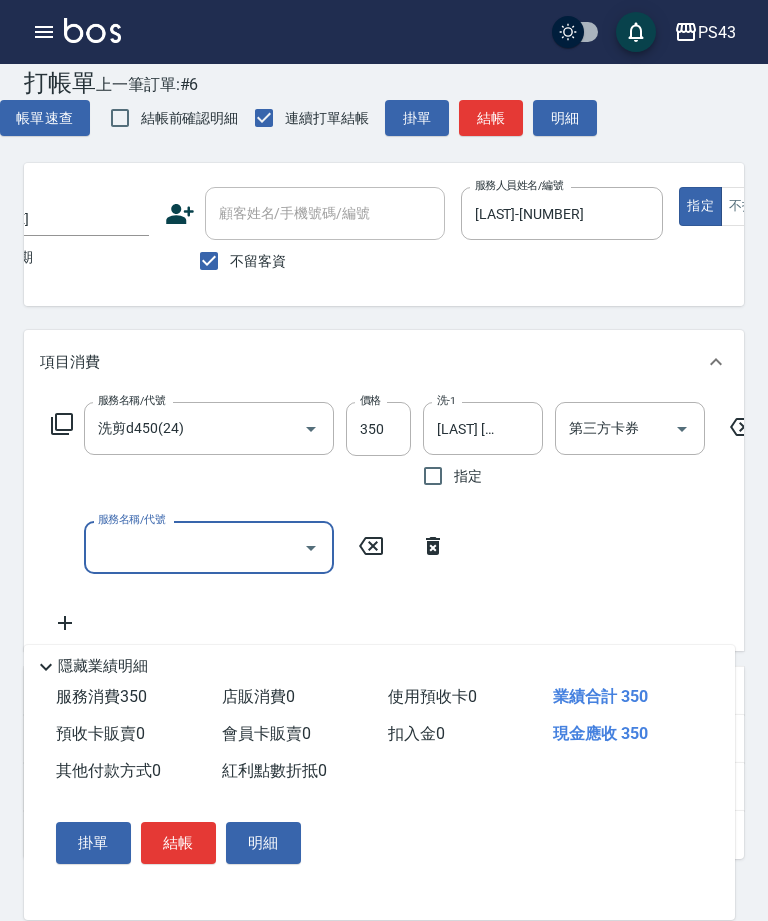 click on "服務名稱/代號 服務名稱/代號" at bounding box center [249, 547] 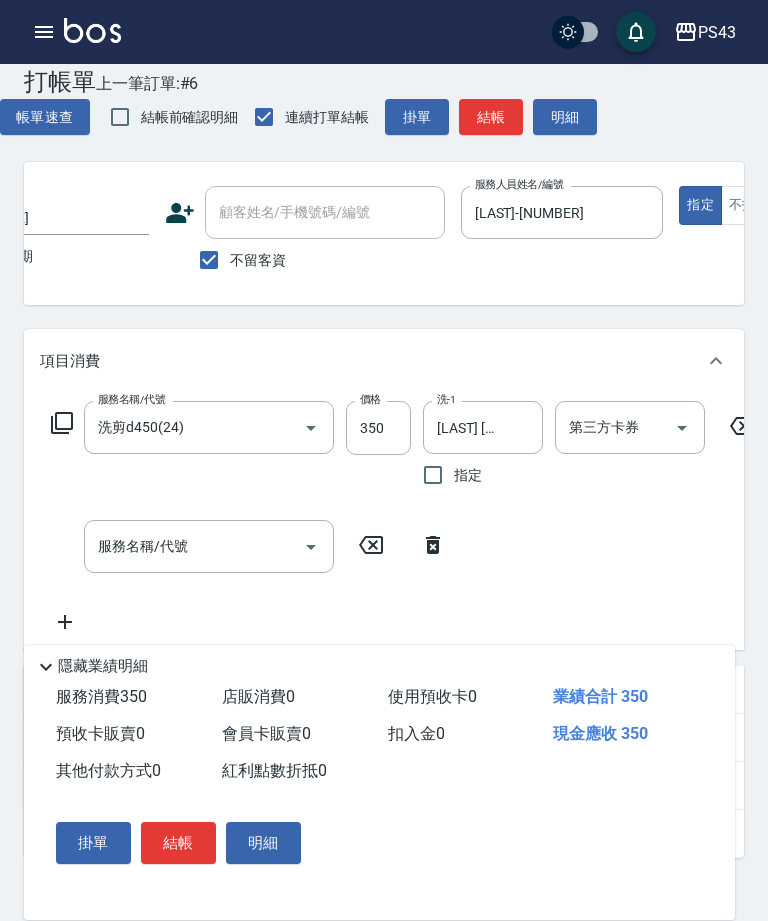 click on "服務名稱/代號" at bounding box center (194, 546) 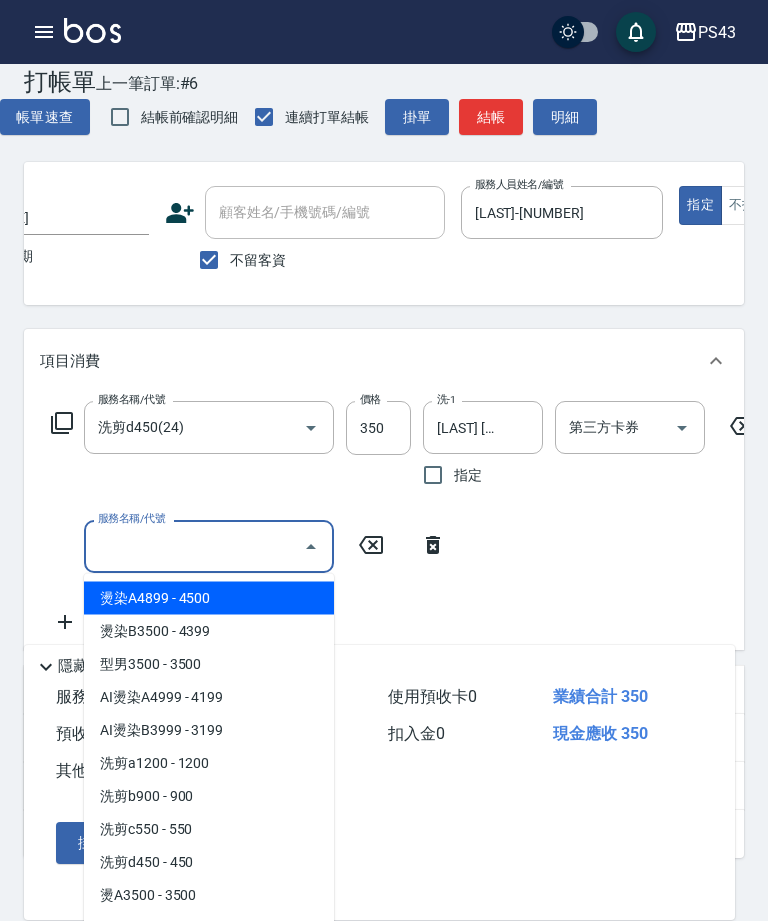 scroll, scrollTop: 40, scrollLeft: 0, axis: vertical 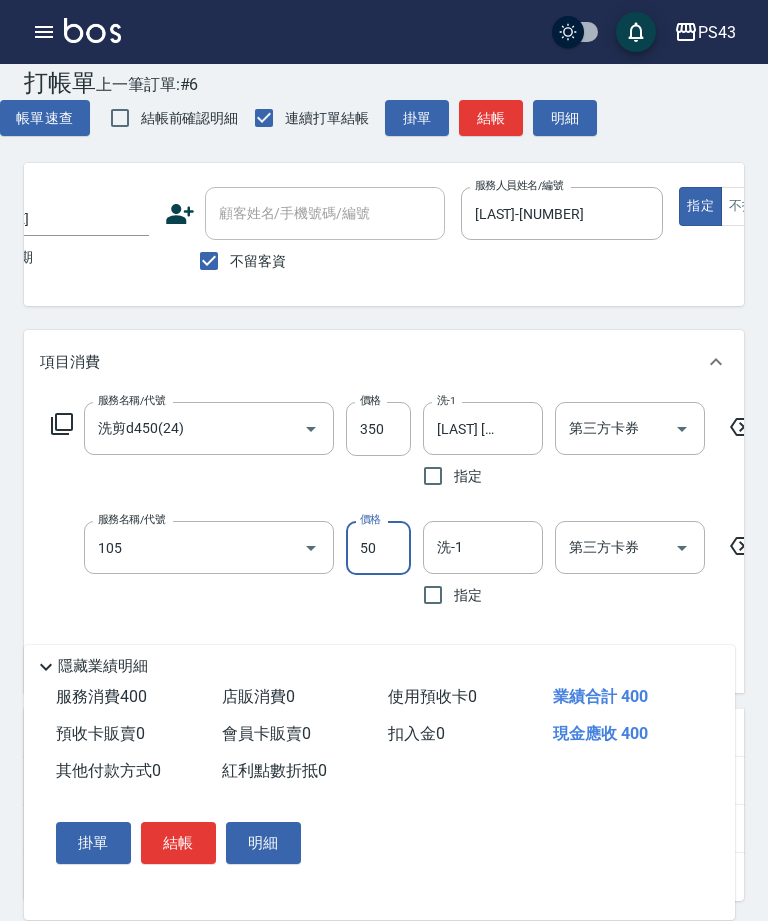 type on "精油50(105)" 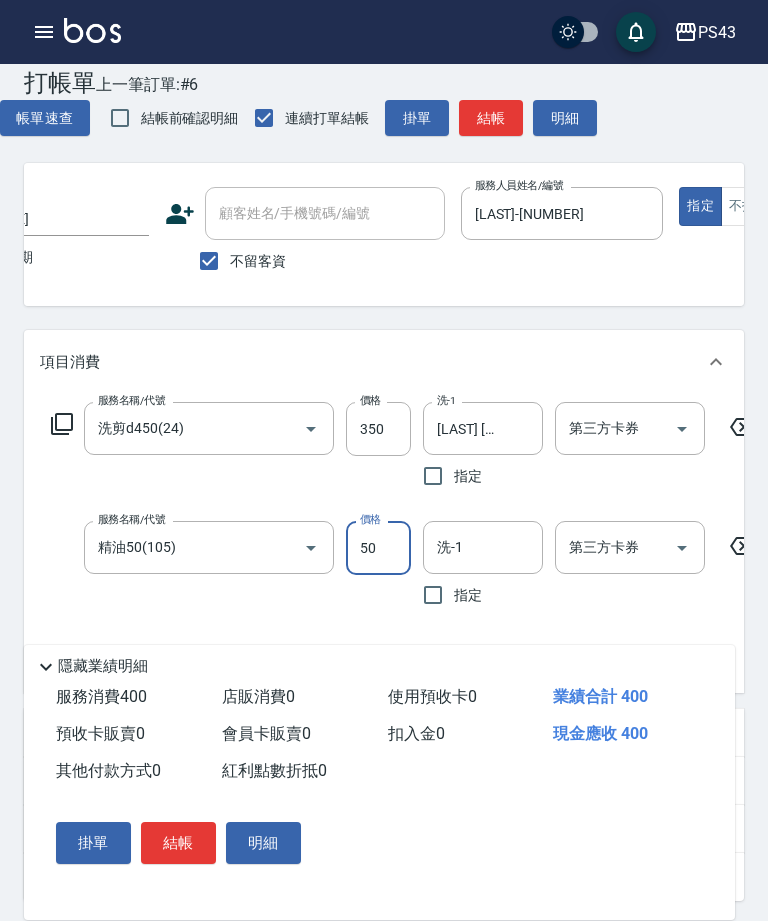 click on "洗-1" at bounding box center (483, 547) 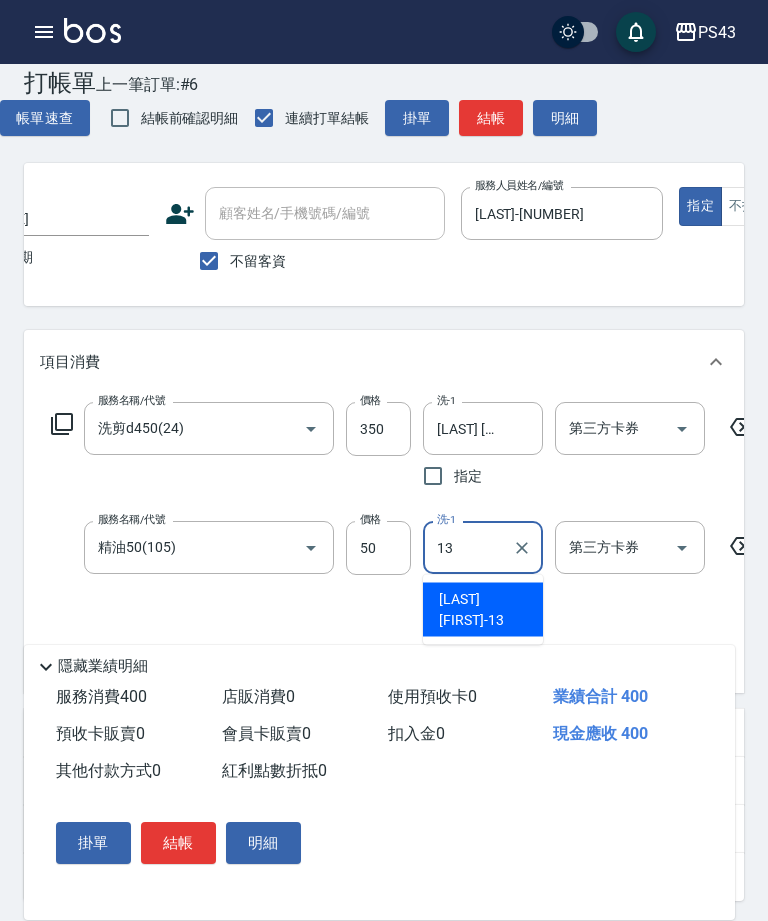 click on "[LAST] [FIRST] -[NUMBER]" at bounding box center [483, 610] 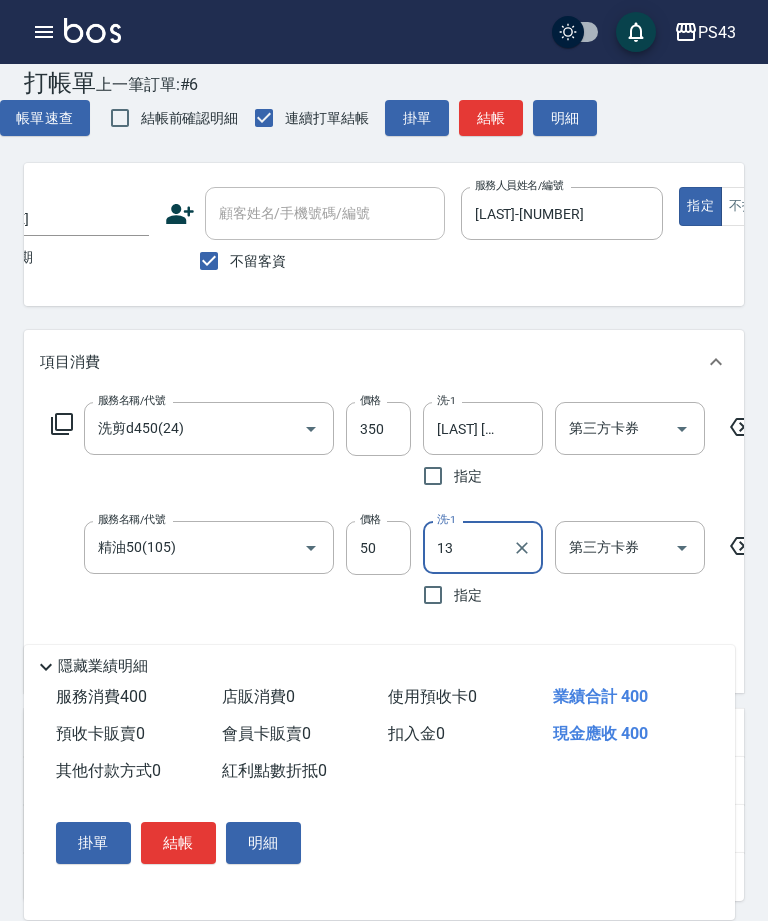 type on "[LAST] [FIRST] -[NUMBER]" 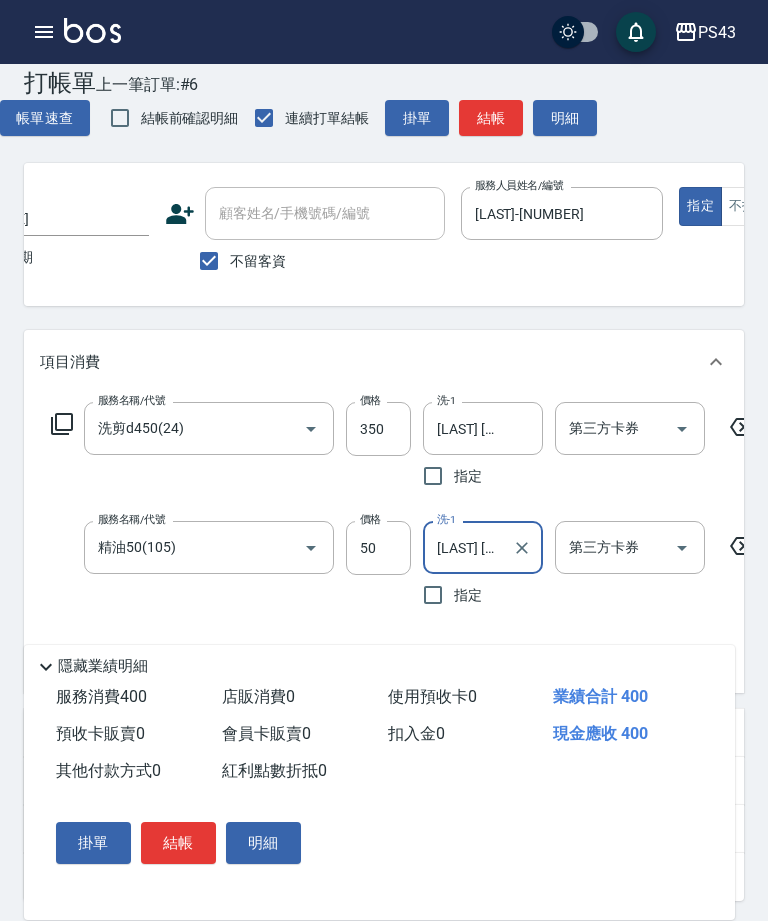 click on "結帳" at bounding box center [491, 118] 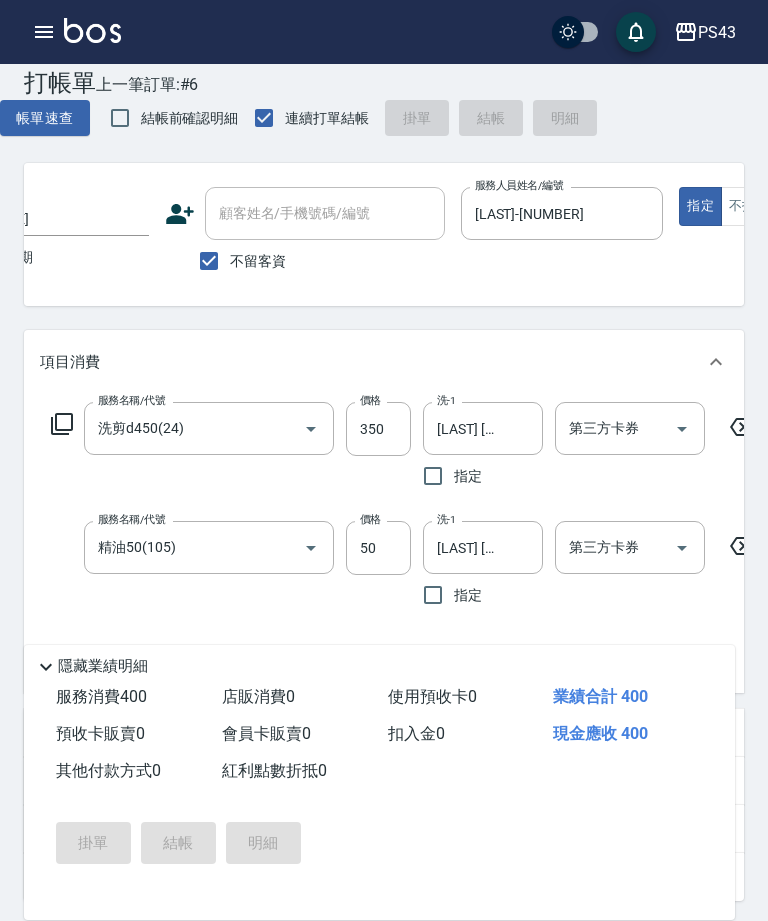 scroll, scrollTop: 41, scrollLeft: 0, axis: vertical 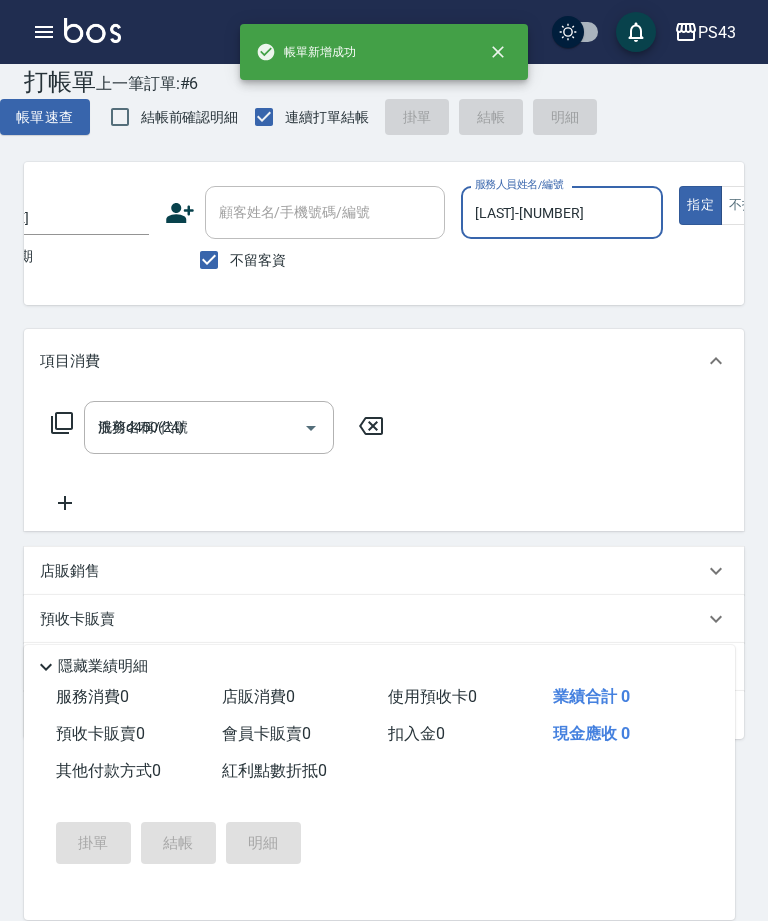 type on "2025/08/07 16:24" 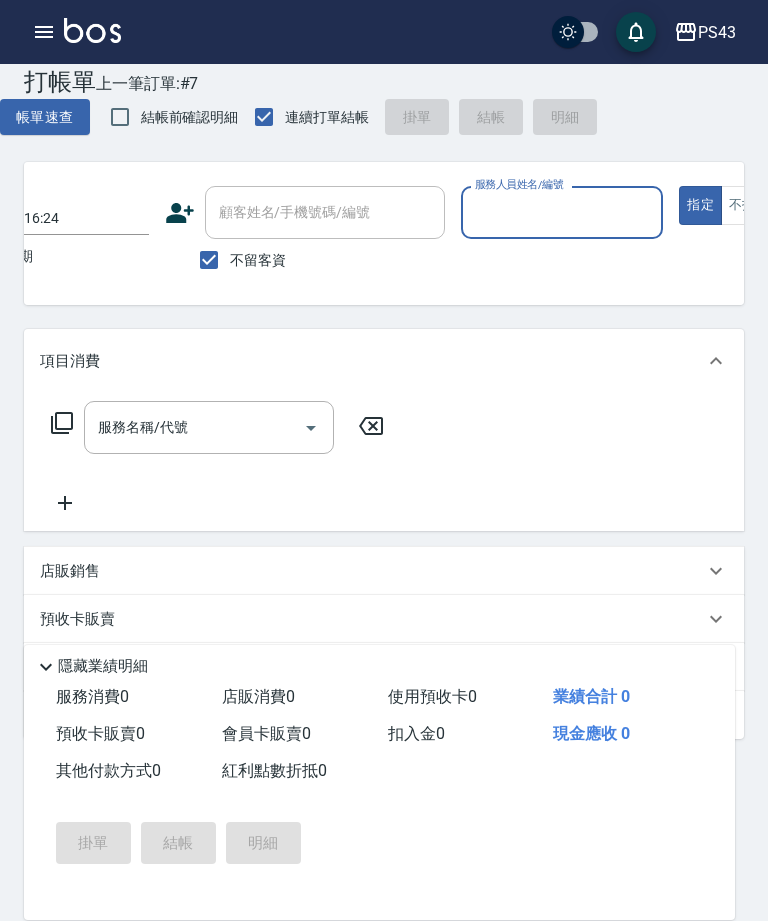 click on "不指定" at bounding box center (749, 205) 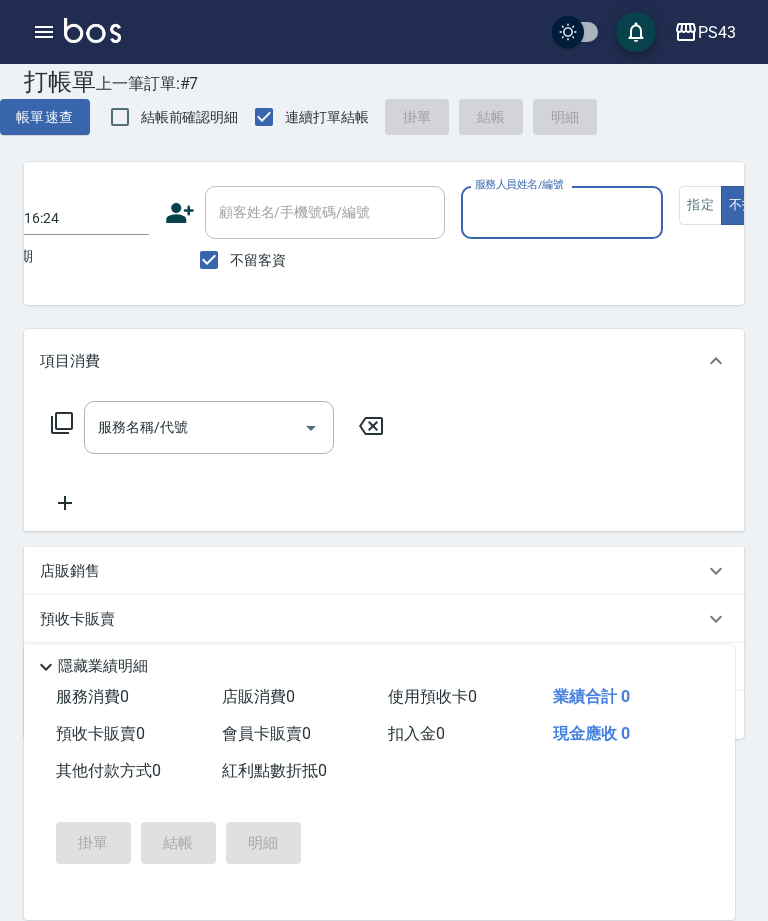 scroll, scrollTop: 40, scrollLeft: 0, axis: vertical 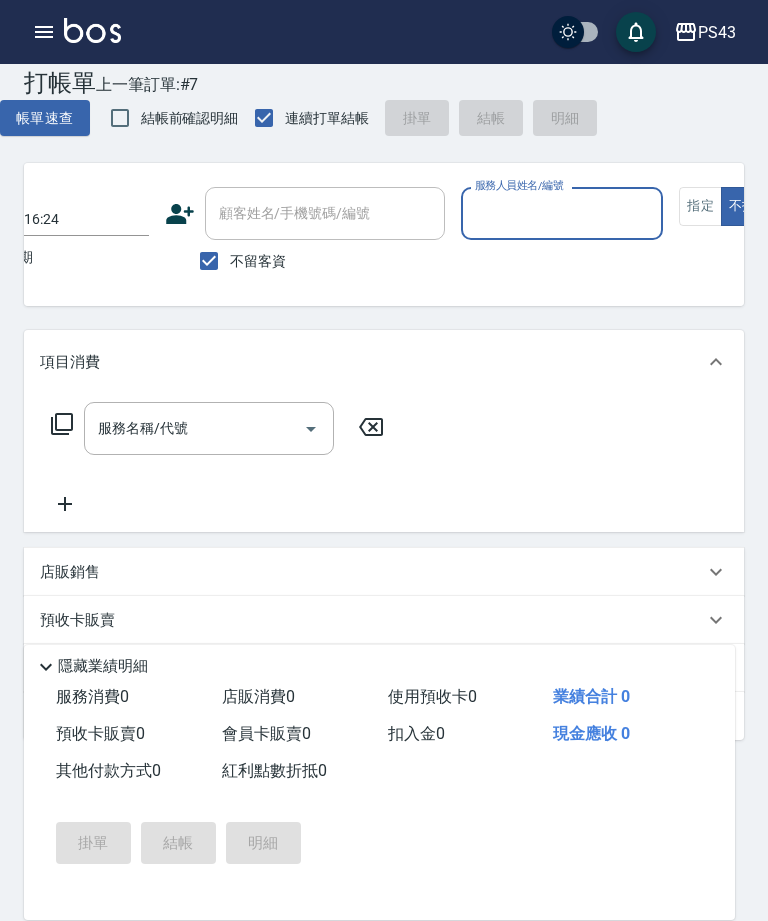 click on "服務人員姓名/編號" at bounding box center [562, 213] 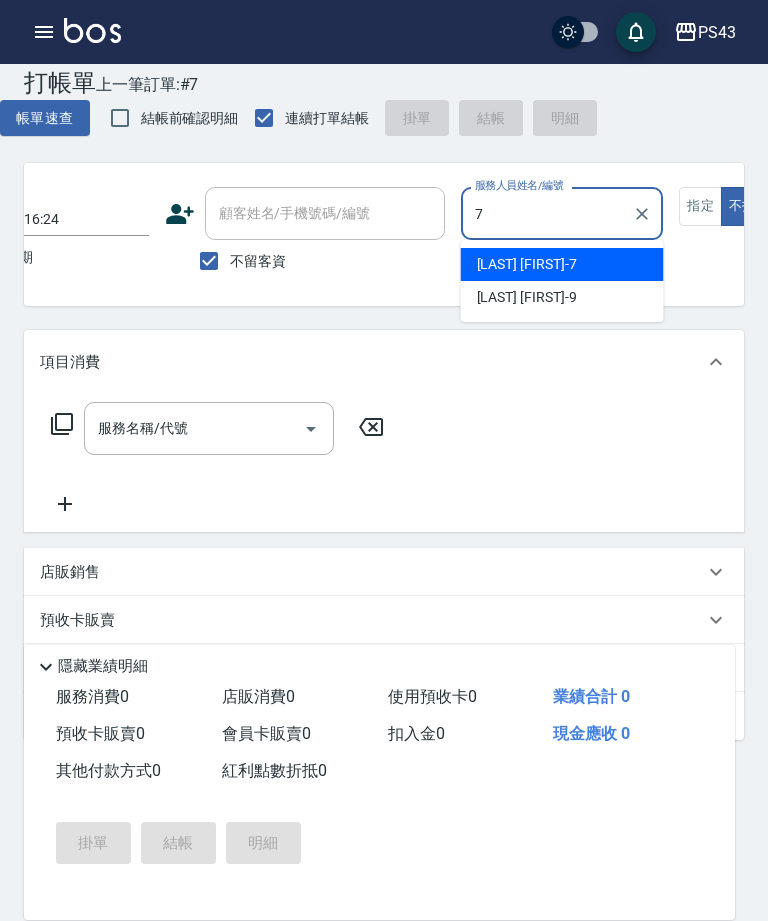 click on "[LAST] [FIRST] -[NUMBER]" at bounding box center [562, 264] 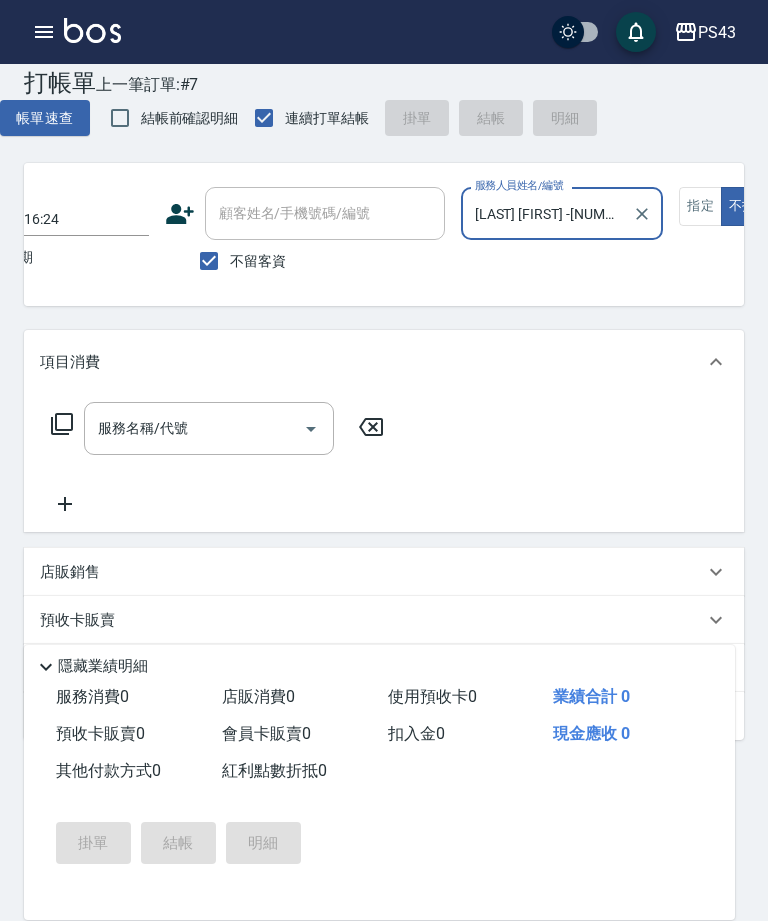 click on "服務名稱/代號" at bounding box center (194, 428) 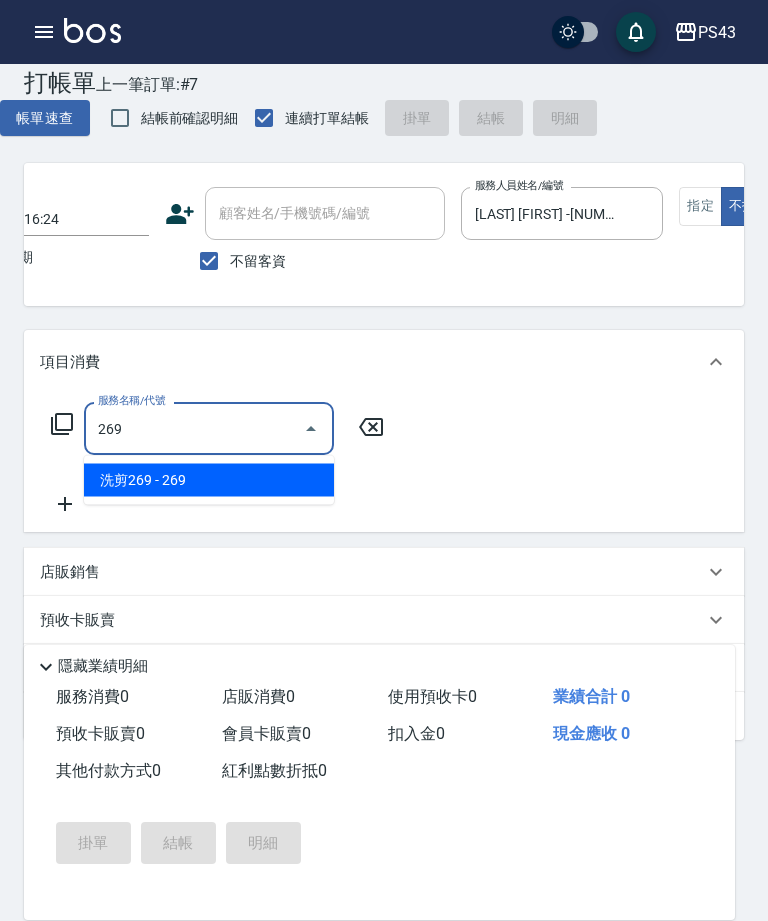 click on "洗剪269 - 269" at bounding box center (209, 480) 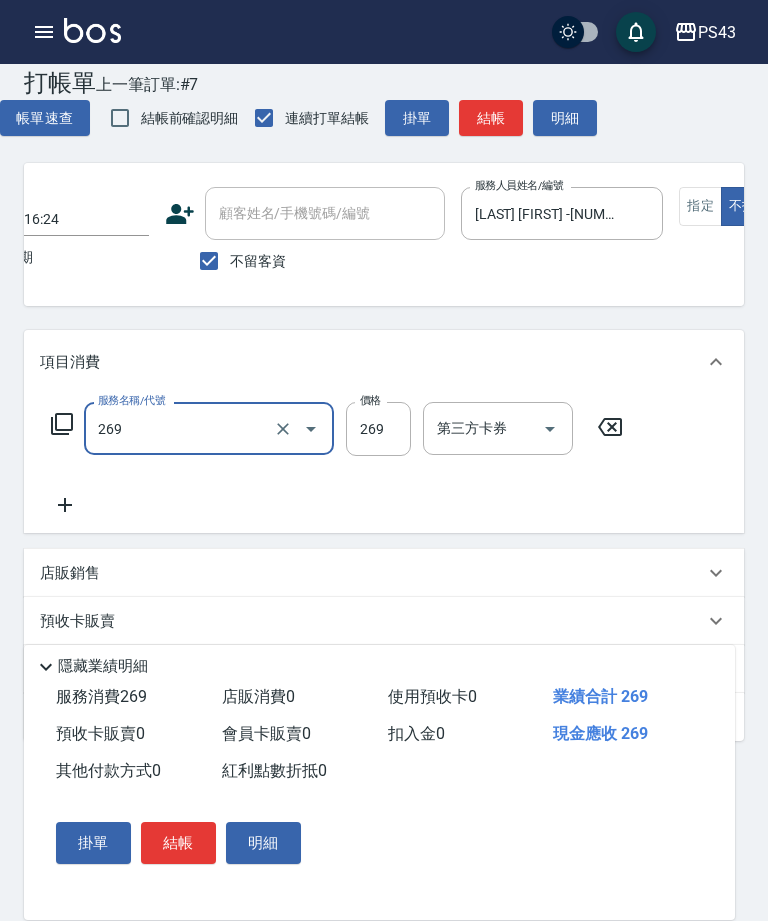 type on "洗剪269(226)" 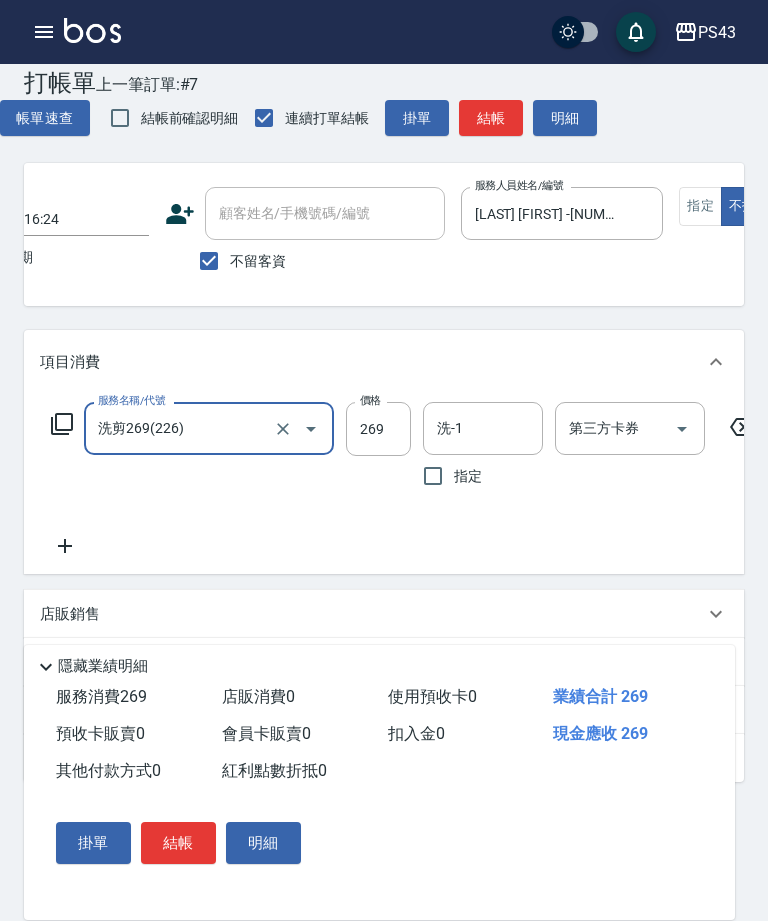 click on "269" at bounding box center [378, 429] 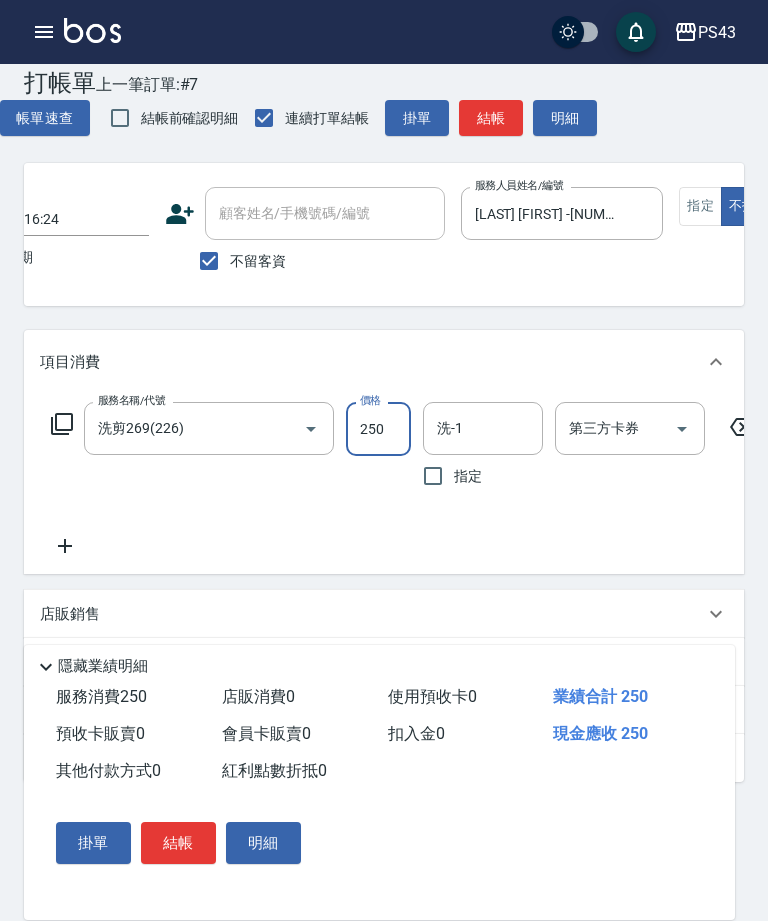 type on "250" 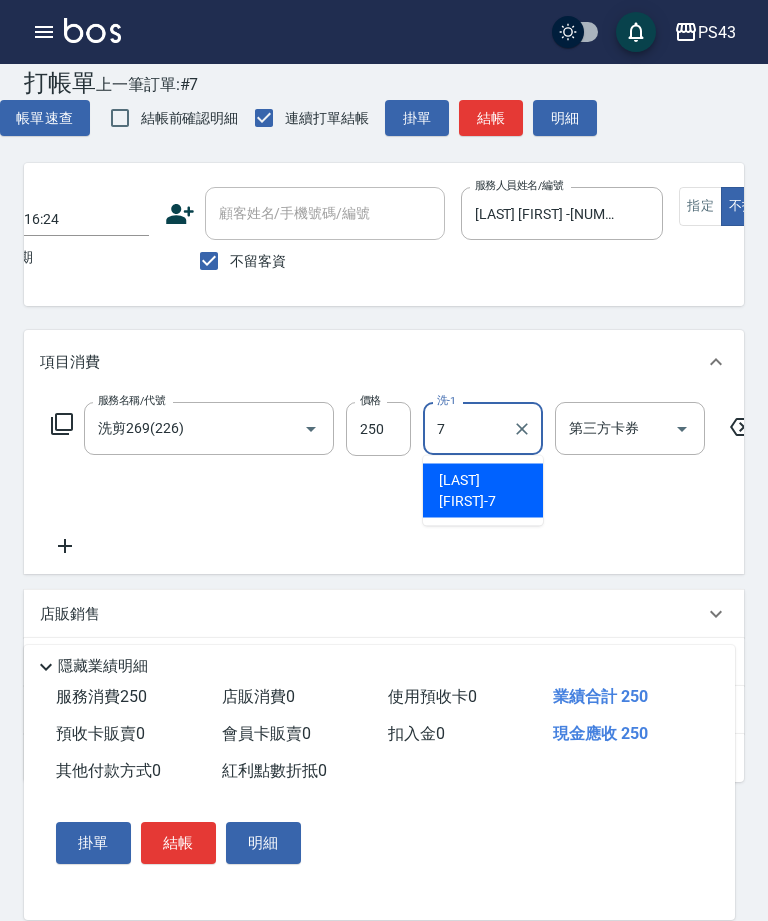 click on "[LAST] [FIRST] -[NUMBER]" at bounding box center [483, 491] 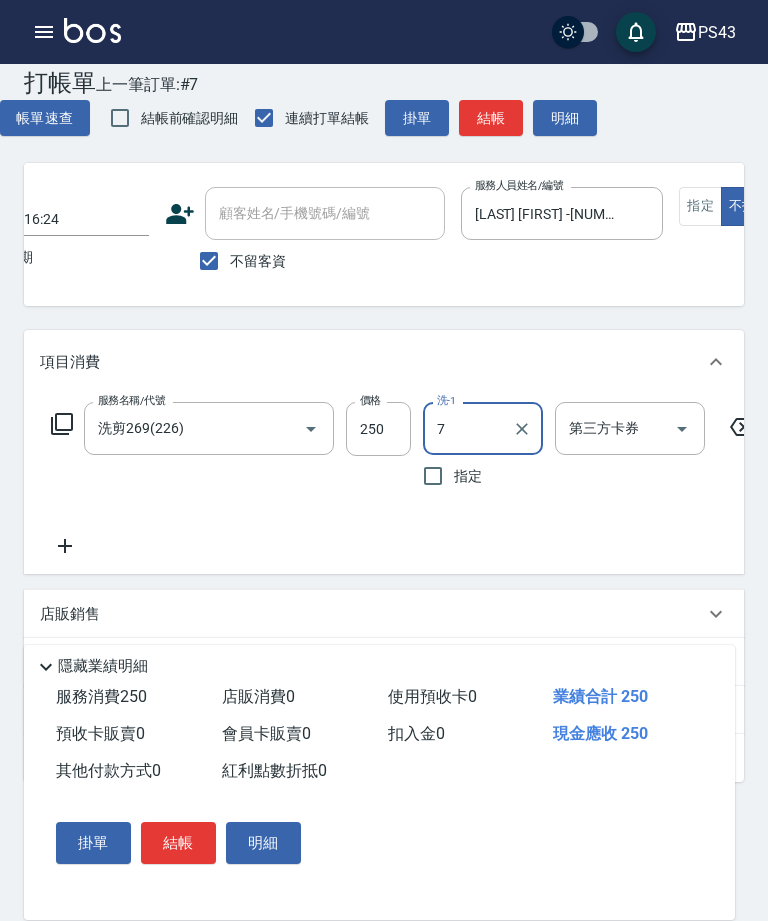 type on "[LAST] [FIRST] -[NUMBER]" 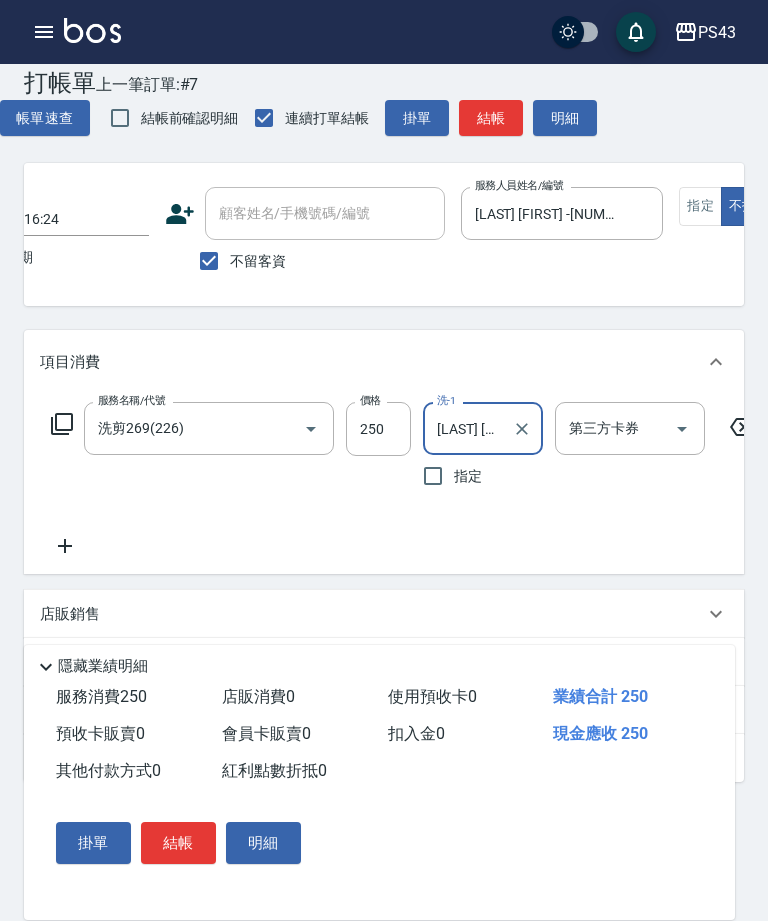 click on "結帳" at bounding box center (491, 118) 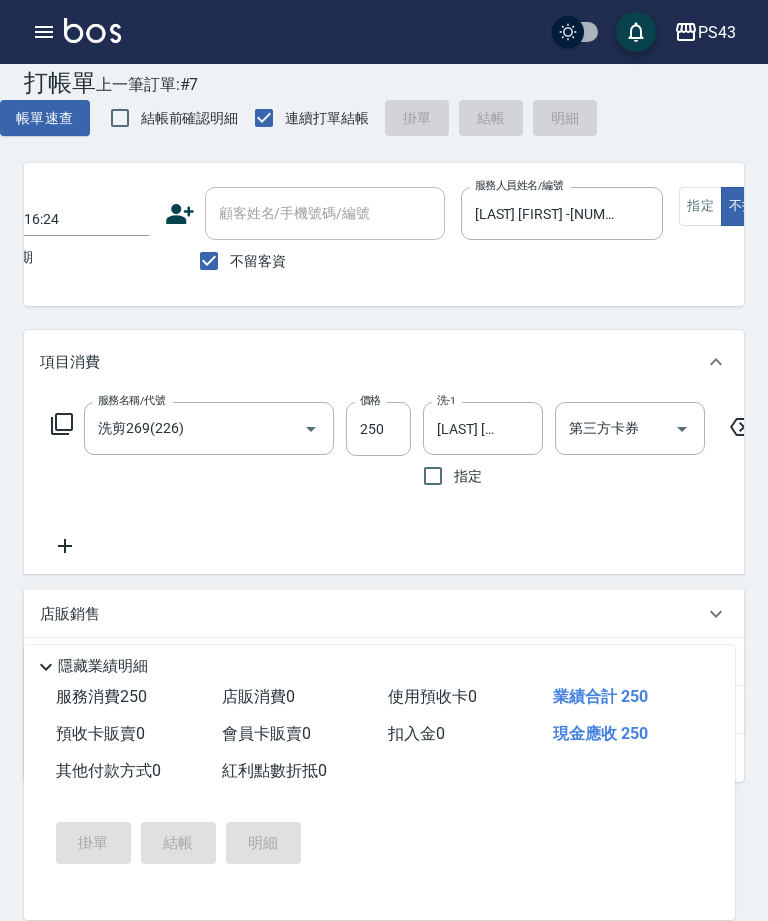 scroll, scrollTop: 41, scrollLeft: 0, axis: vertical 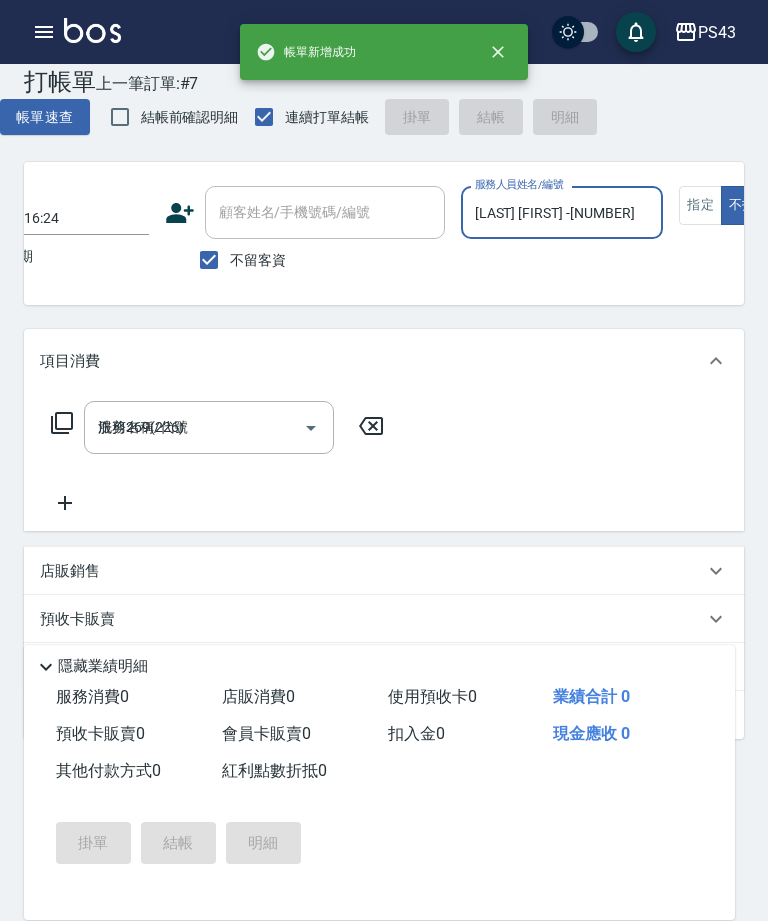 type 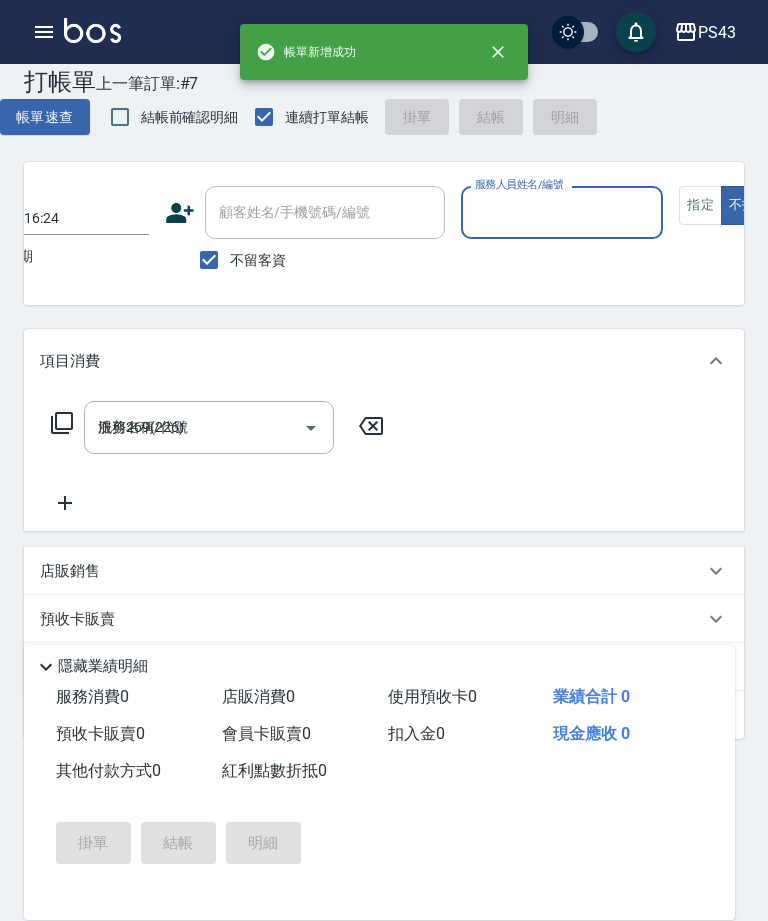 type 